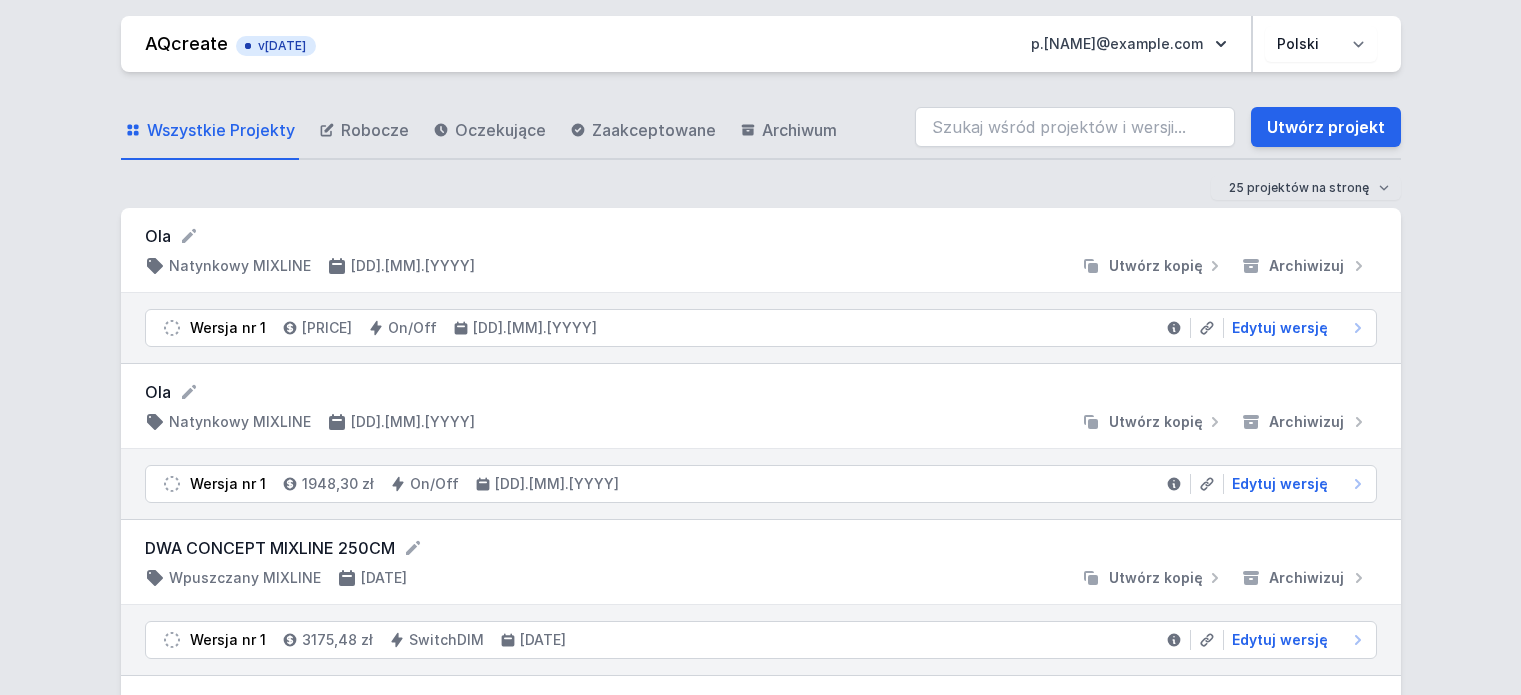 scroll, scrollTop: 0, scrollLeft: 0, axis: both 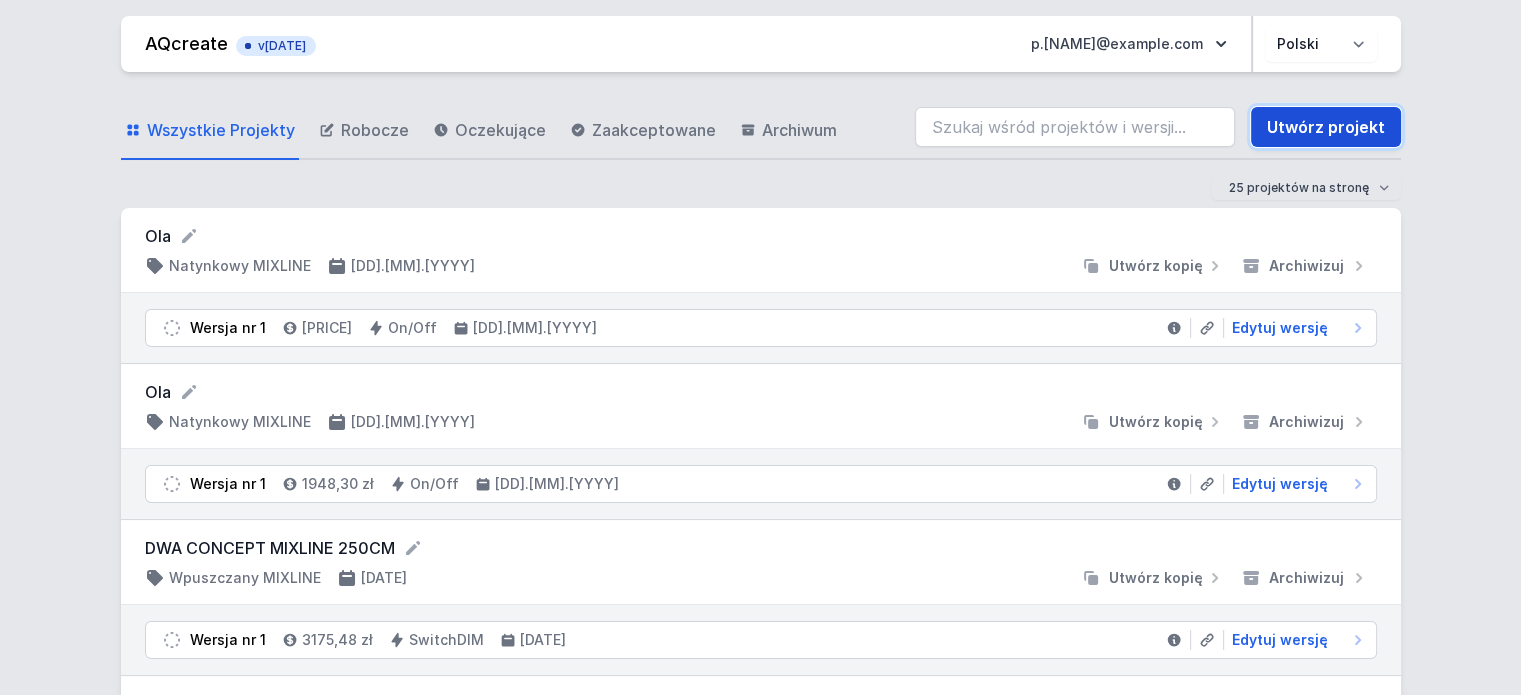 click on "Utwórz projekt" at bounding box center (1326, 127) 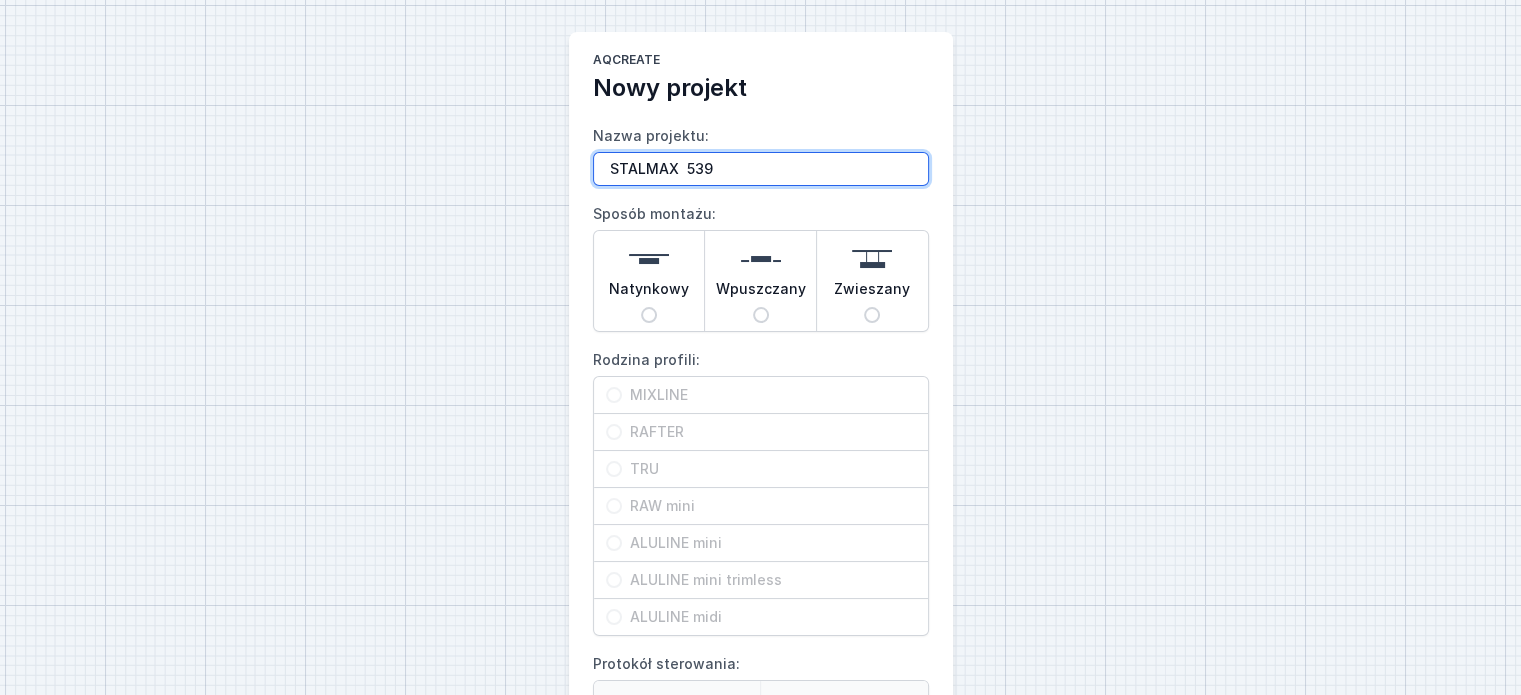 type on "STALMAX  539" 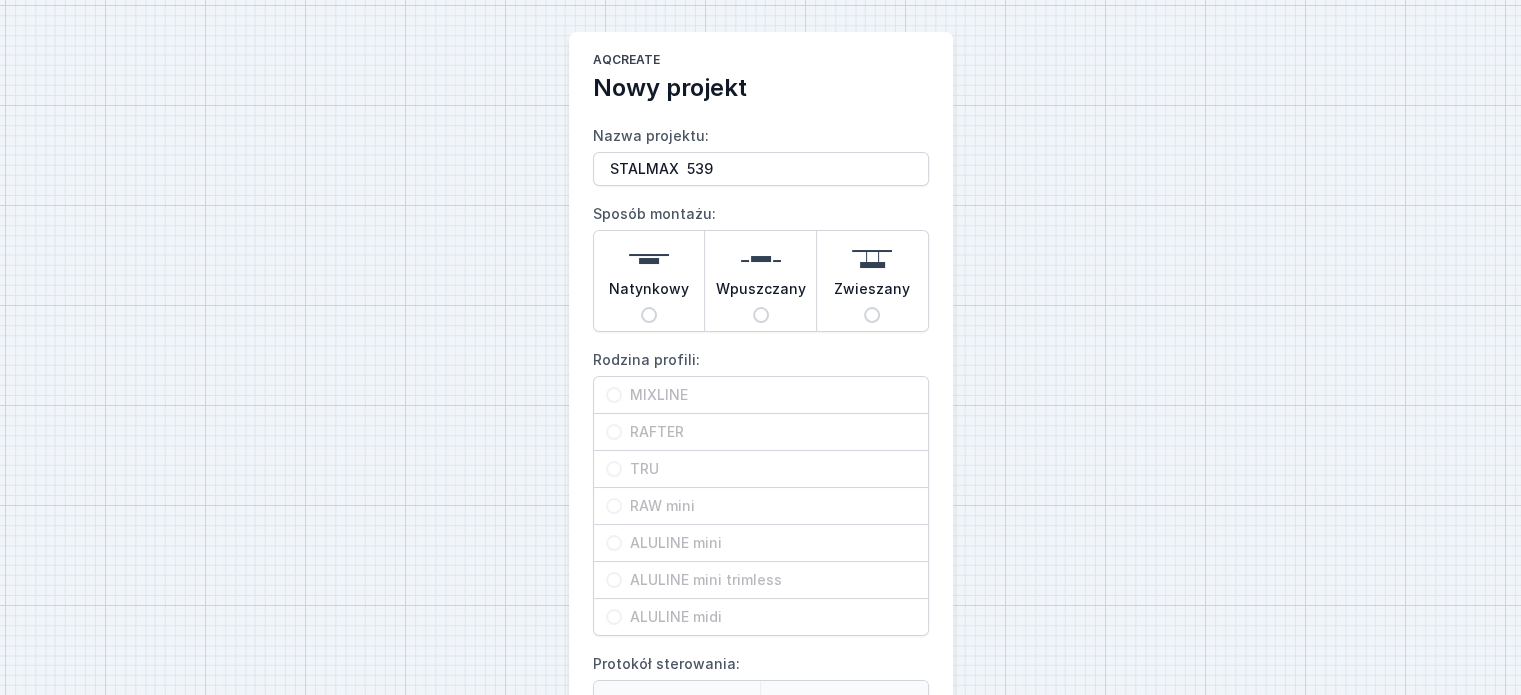 click at bounding box center [649, 259] 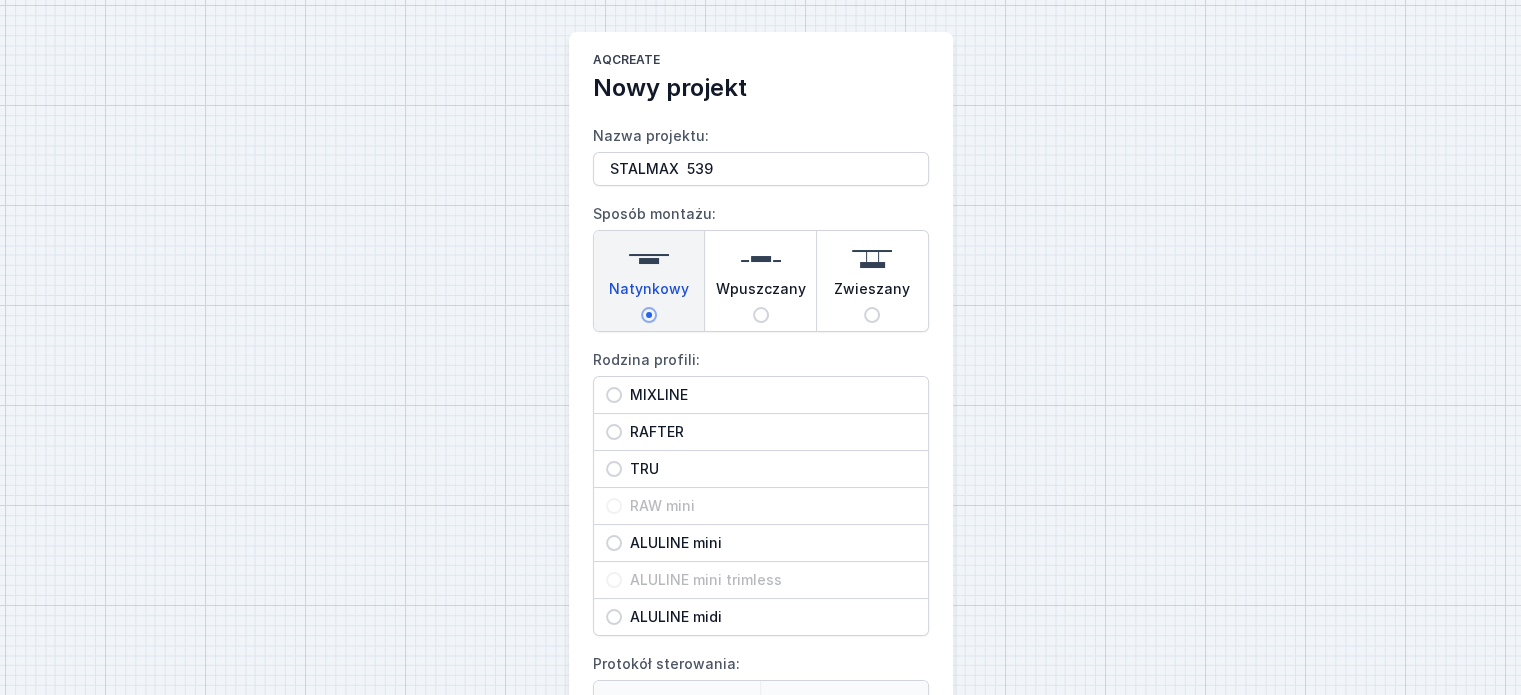 click on "MIXLINE" at bounding box center [761, 395] 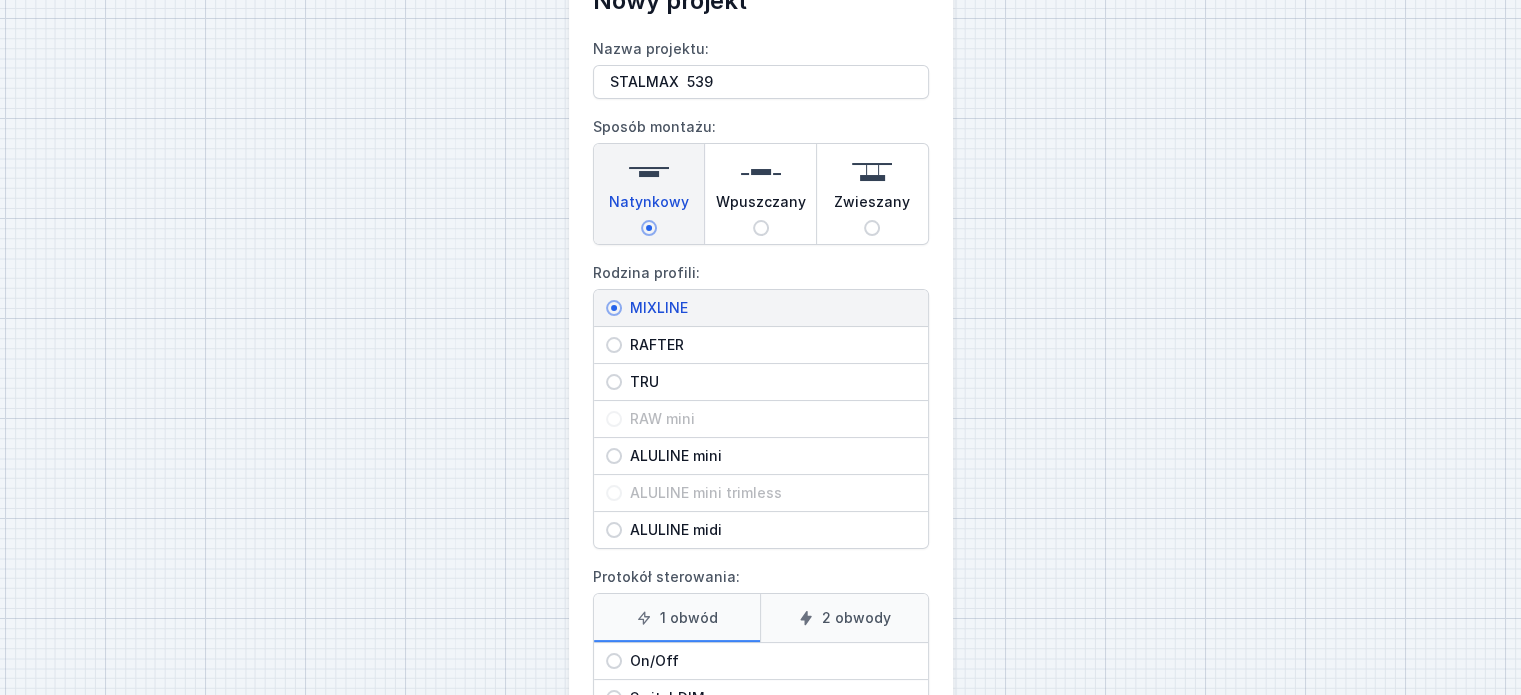 scroll, scrollTop: 200, scrollLeft: 0, axis: vertical 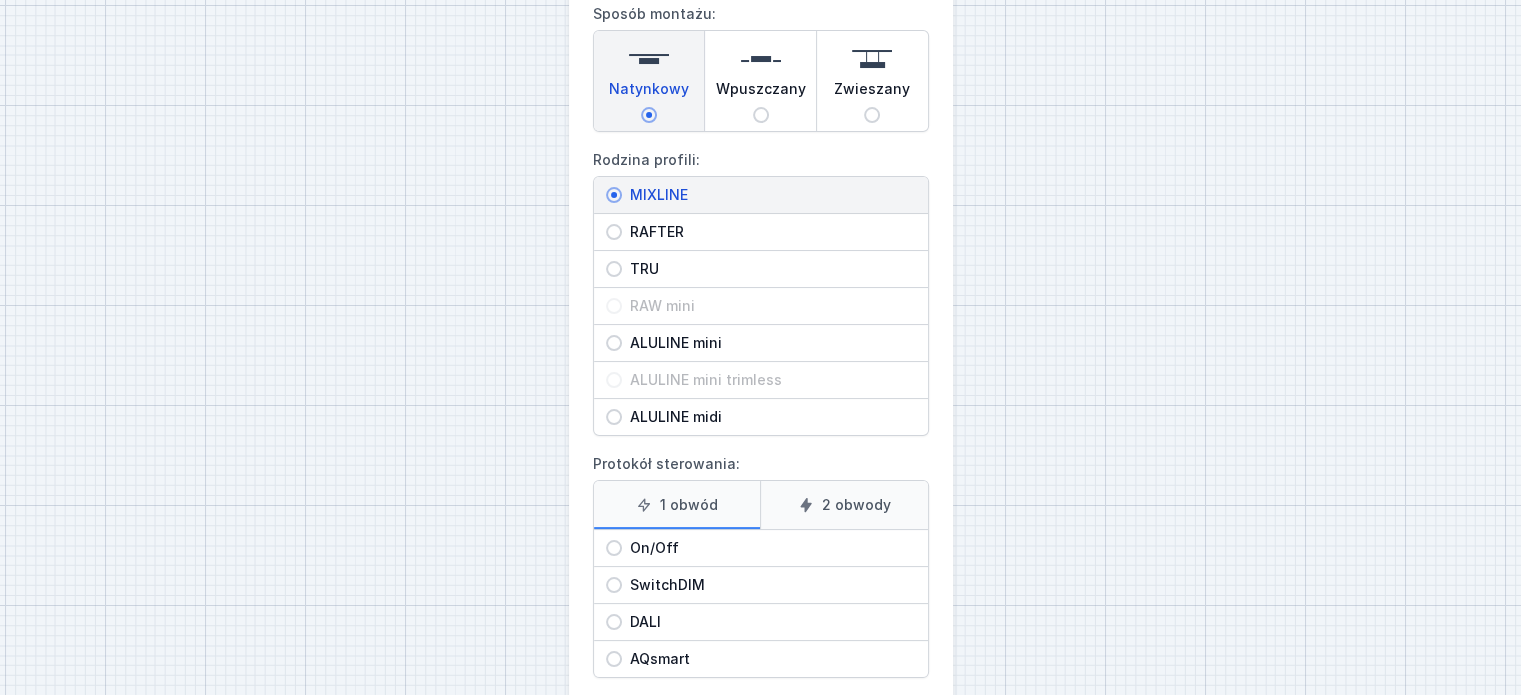 click on "On/Off" at bounding box center [761, 195] 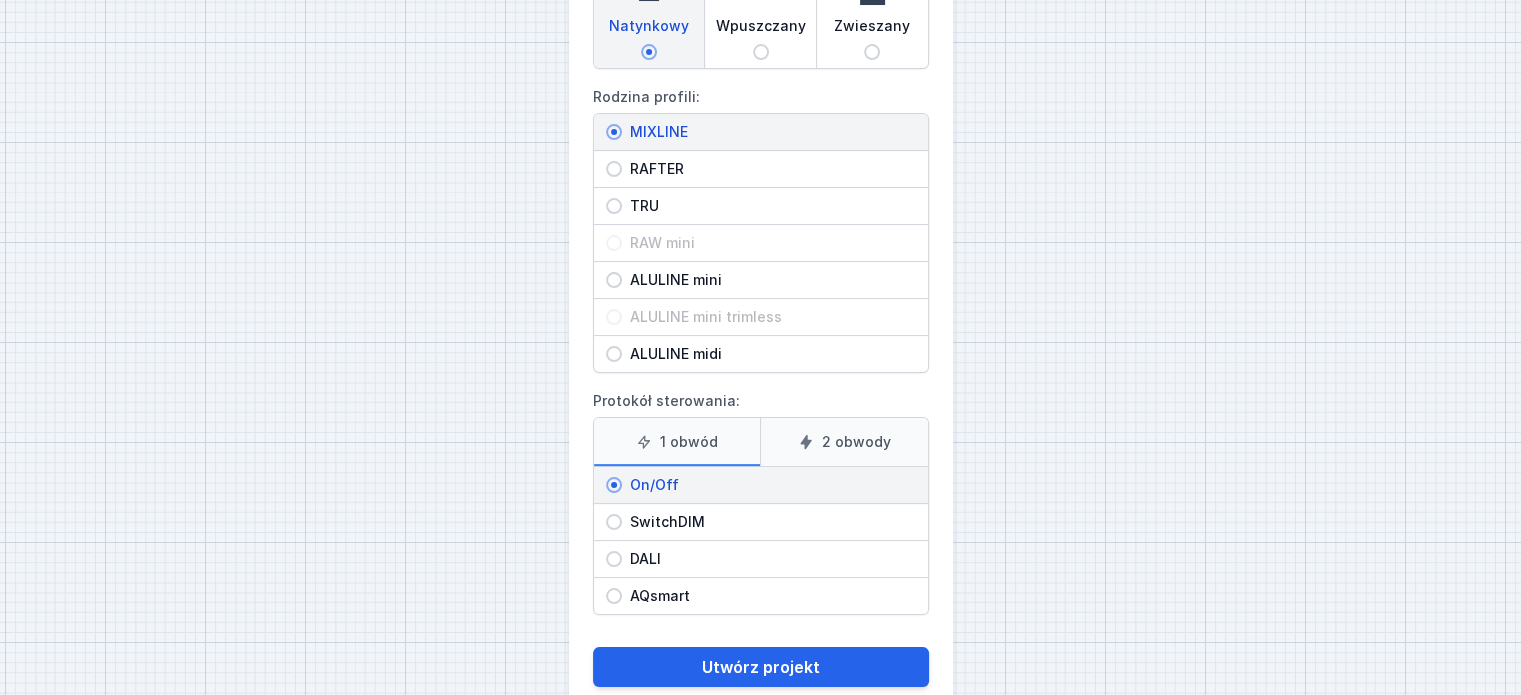 scroll, scrollTop: 303, scrollLeft: 0, axis: vertical 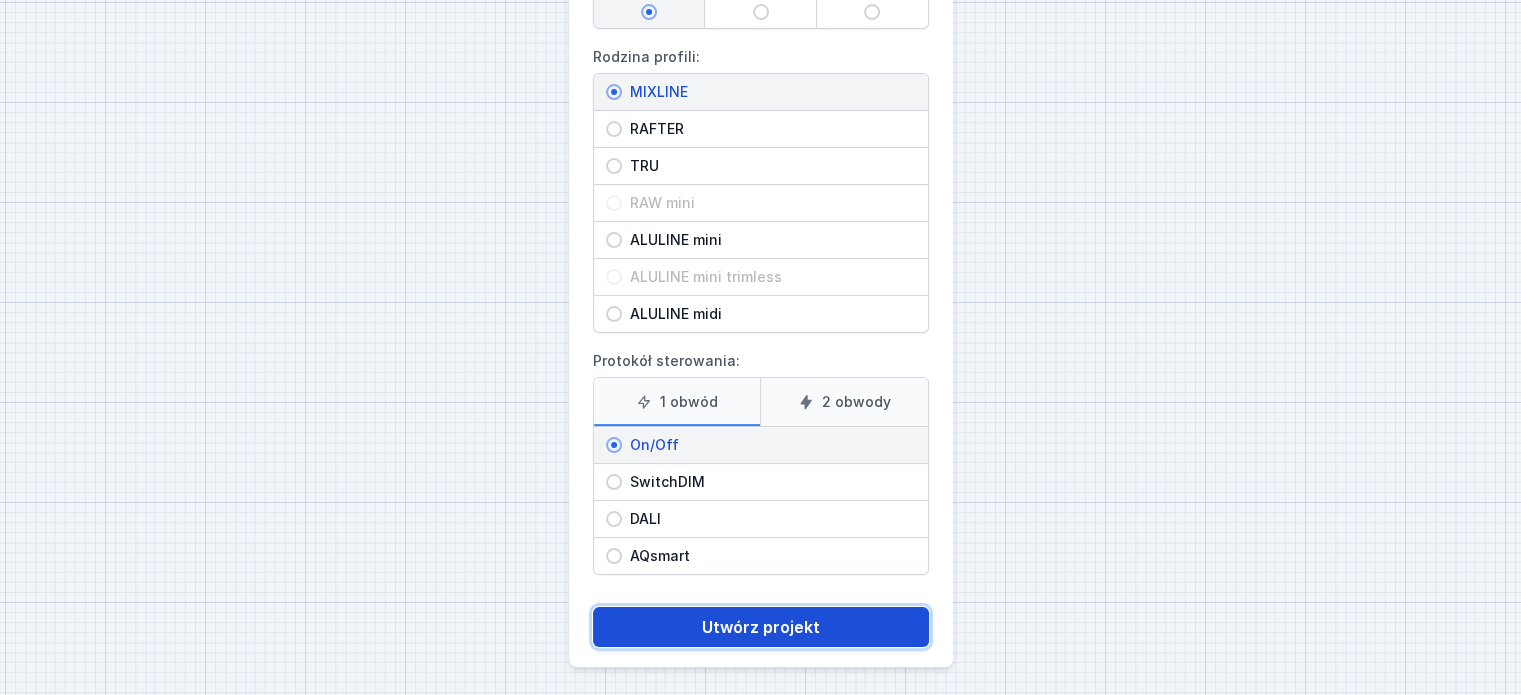 click on "Utwórz projekt" at bounding box center [761, 627] 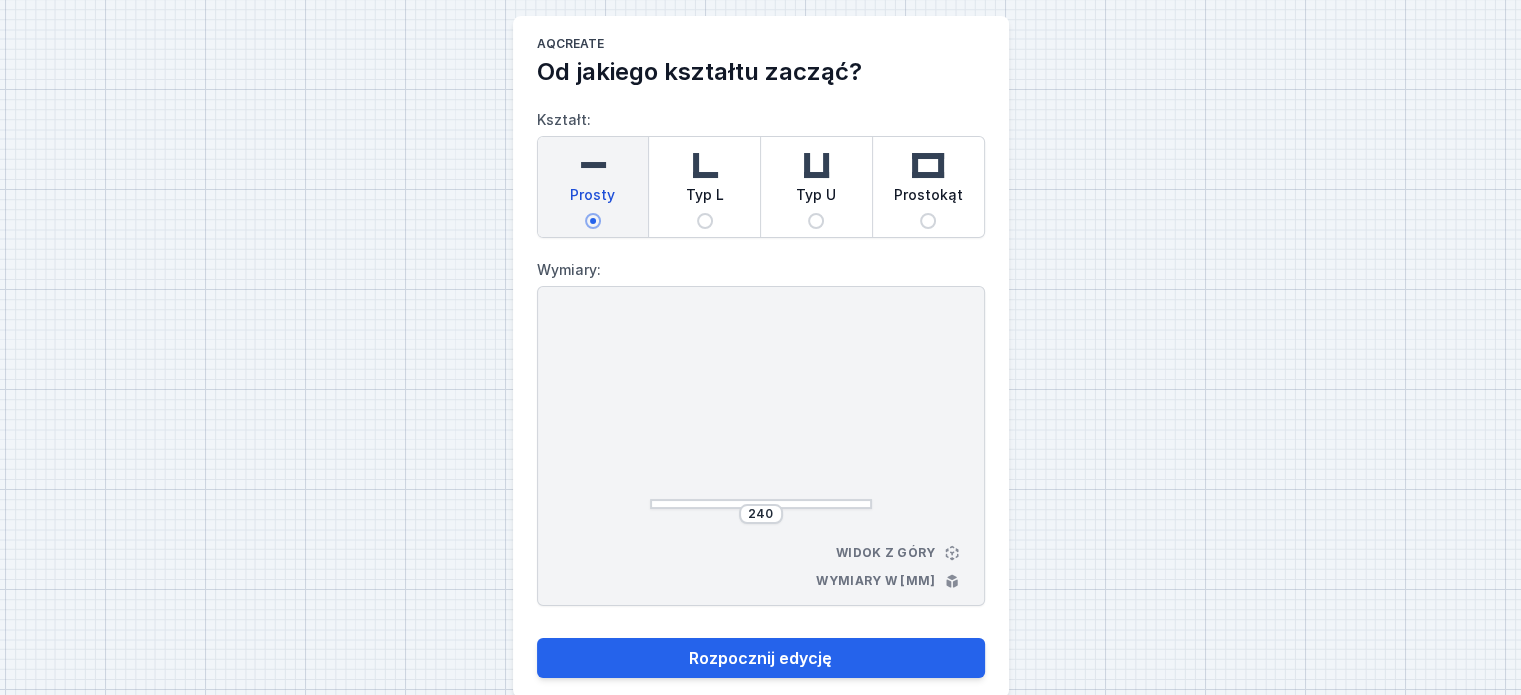 scroll, scrollTop: 0, scrollLeft: 0, axis: both 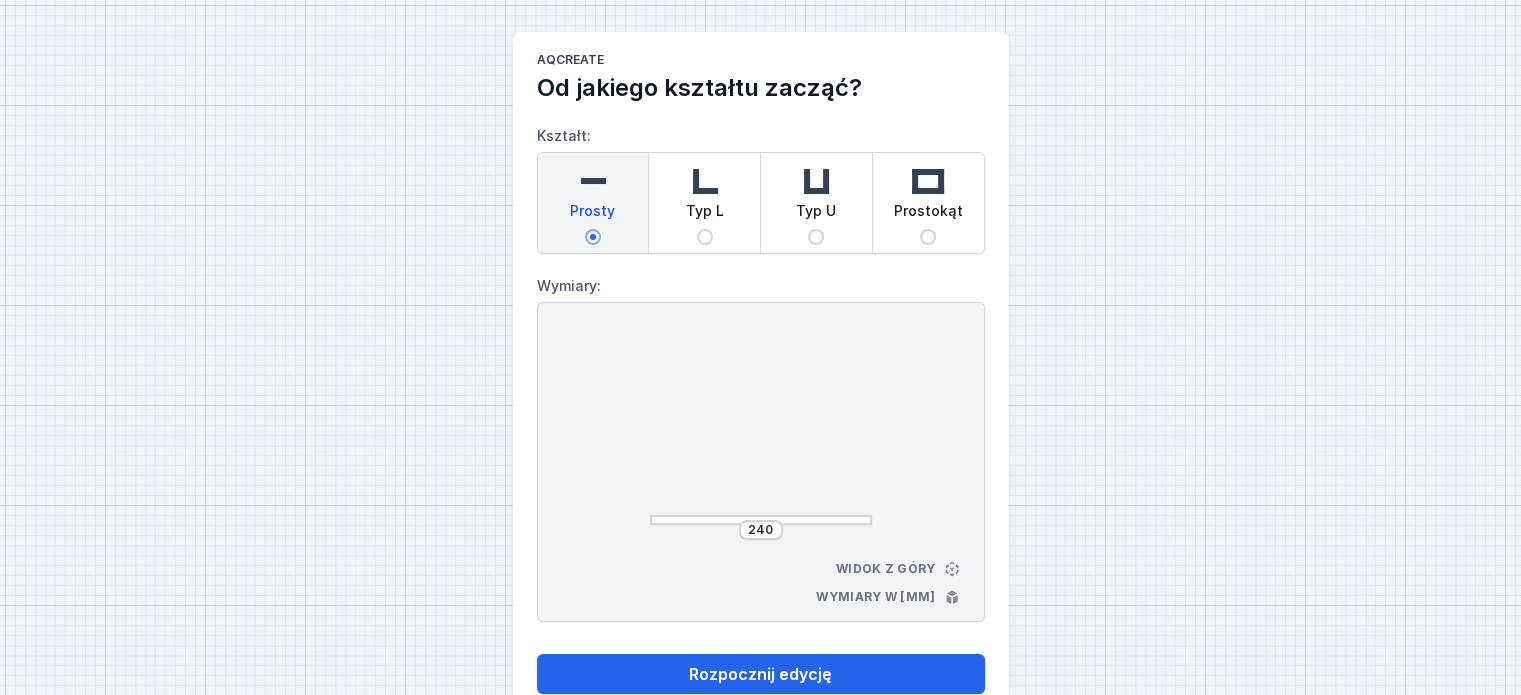click at bounding box center [593, 181] 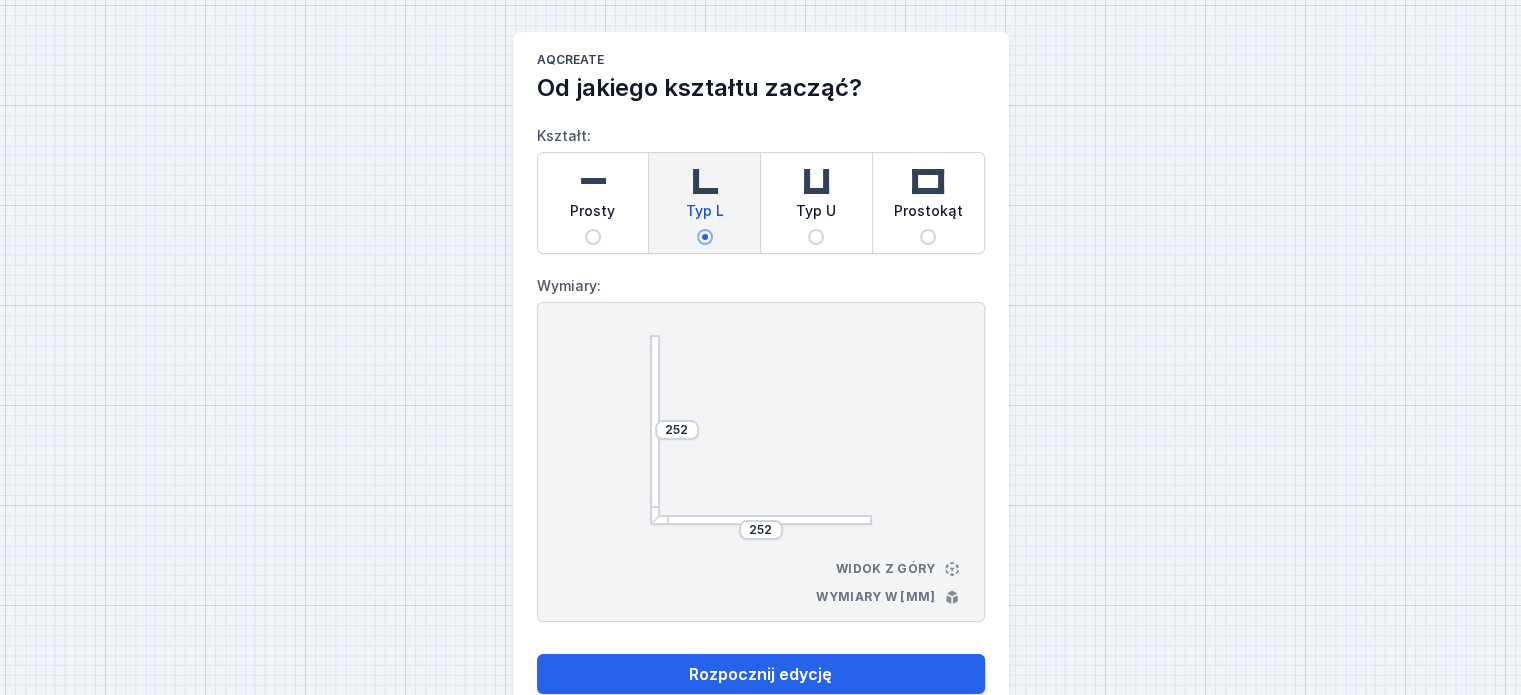 click on "252" at bounding box center (677, 430) 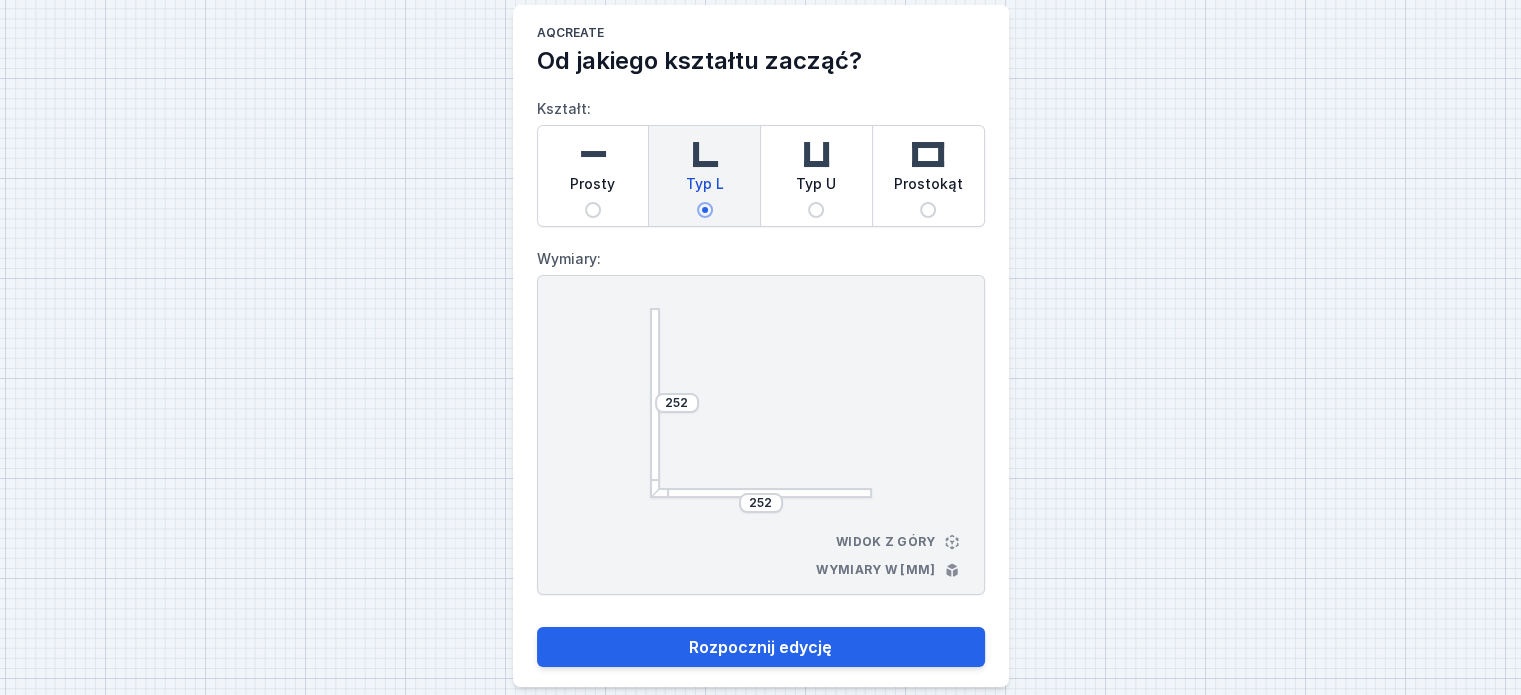 scroll, scrollTop: 50, scrollLeft: 0, axis: vertical 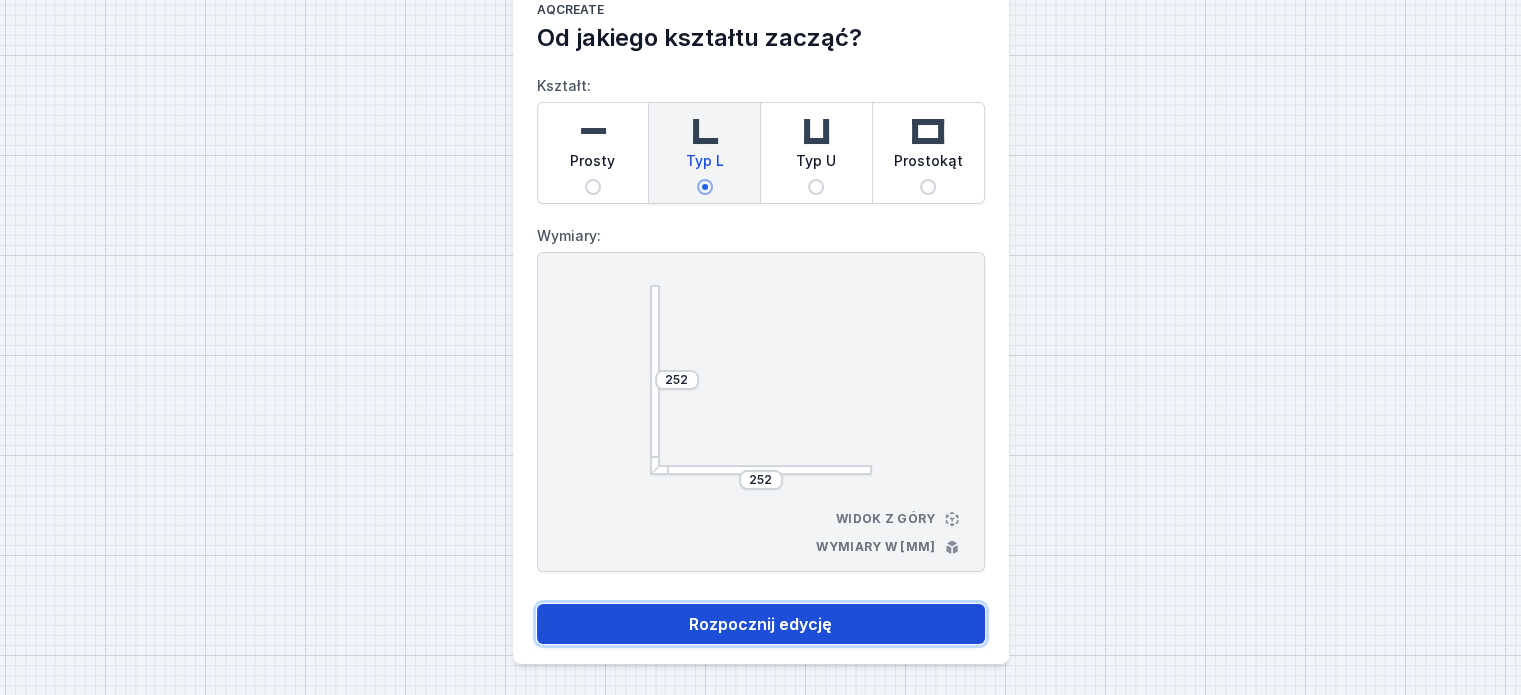 click on "Rozpocznij edycję" at bounding box center [761, 624] 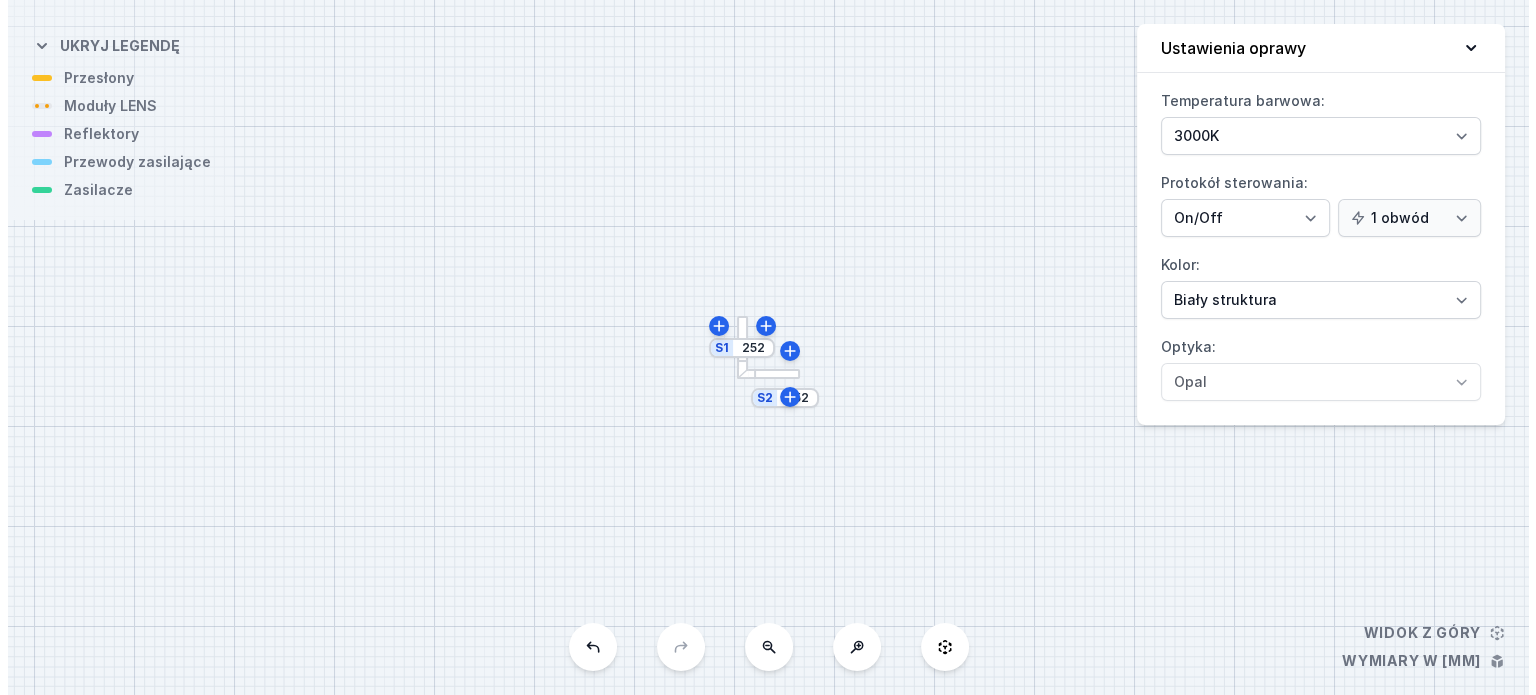 scroll, scrollTop: 0, scrollLeft: 0, axis: both 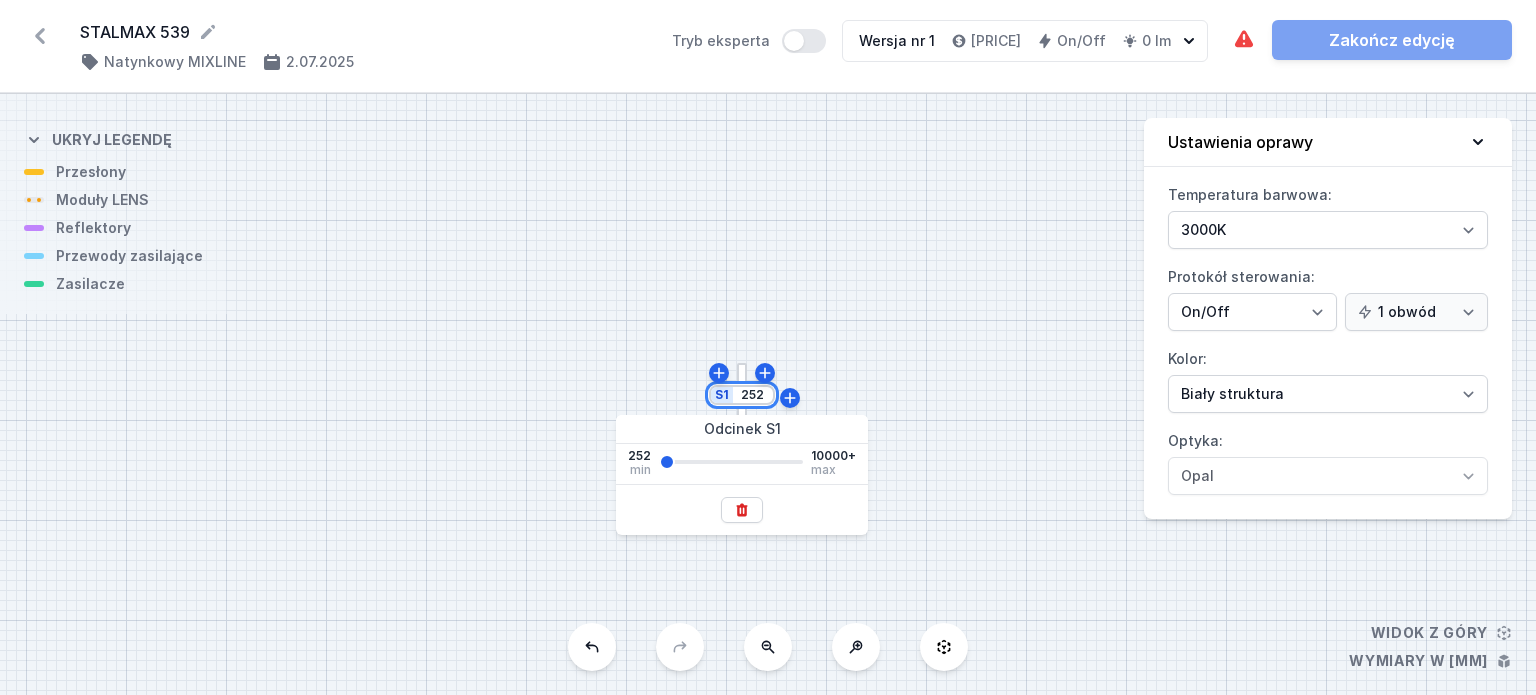 drag, startPoint x: 739, startPoint y: 393, endPoint x: 783, endPoint y: 387, distance: 44.407207 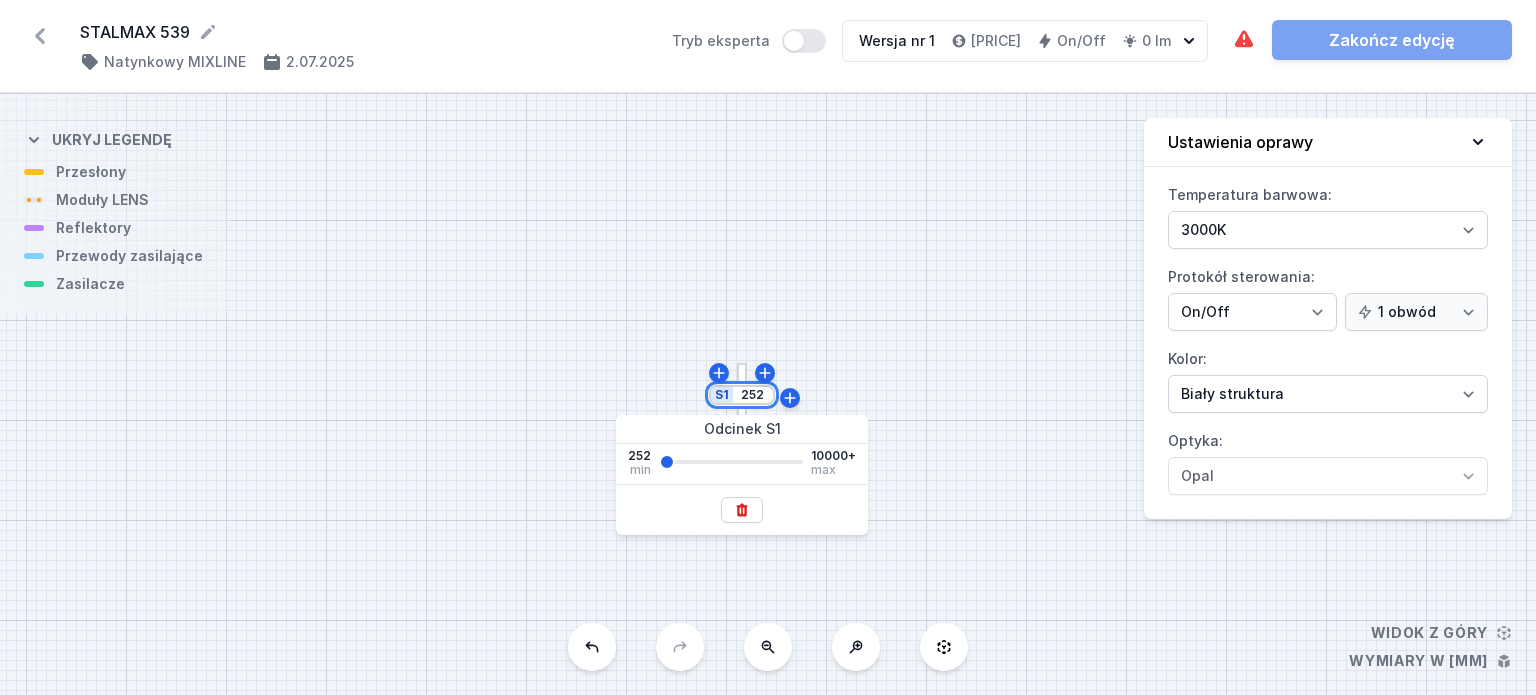 click on "S2 252 S1 252" at bounding box center (789, 416) 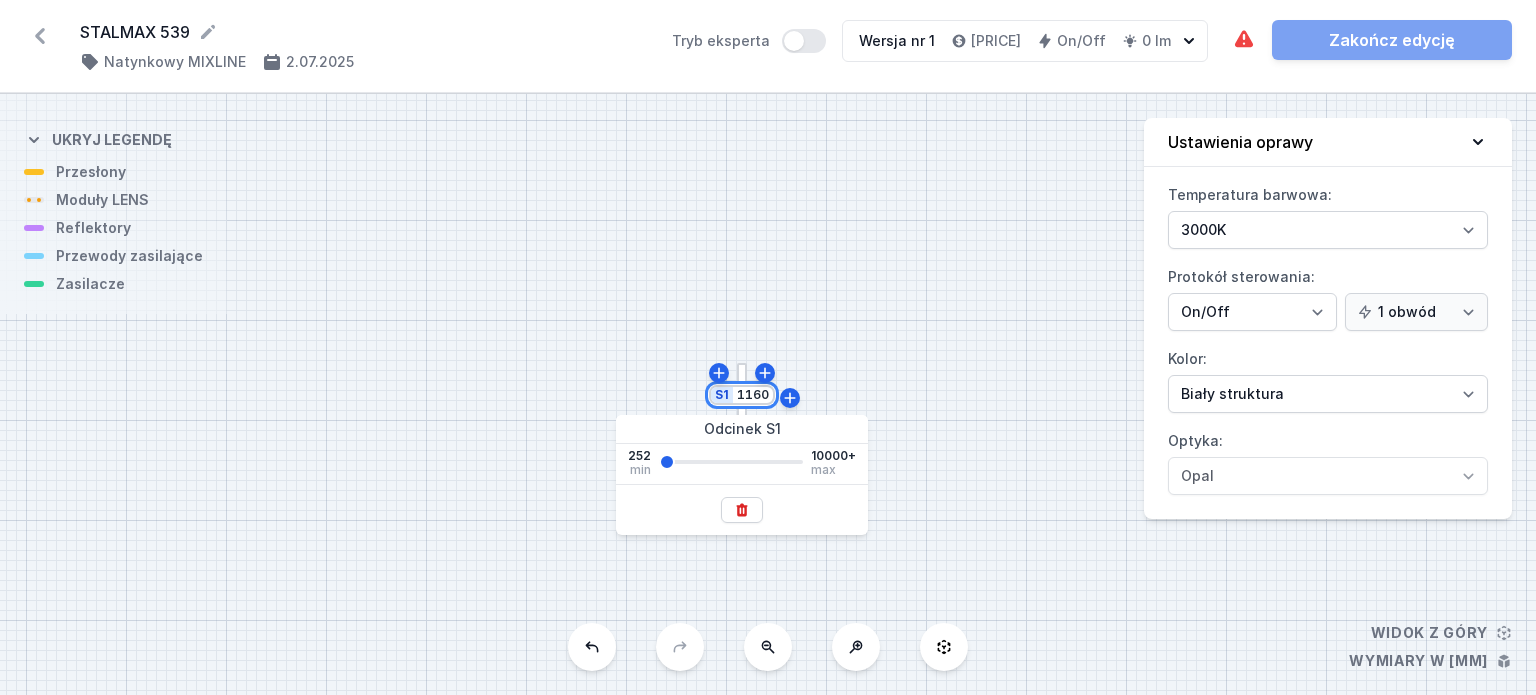 type on "1160" 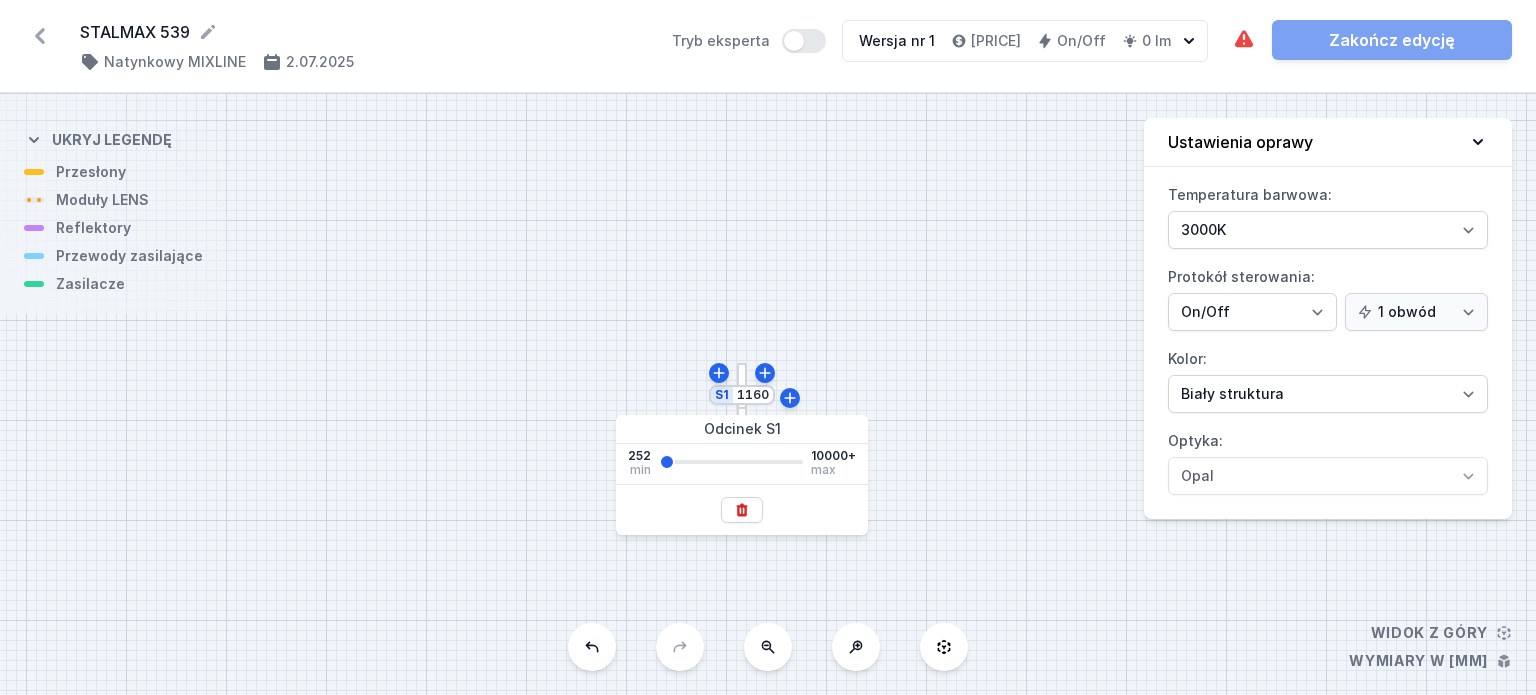 click on "S2 252 S1 1160" at bounding box center (768, 394) 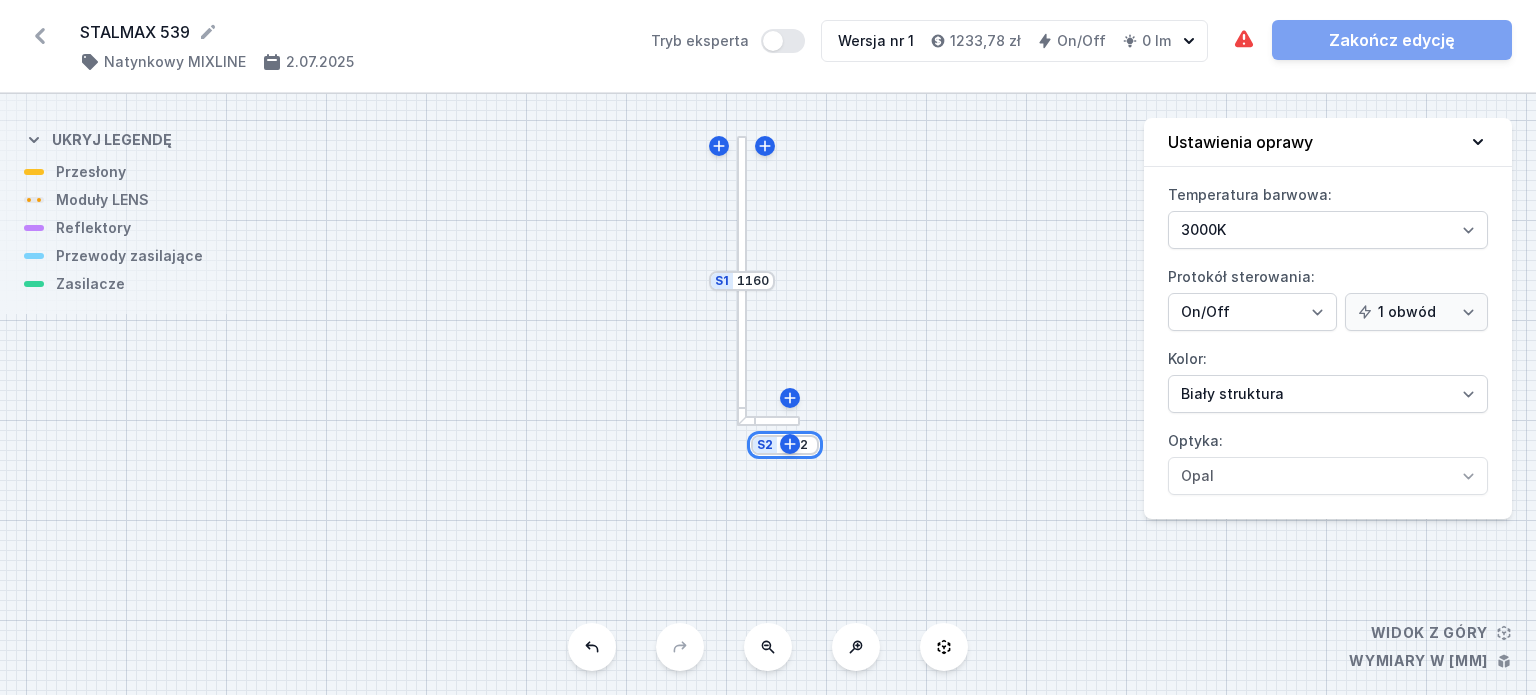 click on "252" at bounding box center [797, 445] 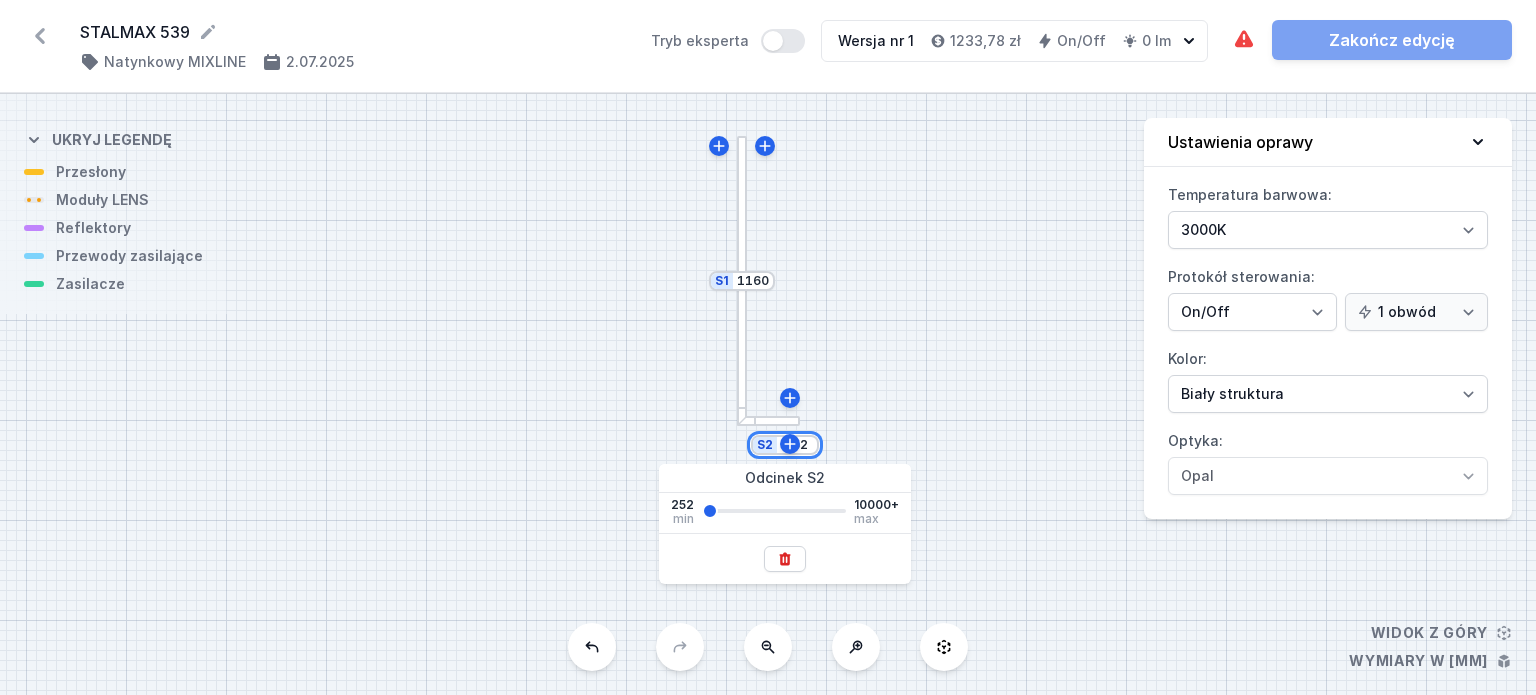 click on "252" at bounding box center (797, 445) 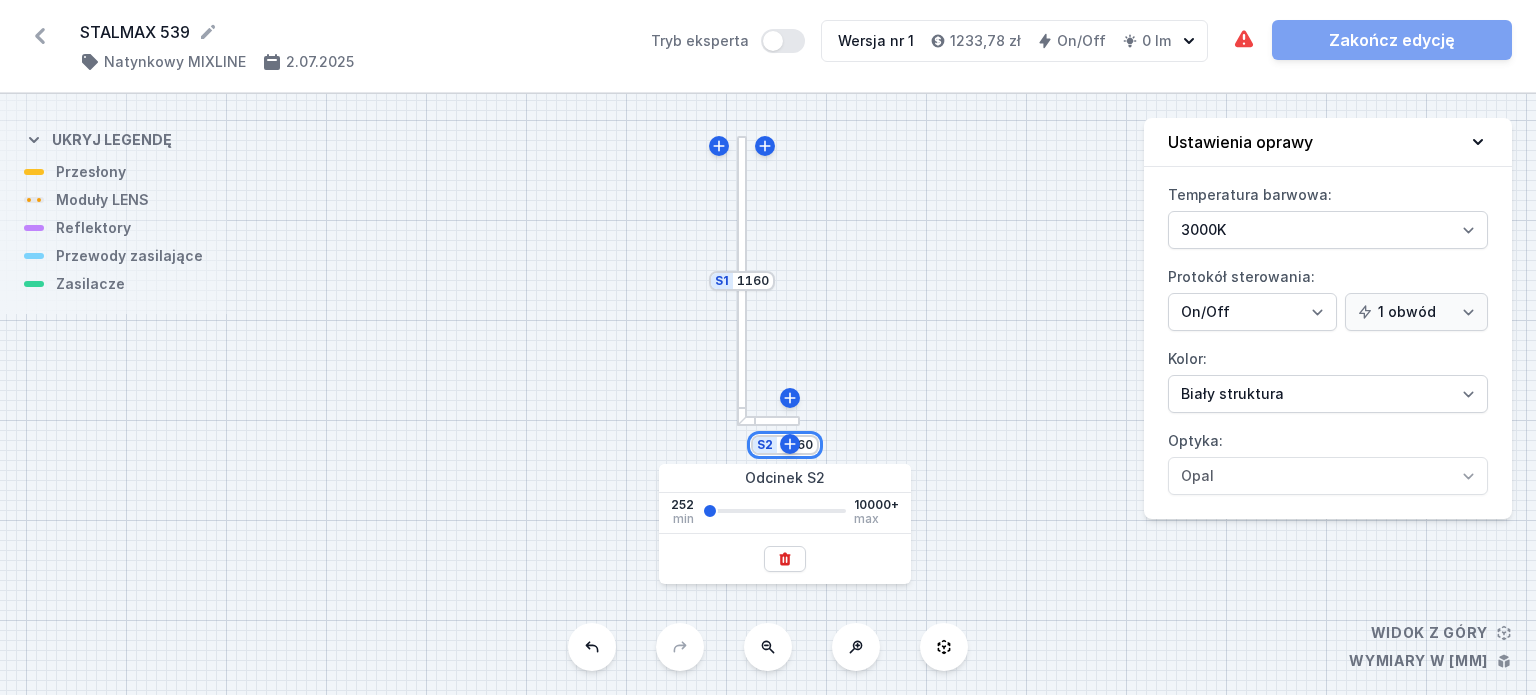 type on "1160" 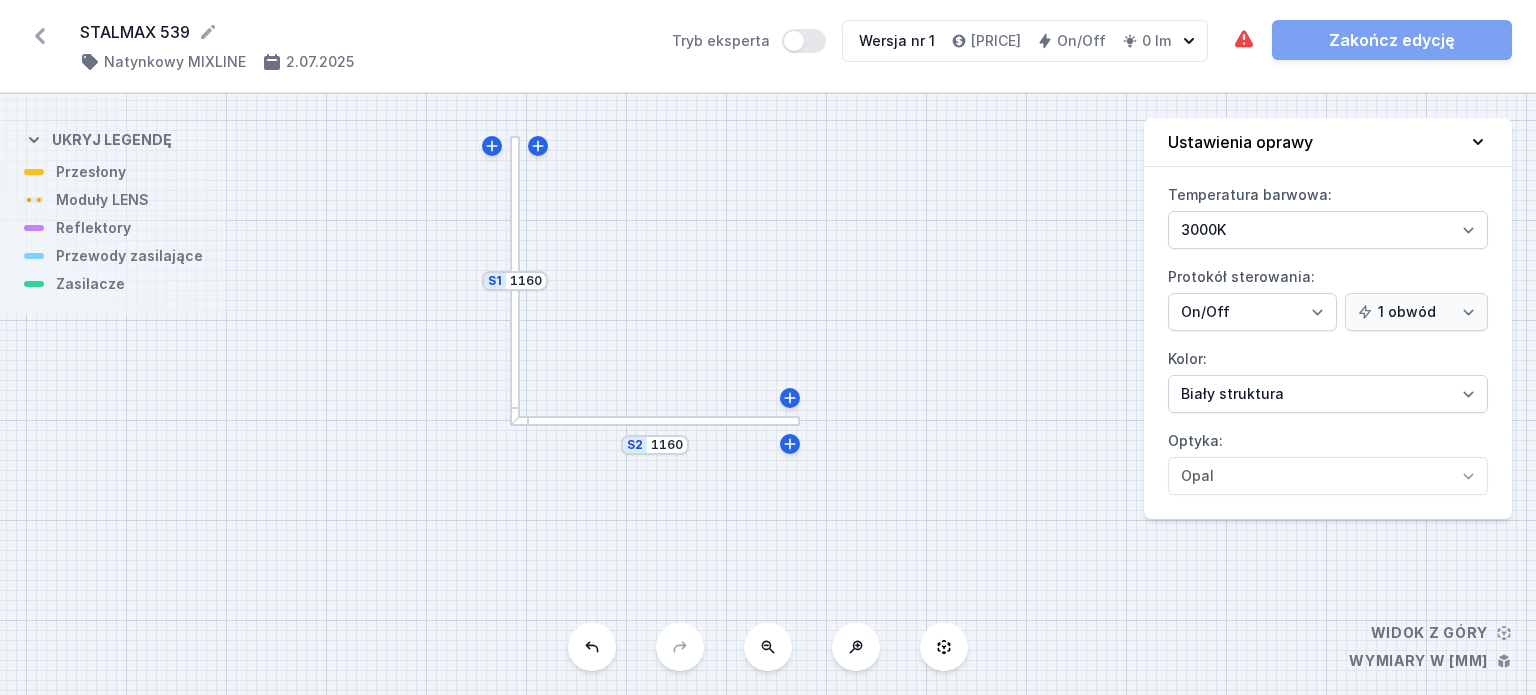 click at bounding box center [515, 281] 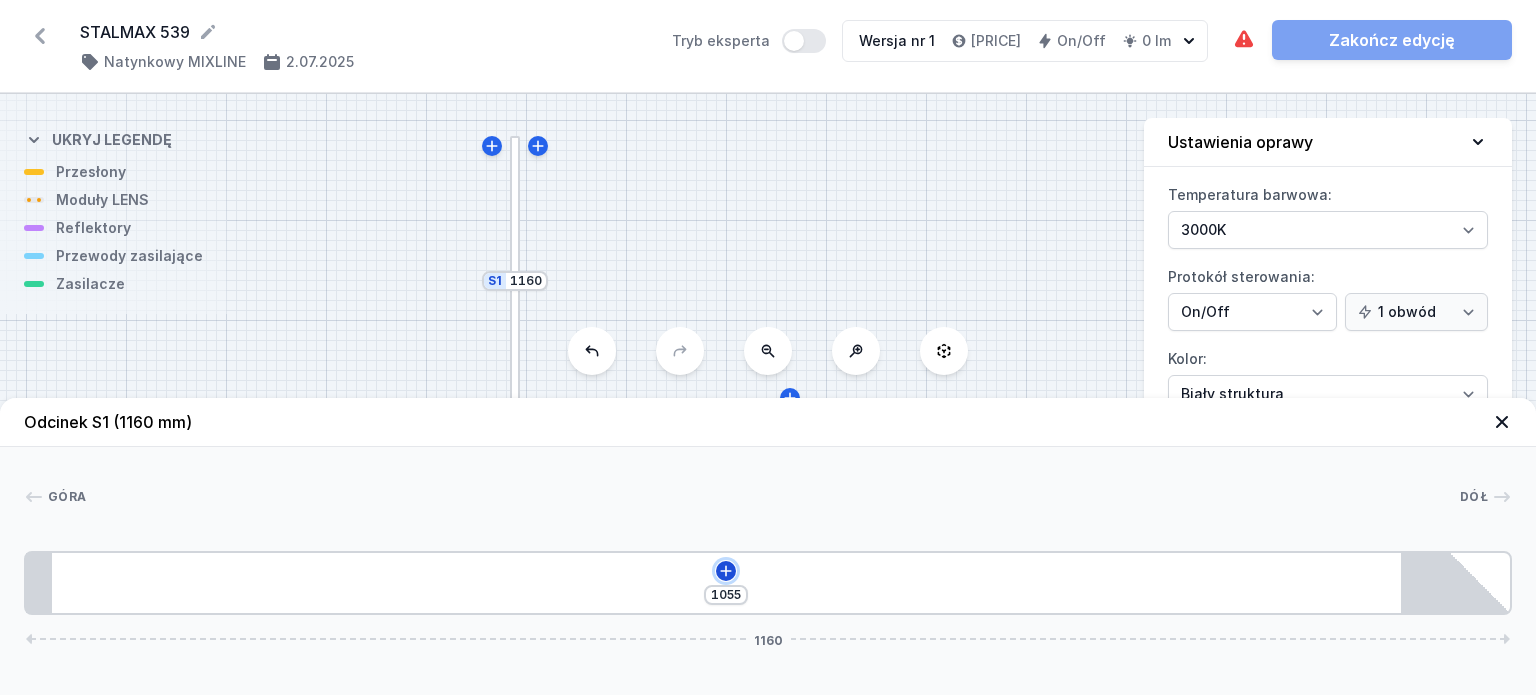 click at bounding box center [726, 570] 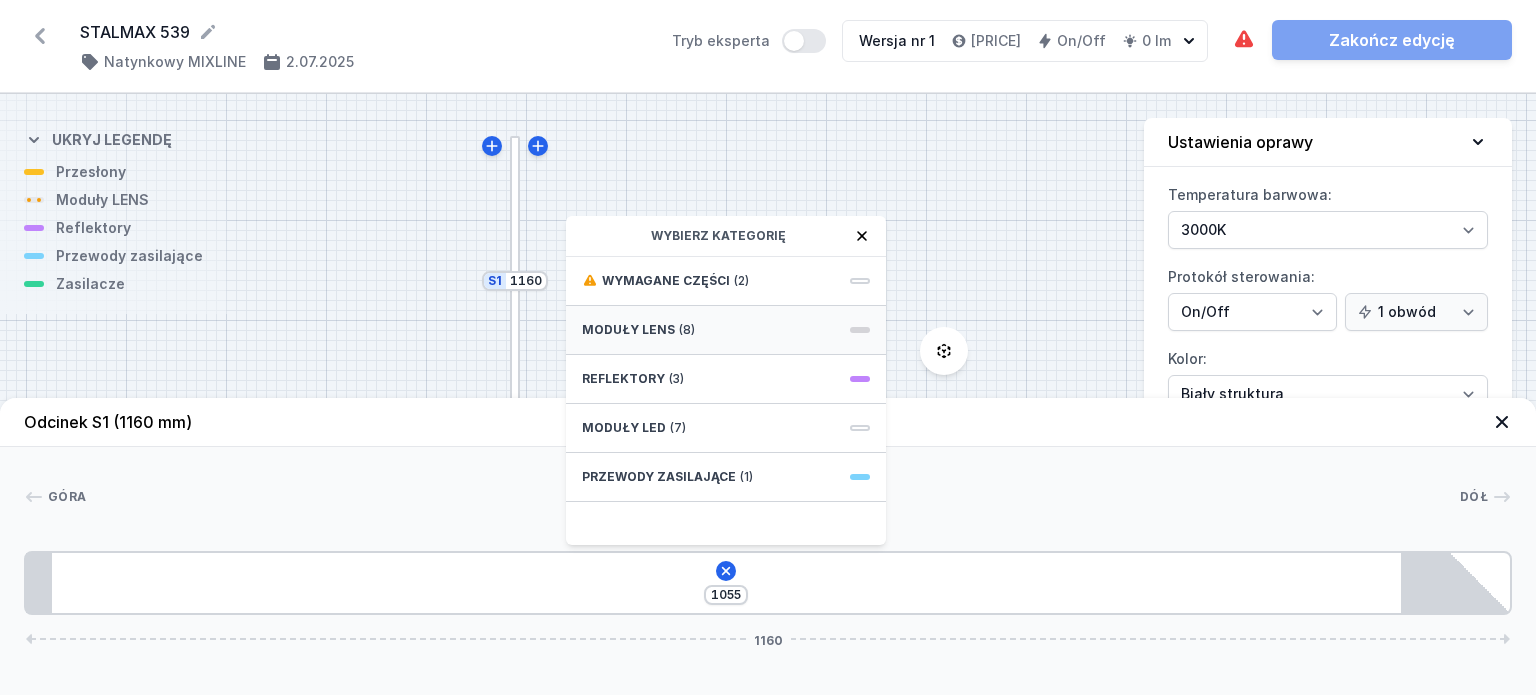 click on "Moduły LENS" at bounding box center (628, 330) 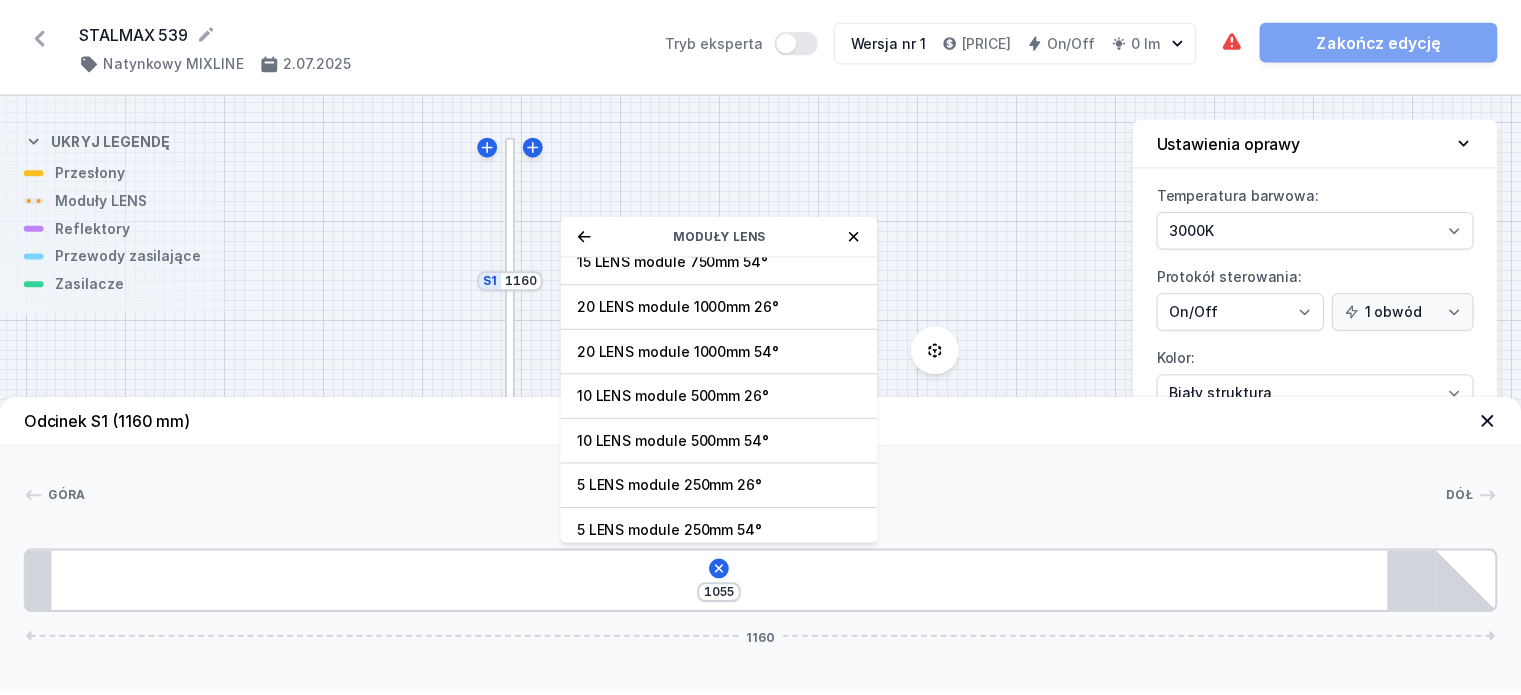 scroll, scrollTop: 70, scrollLeft: 0, axis: vertical 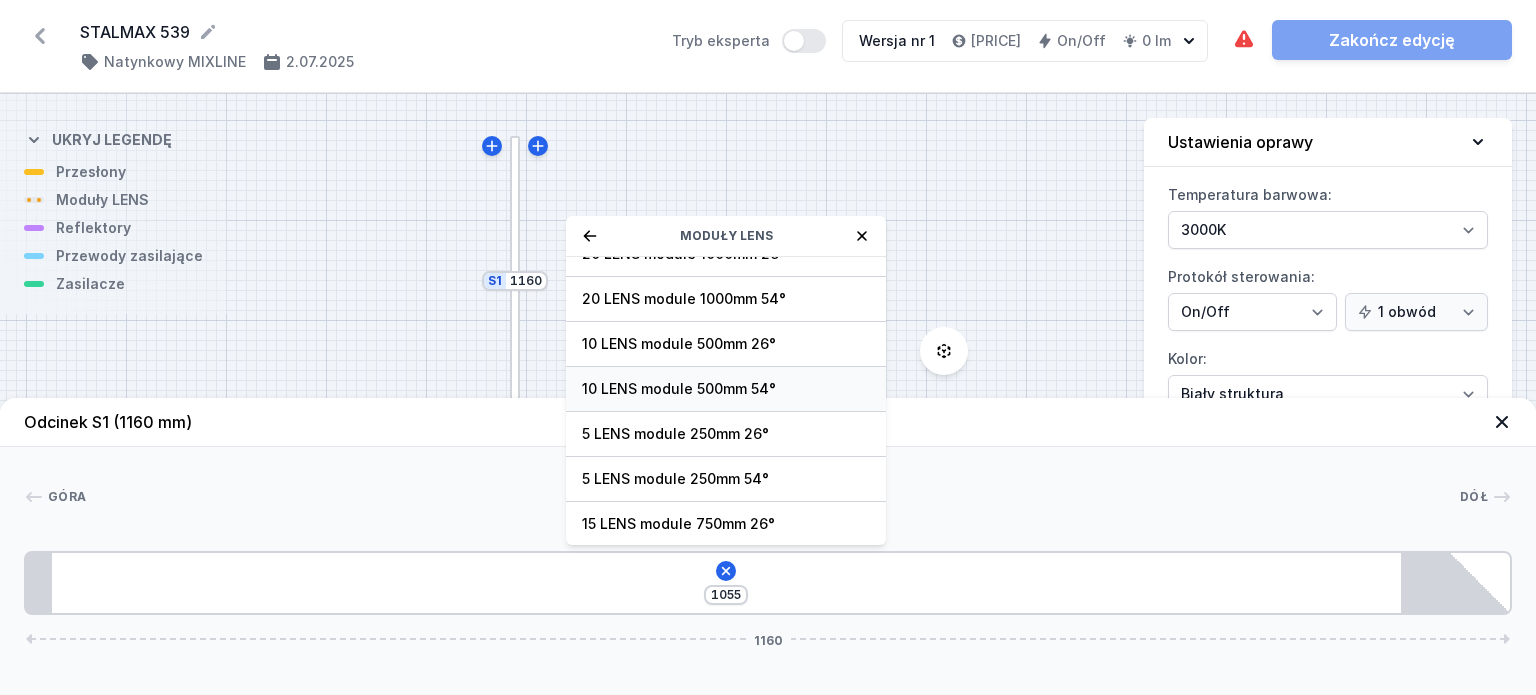click on "10 LENS module 500mm 54°" at bounding box center [726, 209] 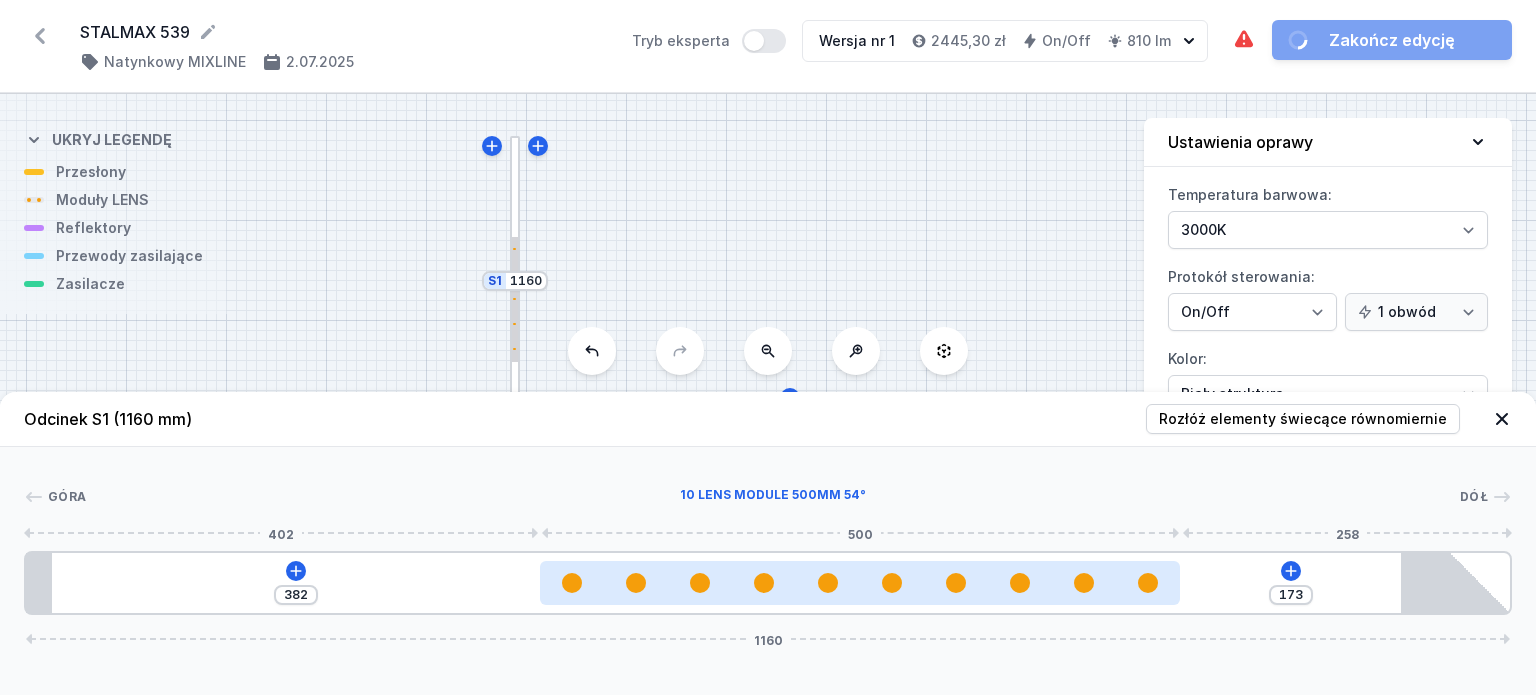 drag, startPoint x: 496, startPoint y: 585, endPoint x: 984, endPoint y: 585, distance: 488 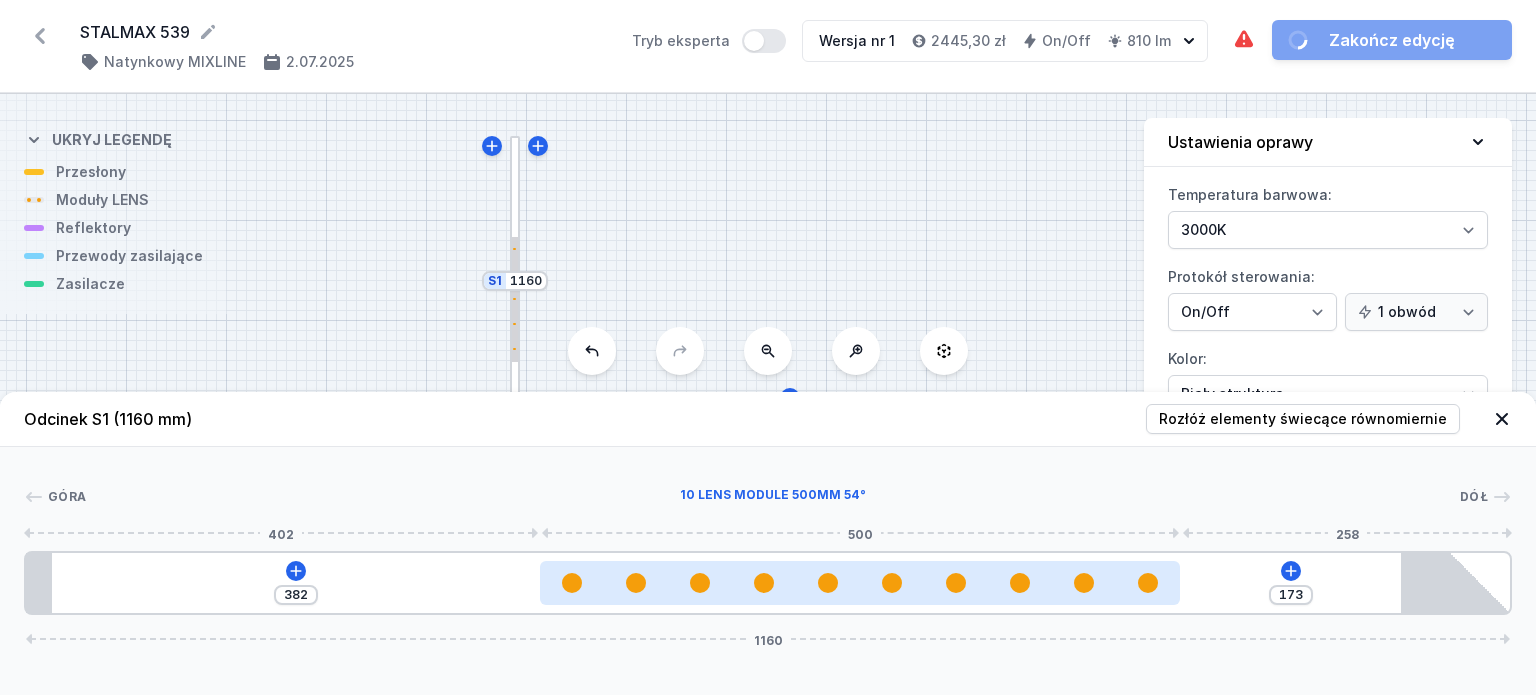 click at bounding box center [860, 583] 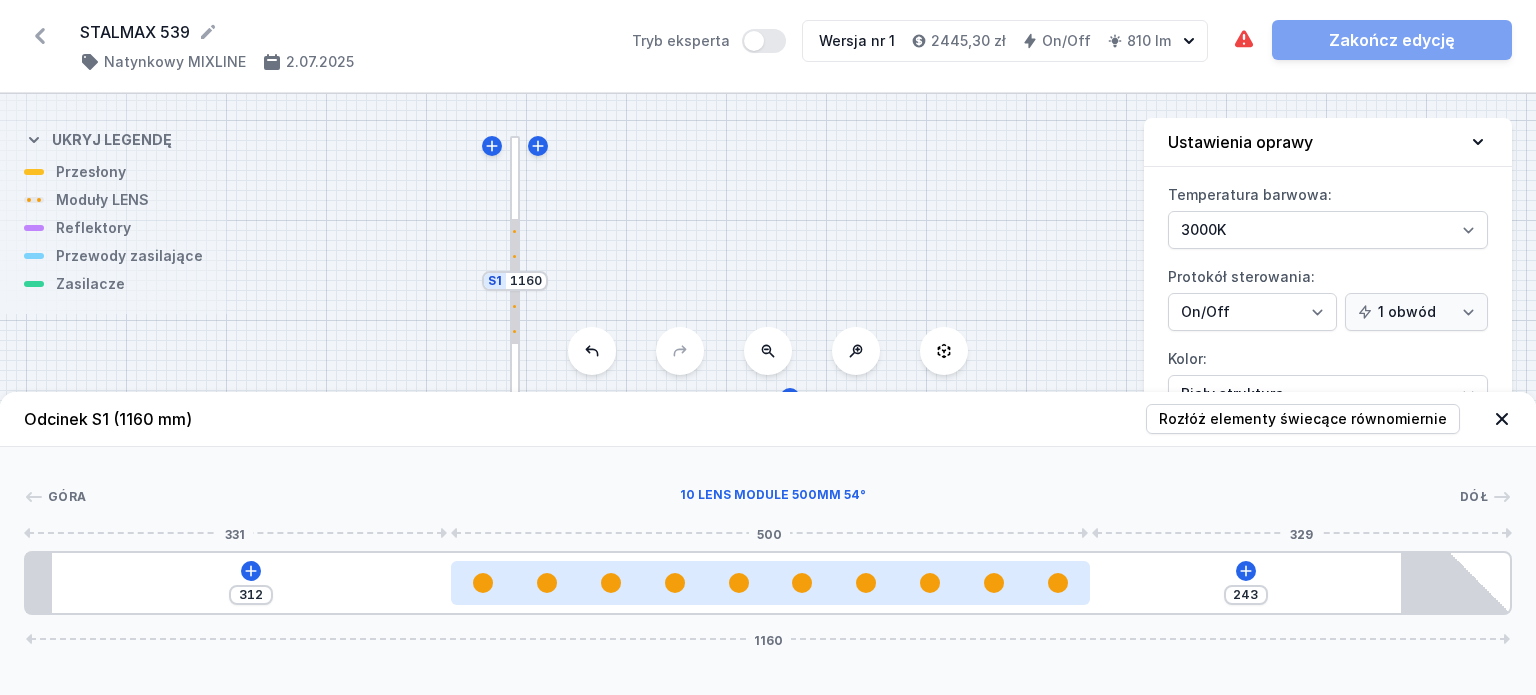drag, startPoint x: 915, startPoint y: 580, endPoint x: 819, endPoint y: 597, distance: 97.49359 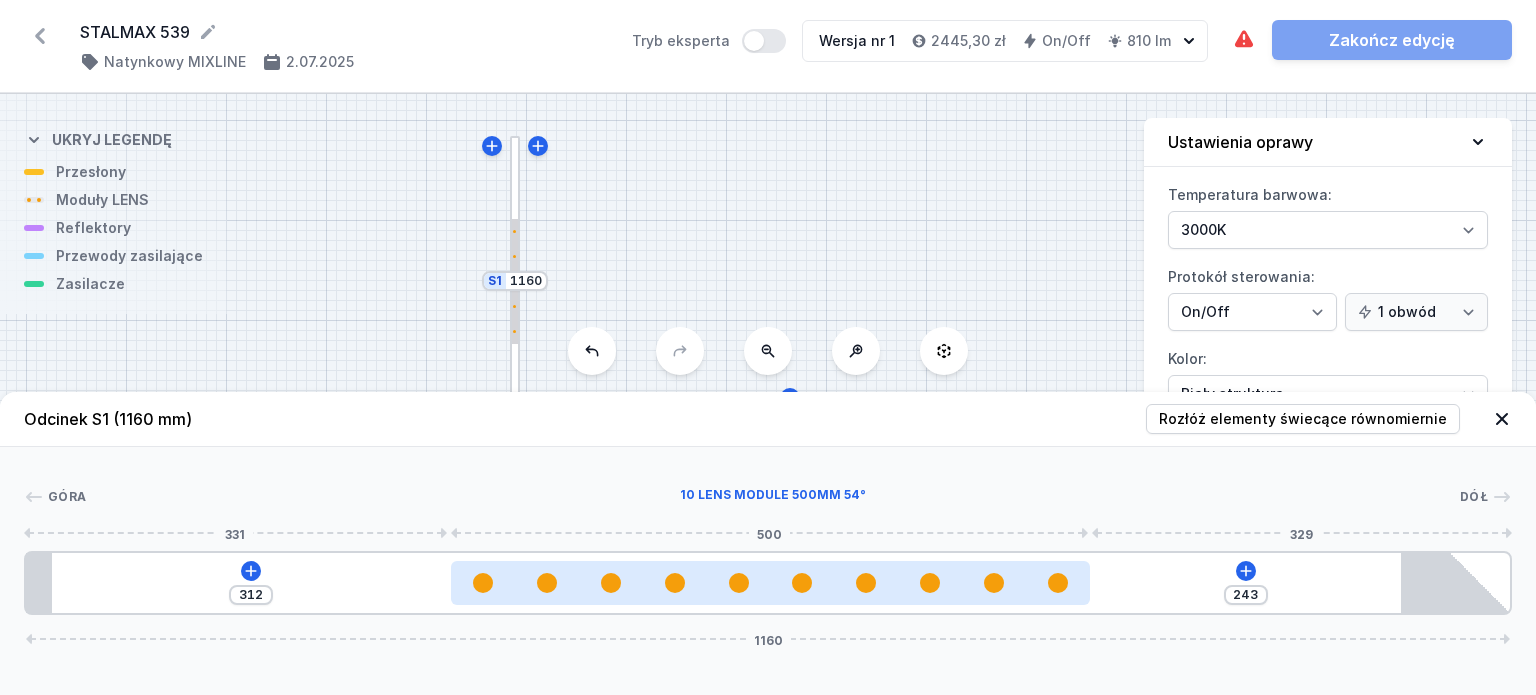 click at bounding box center [771, 583] 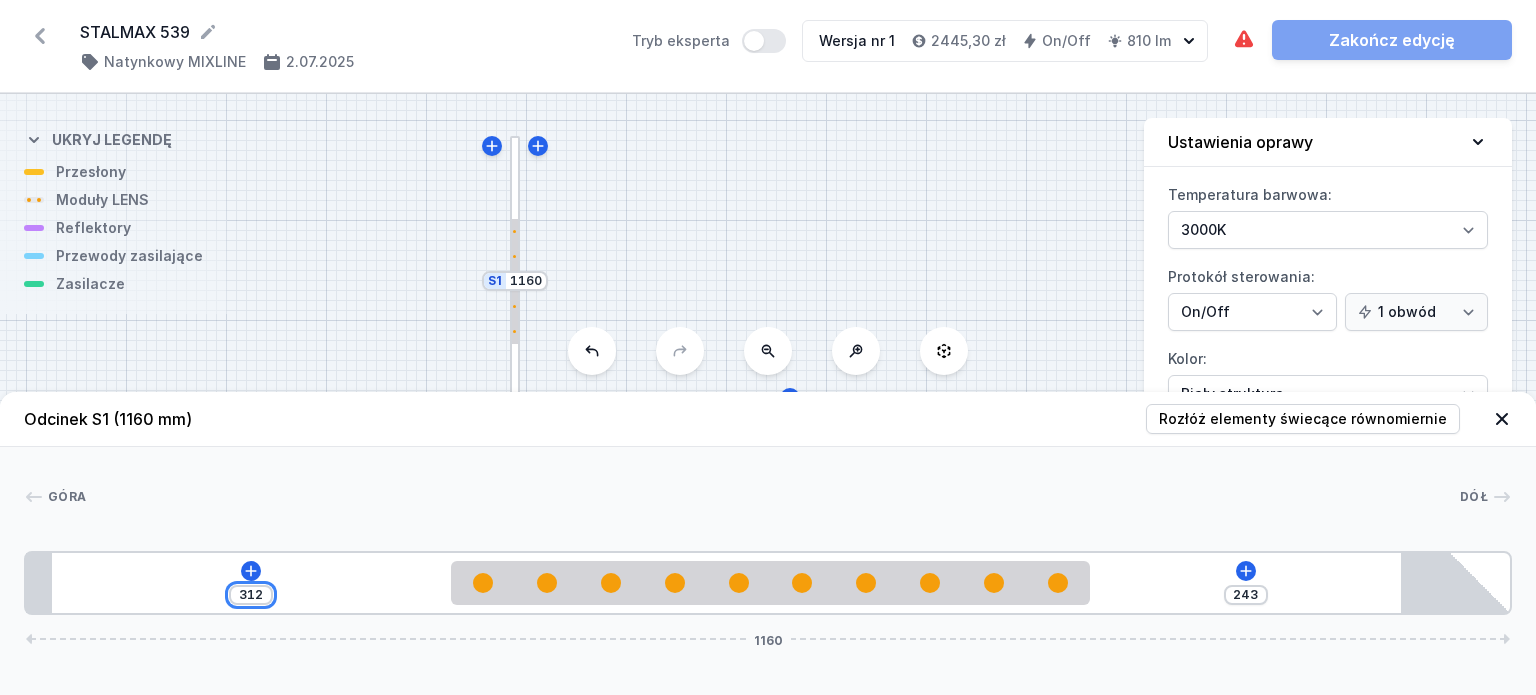 click on "312" at bounding box center (251, 595) 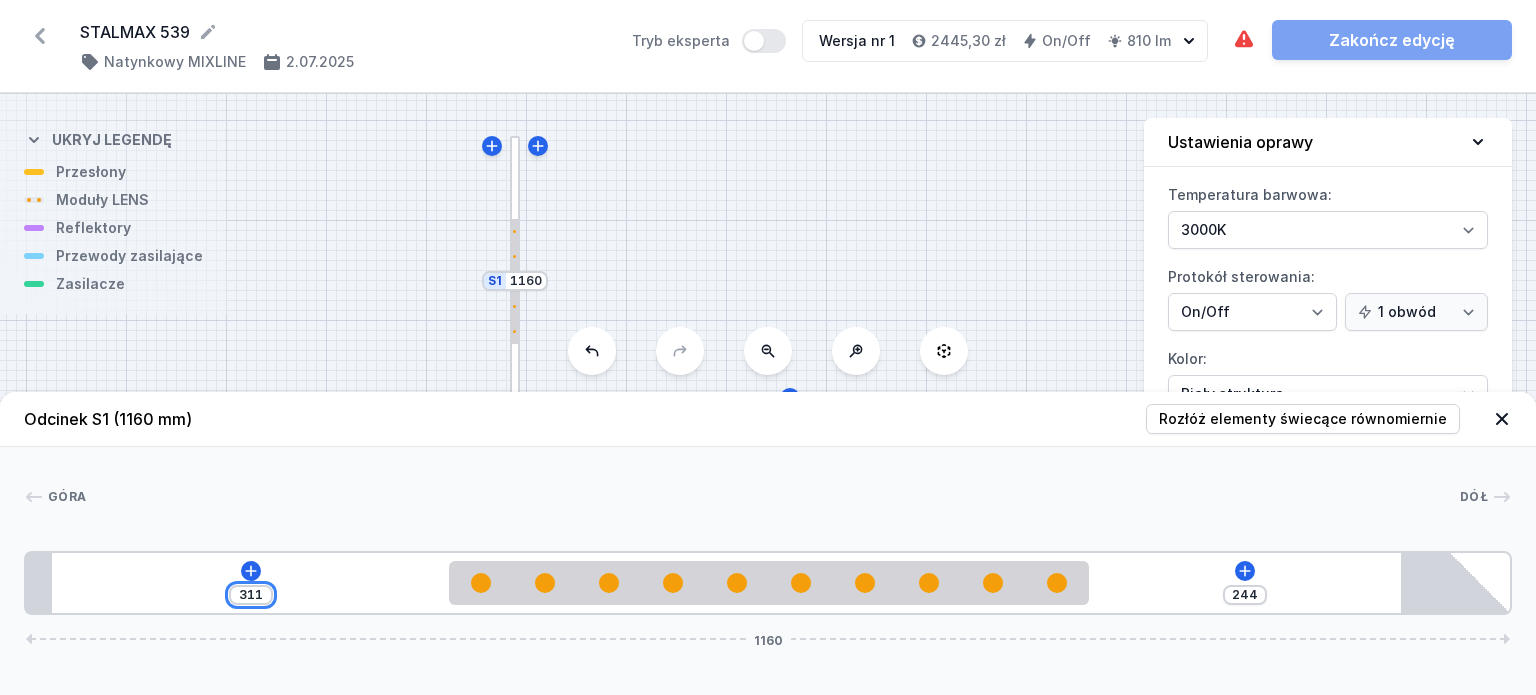 type on "311" 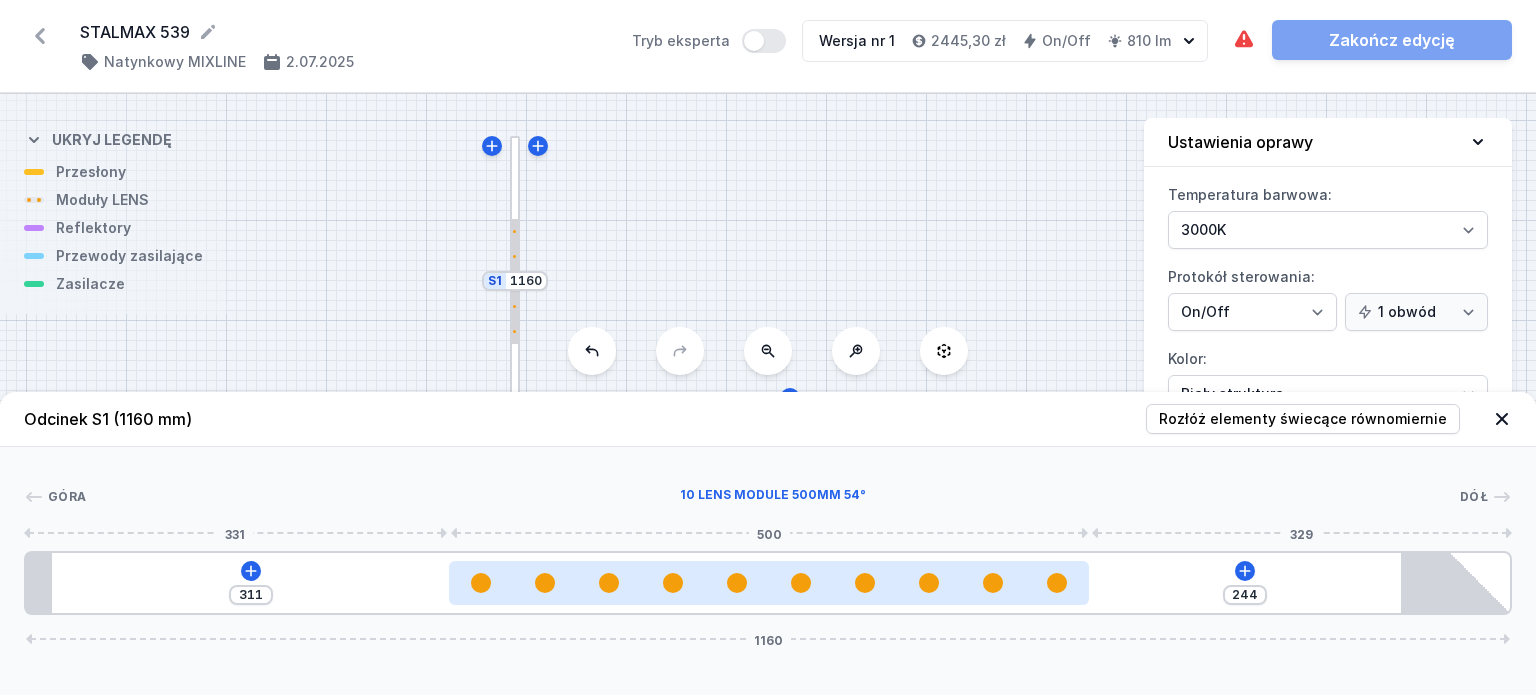 click at bounding box center (769, 583) 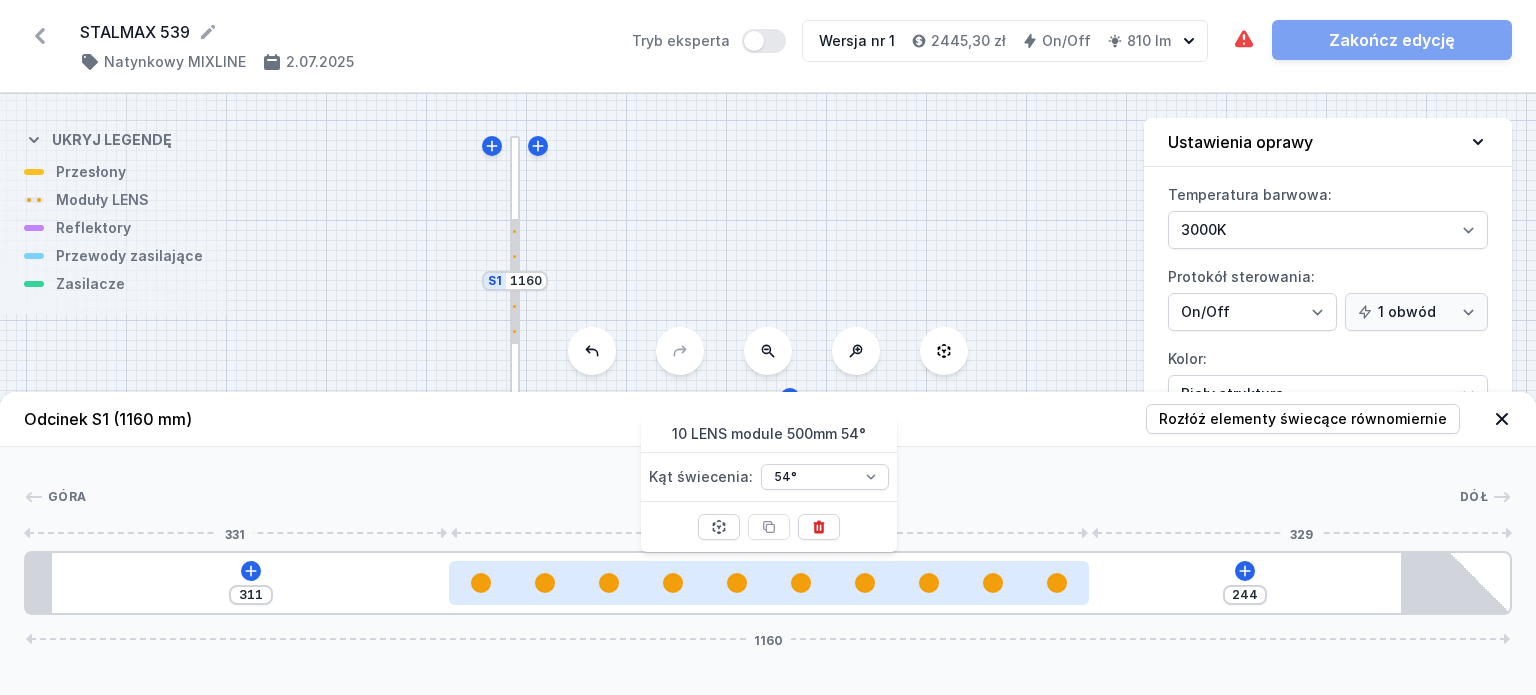 click at bounding box center [769, 583] 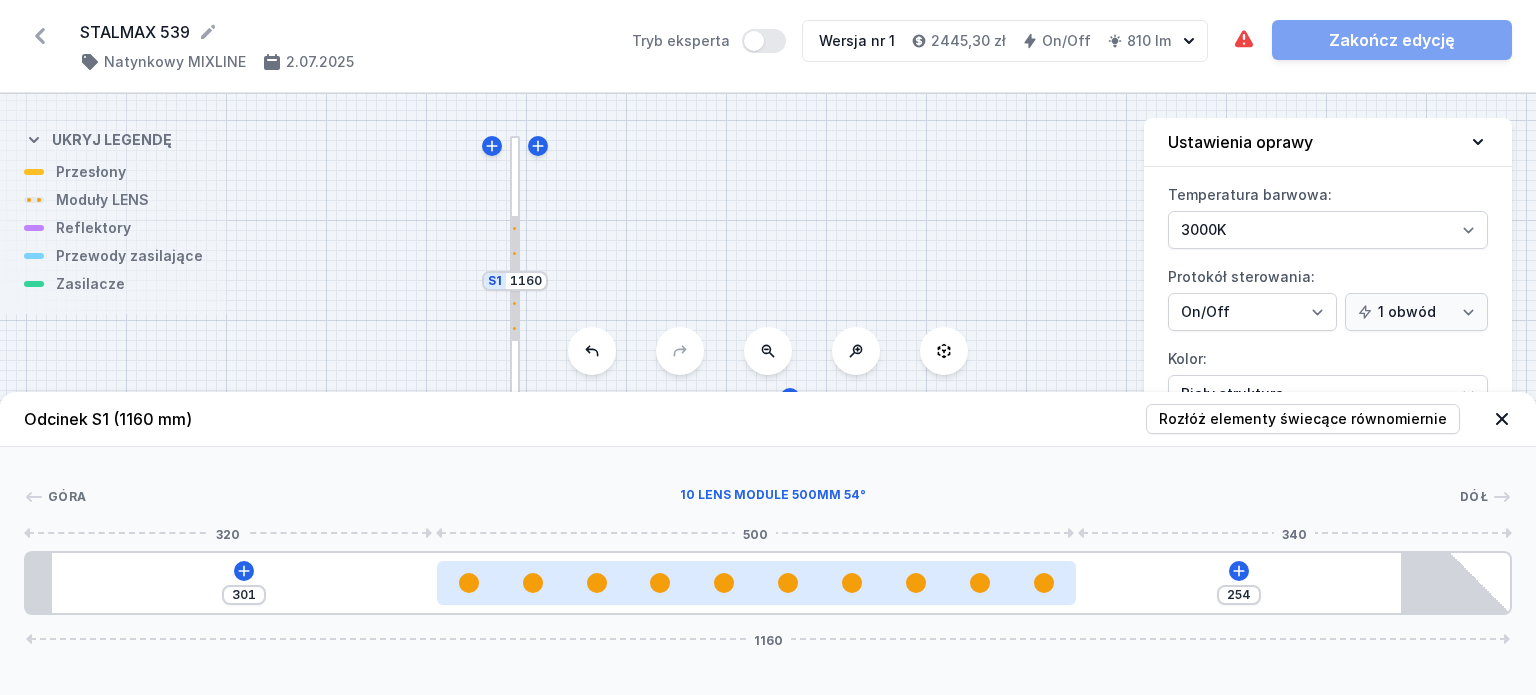 drag, startPoint x: 763, startPoint y: 579, endPoint x: 744, endPoint y: 578, distance: 19.026299 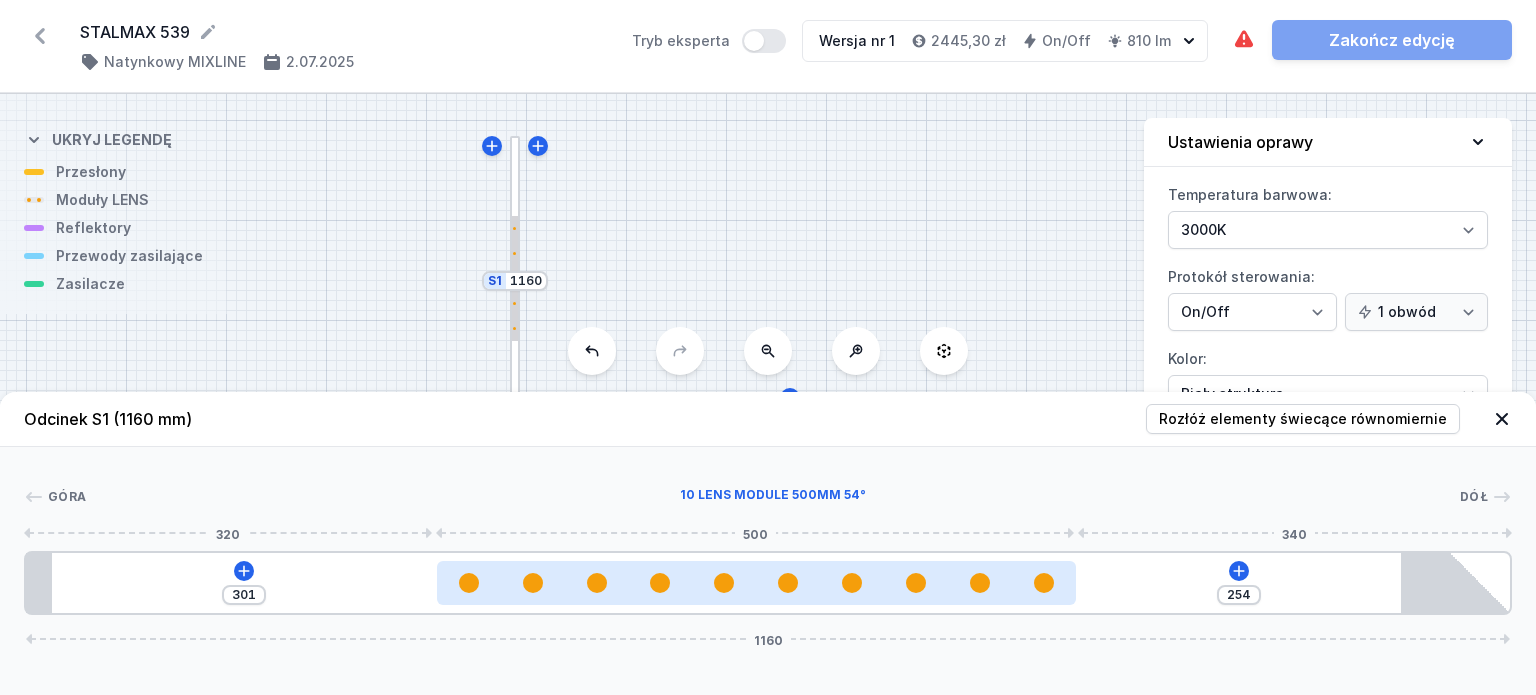 click at bounding box center [757, 583] 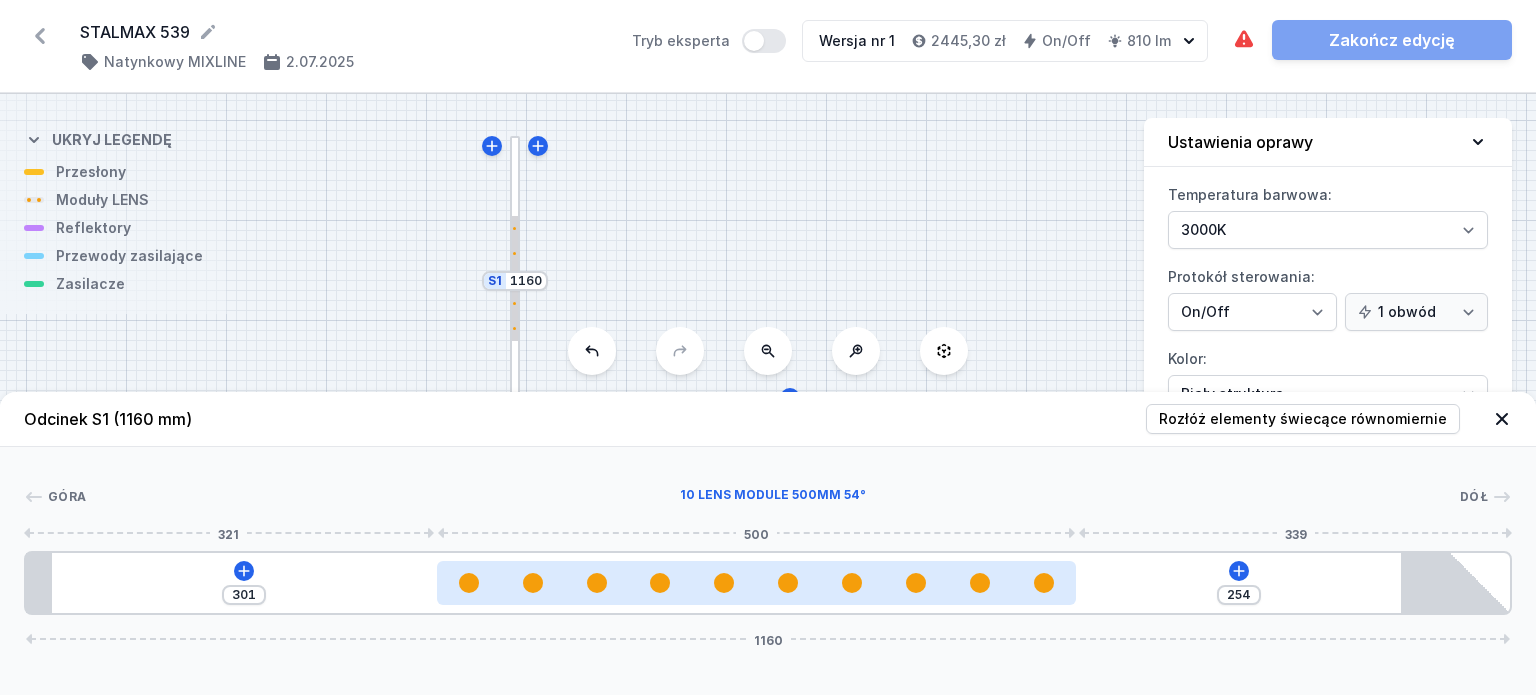 click at bounding box center (757, 583) 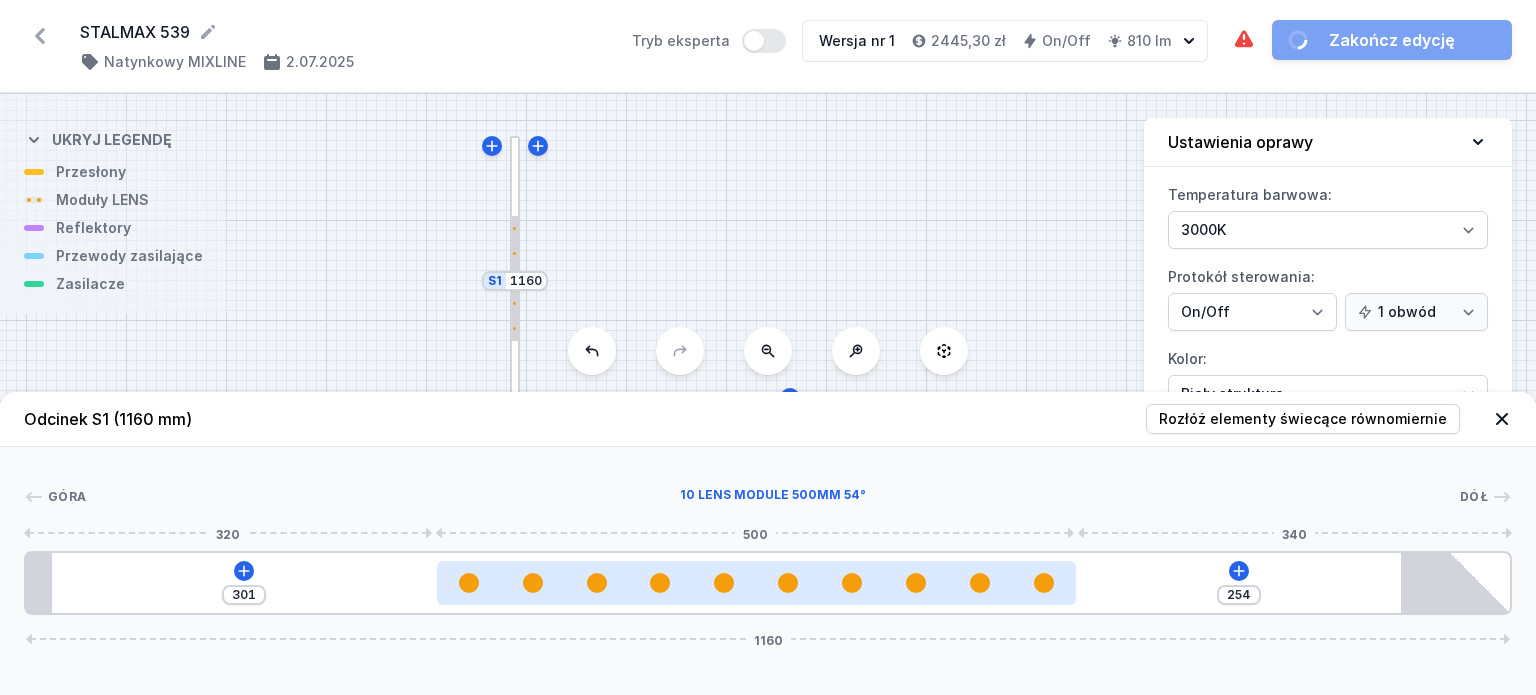click at bounding box center [757, 583] 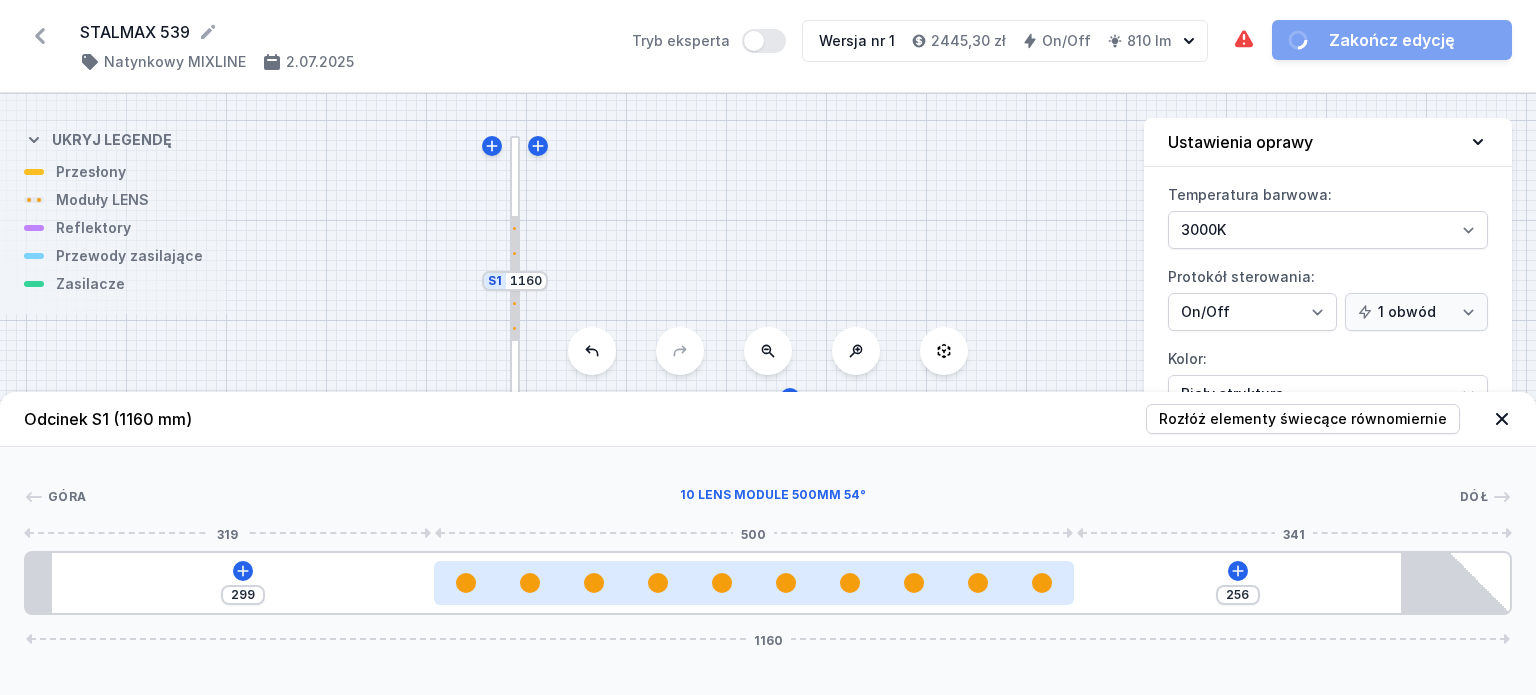 drag, startPoint x: 740, startPoint y: 589, endPoint x: 730, endPoint y: 587, distance: 10.198039 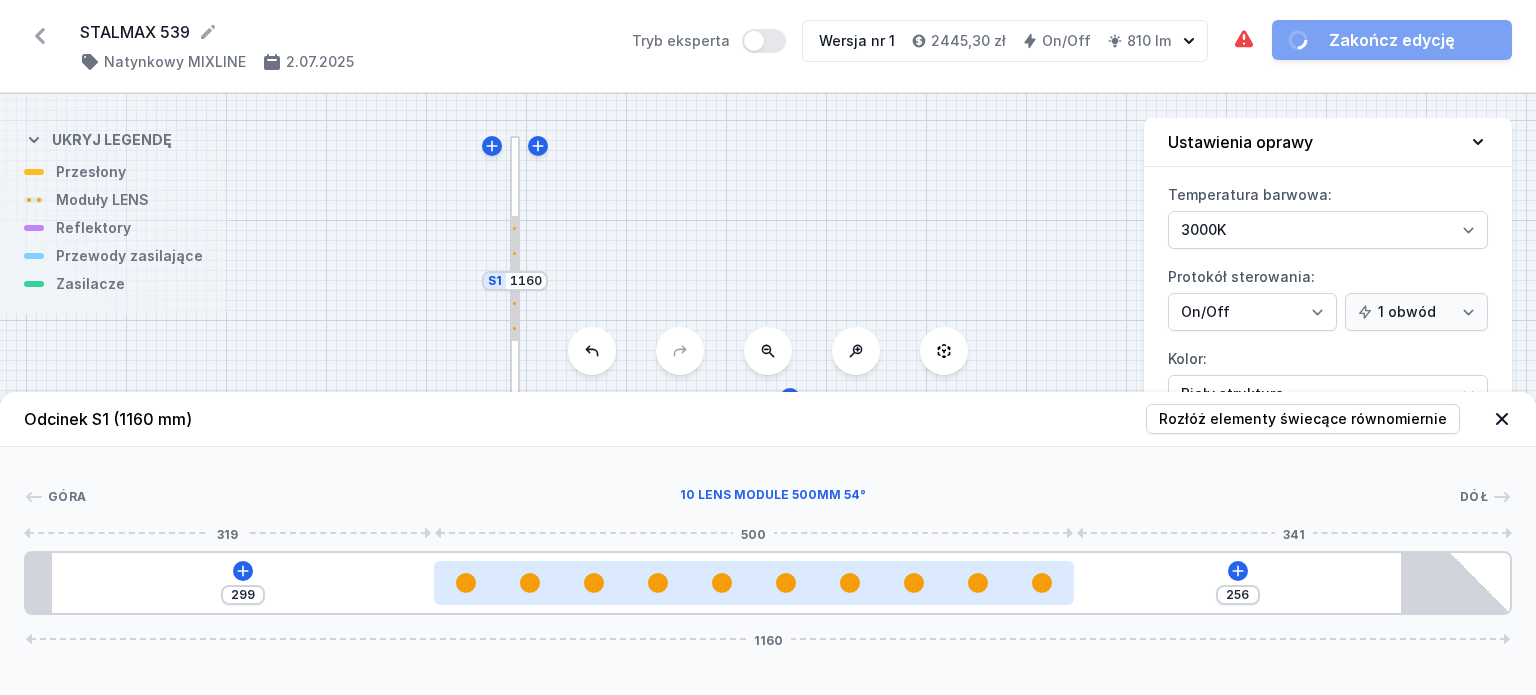 click at bounding box center (754, 583) 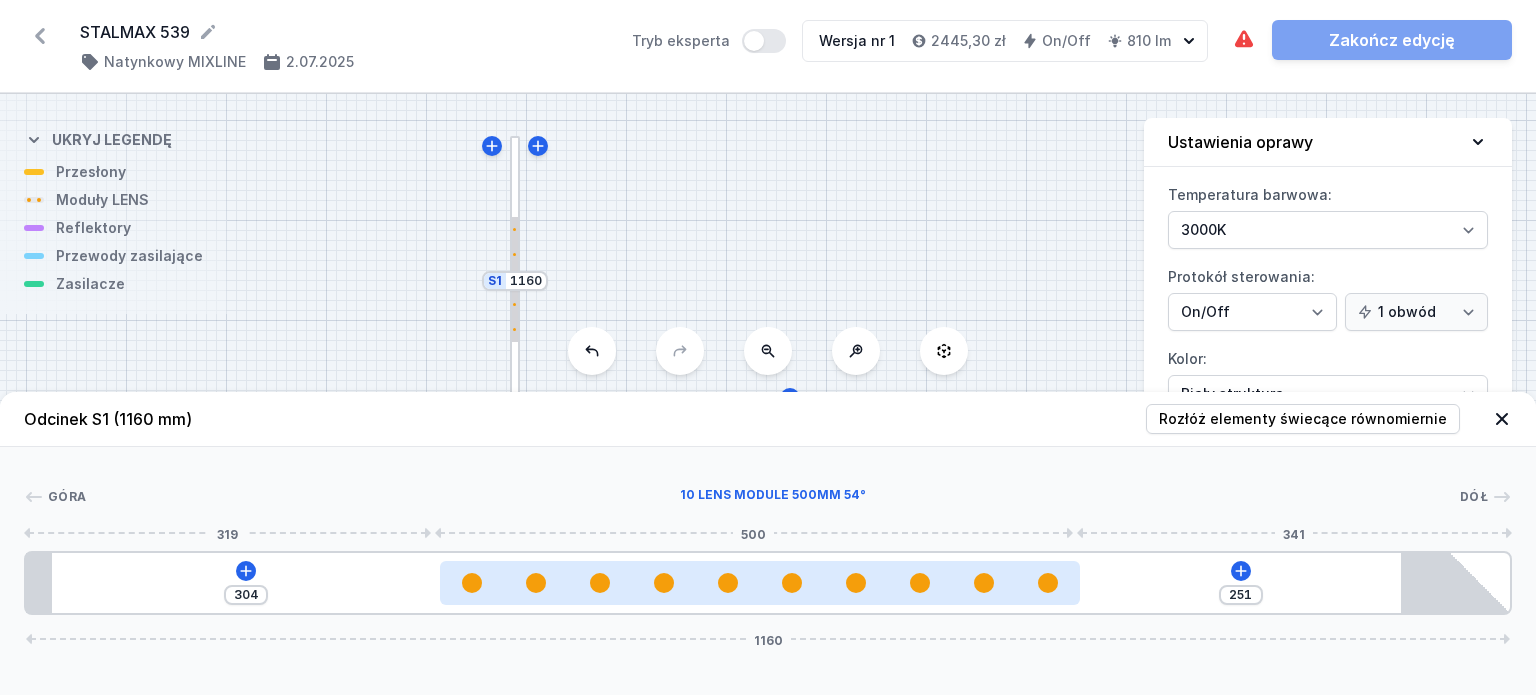 click at bounding box center (760, 583) 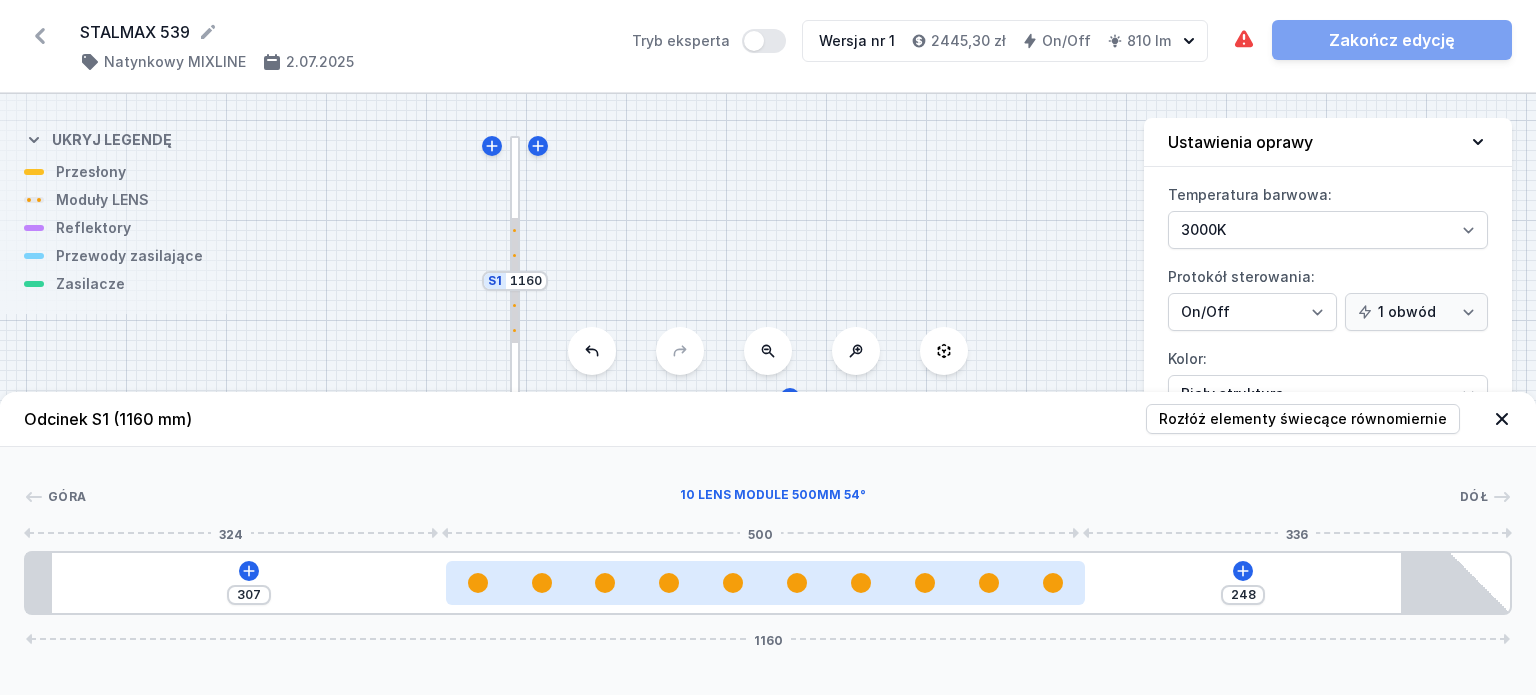 click at bounding box center [766, 583] 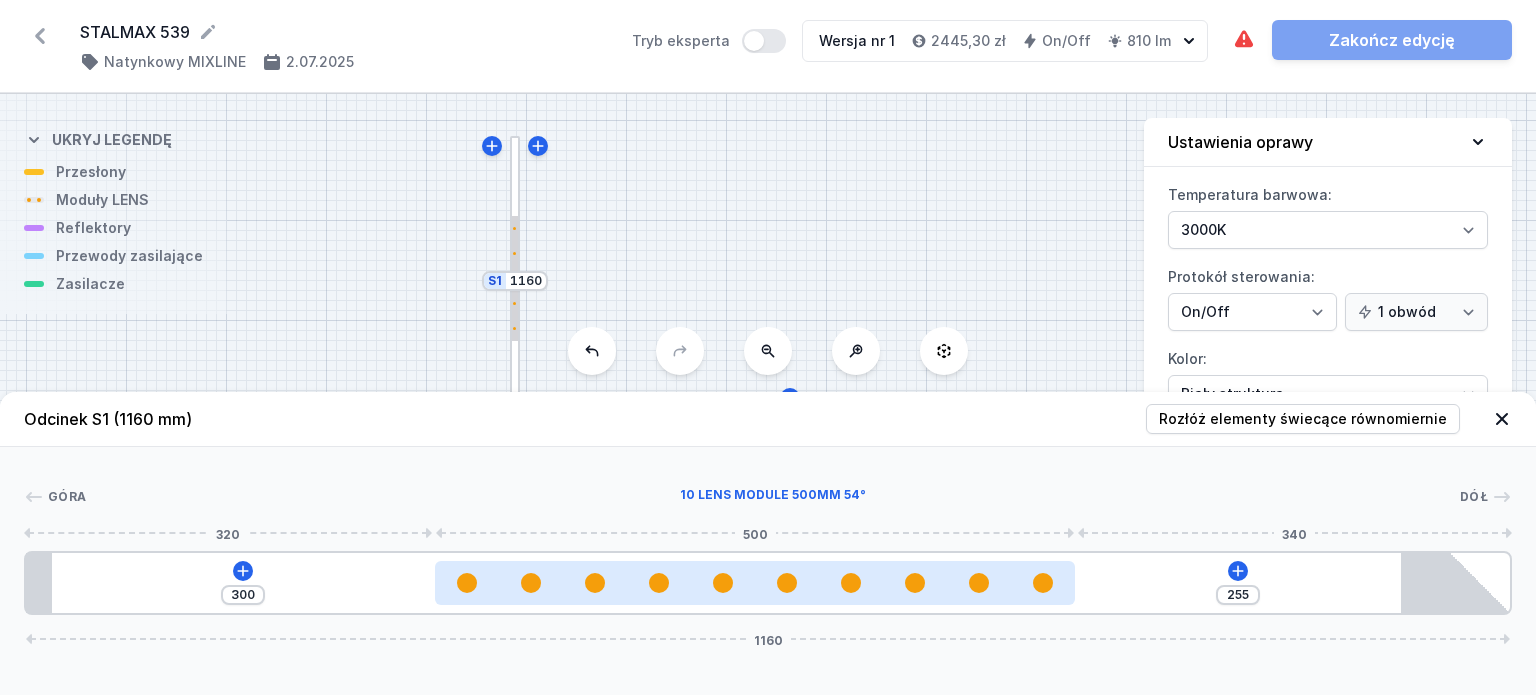 drag, startPoint x: 758, startPoint y: 584, endPoint x: 742, endPoint y: 586, distance: 16.124516 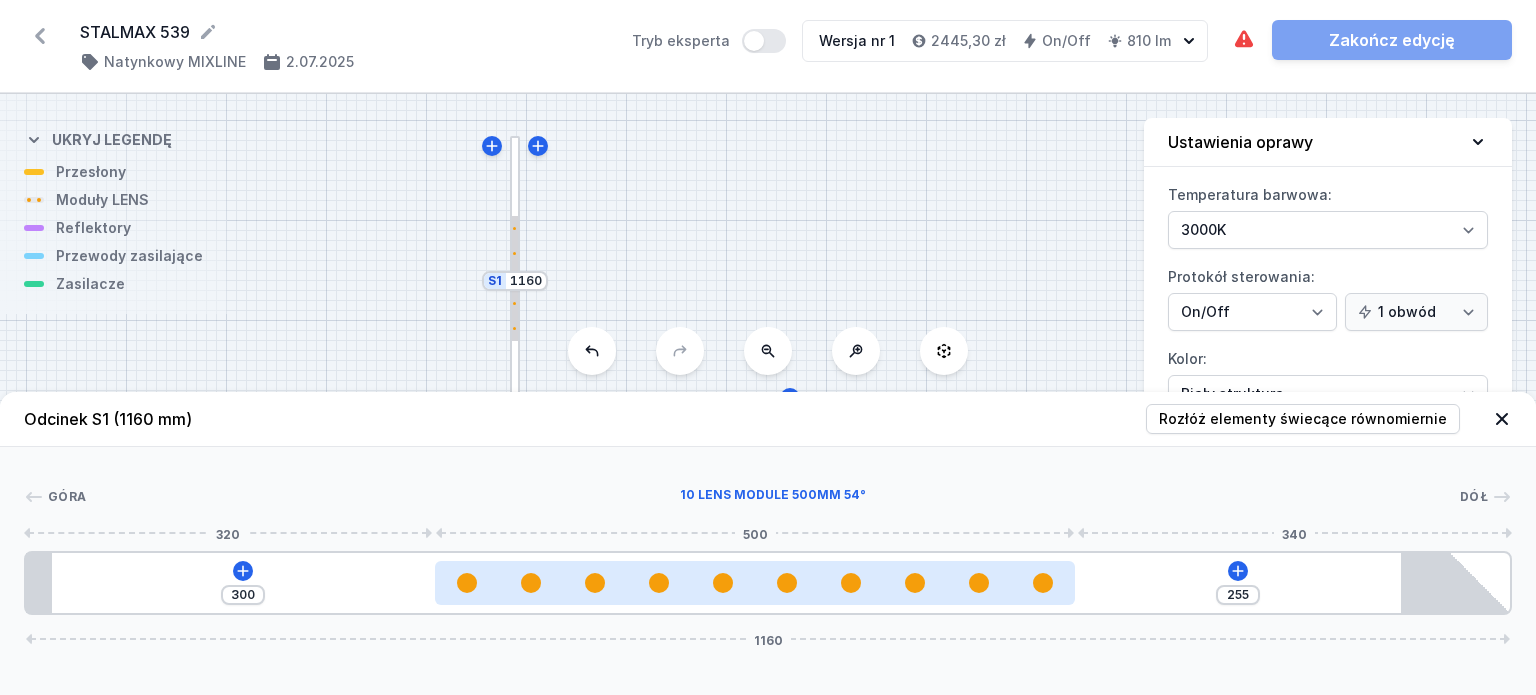 click at bounding box center [755, 583] 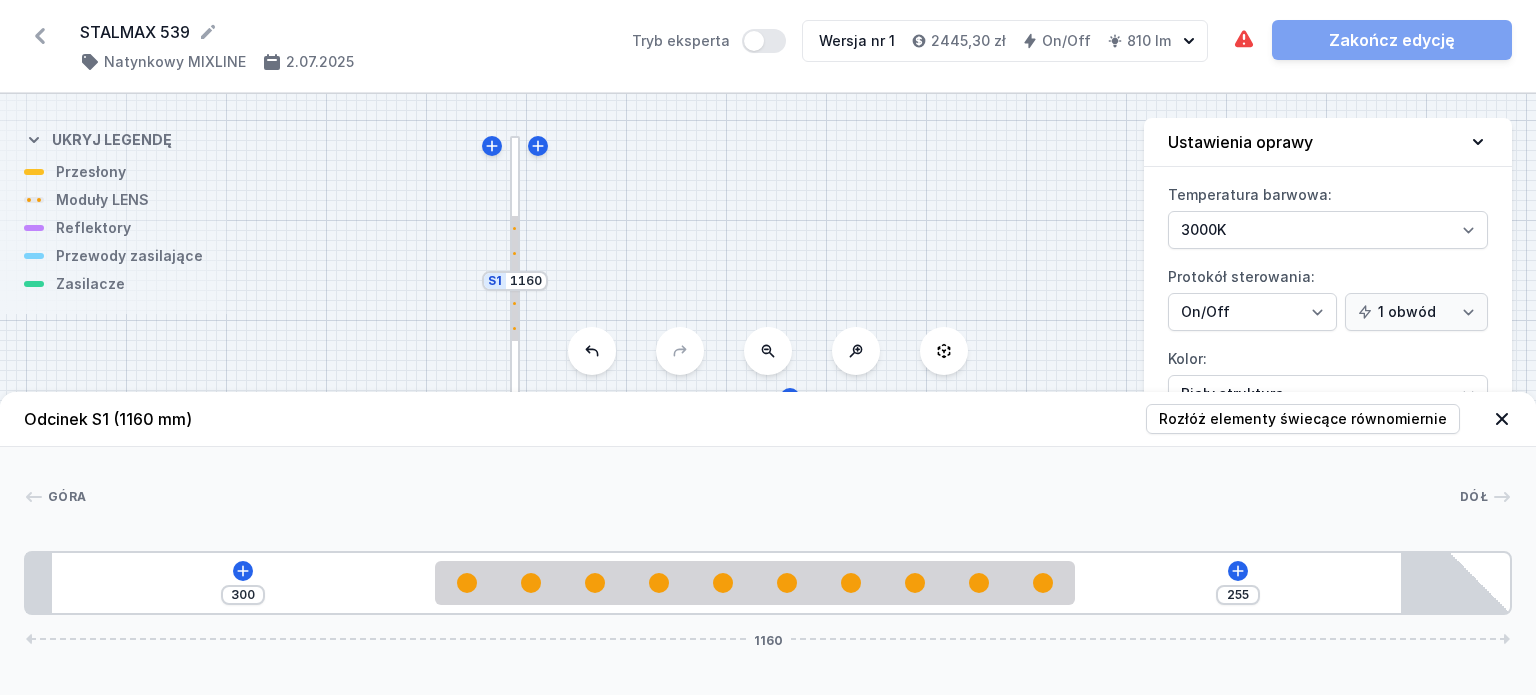 click at bounding box center [1502, 419] 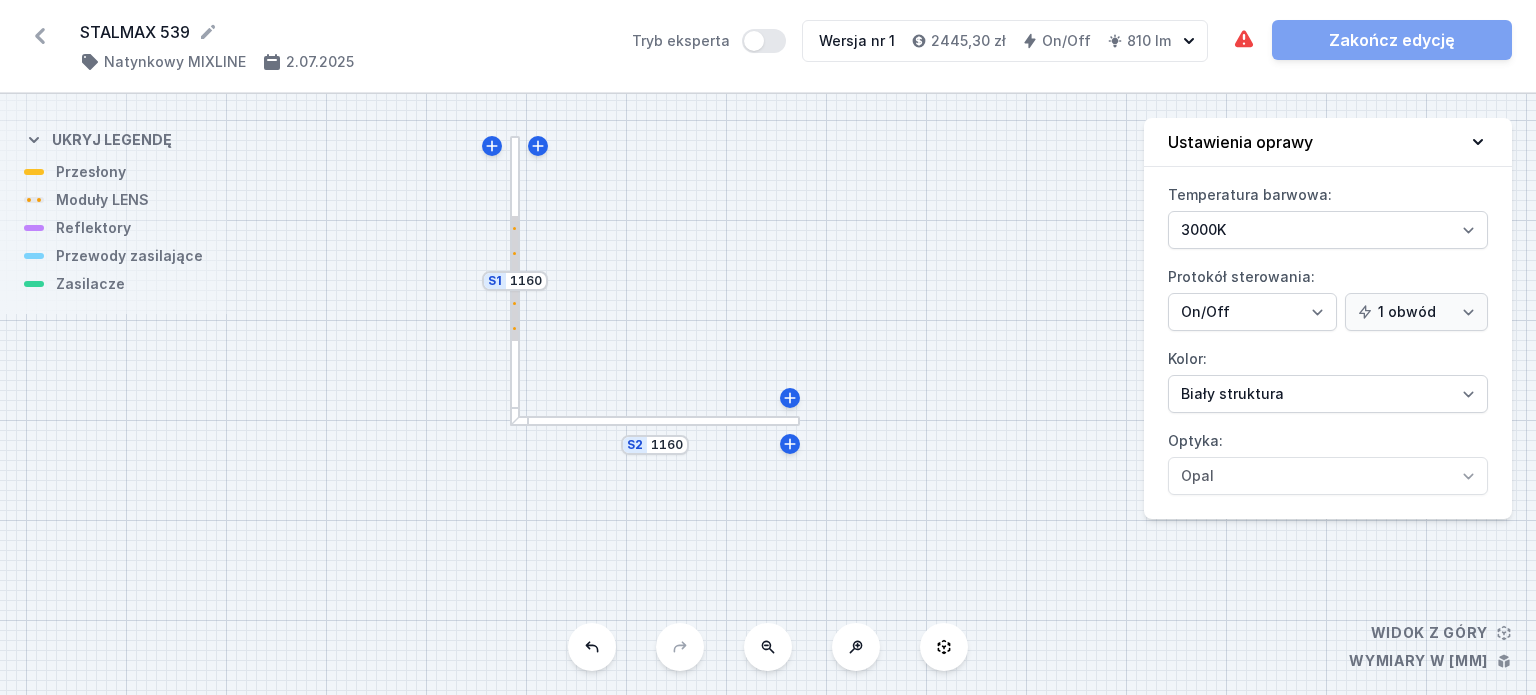 click at bounding box center [655, 421] 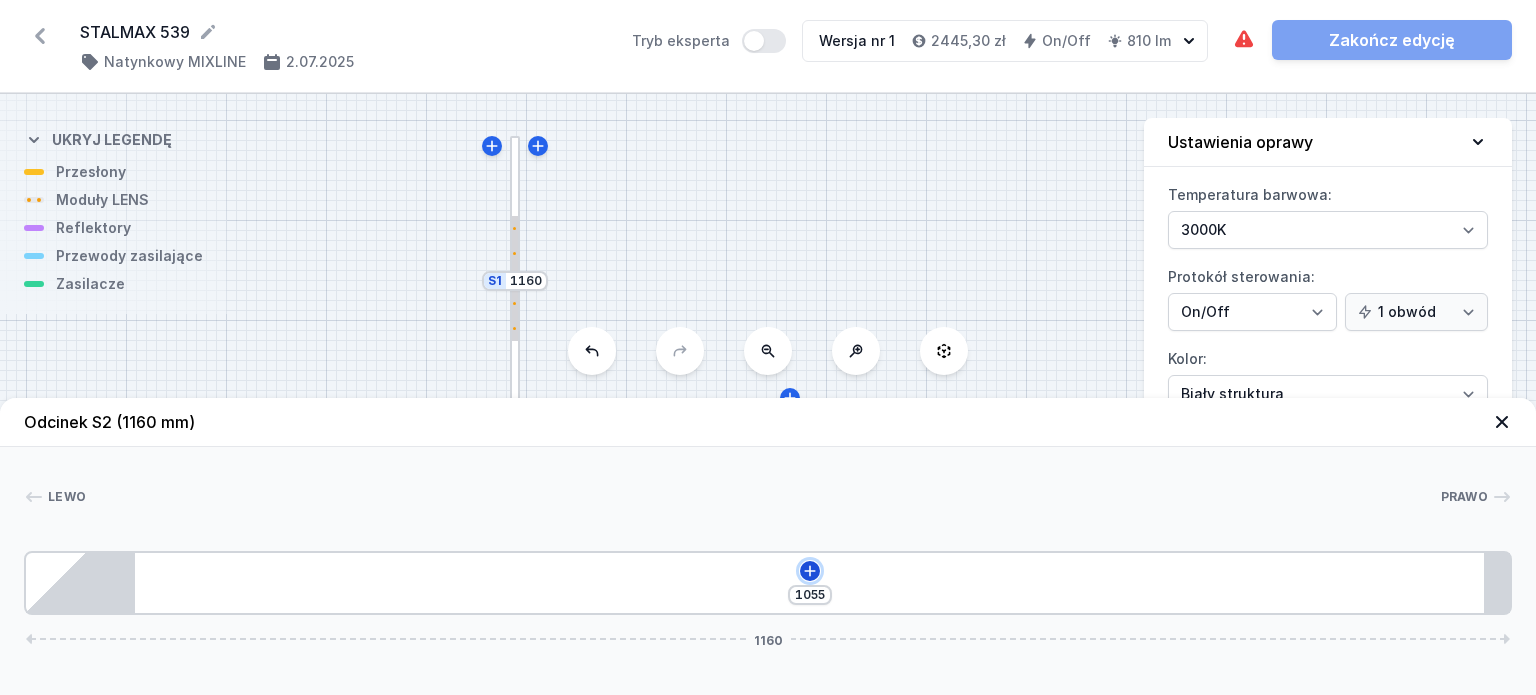 click at bounding box center [810, 571] 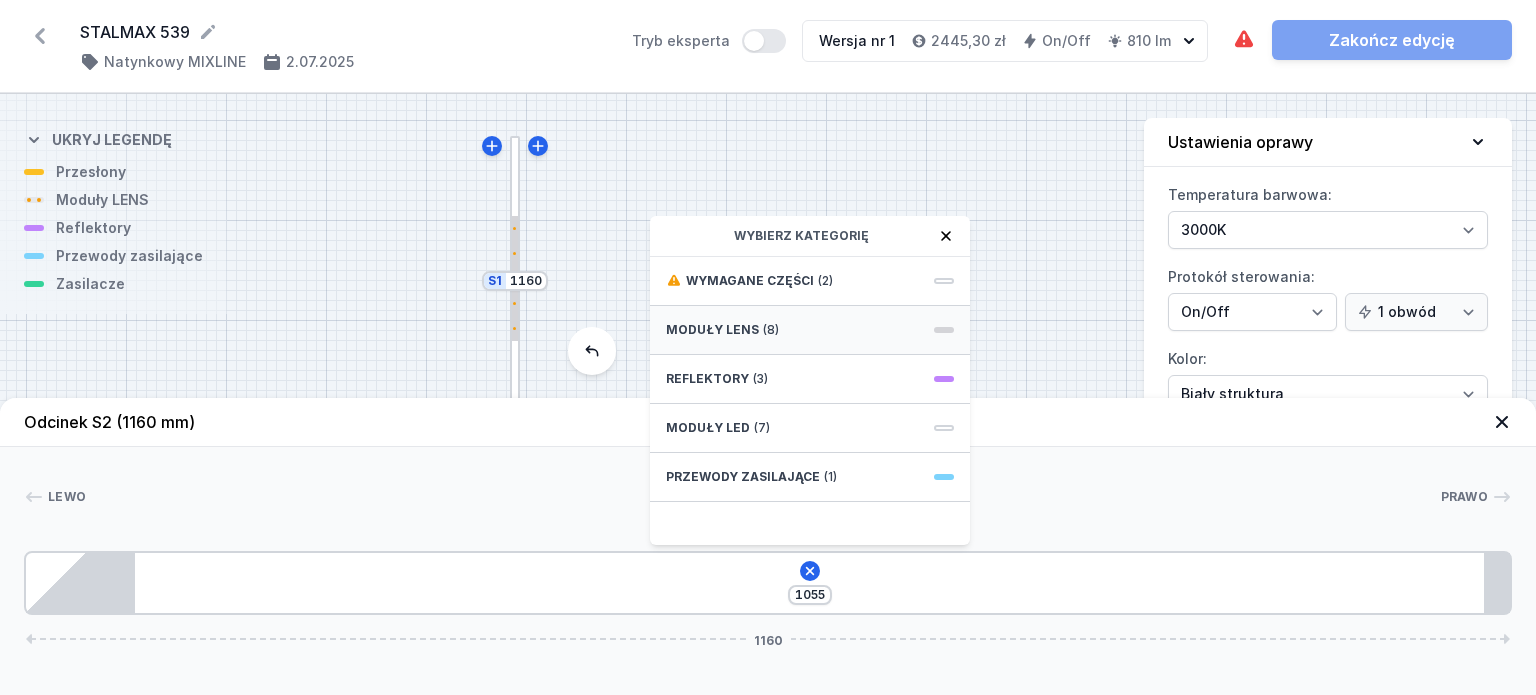 click on "Moduły LENS" at bounding box center (712, 330) 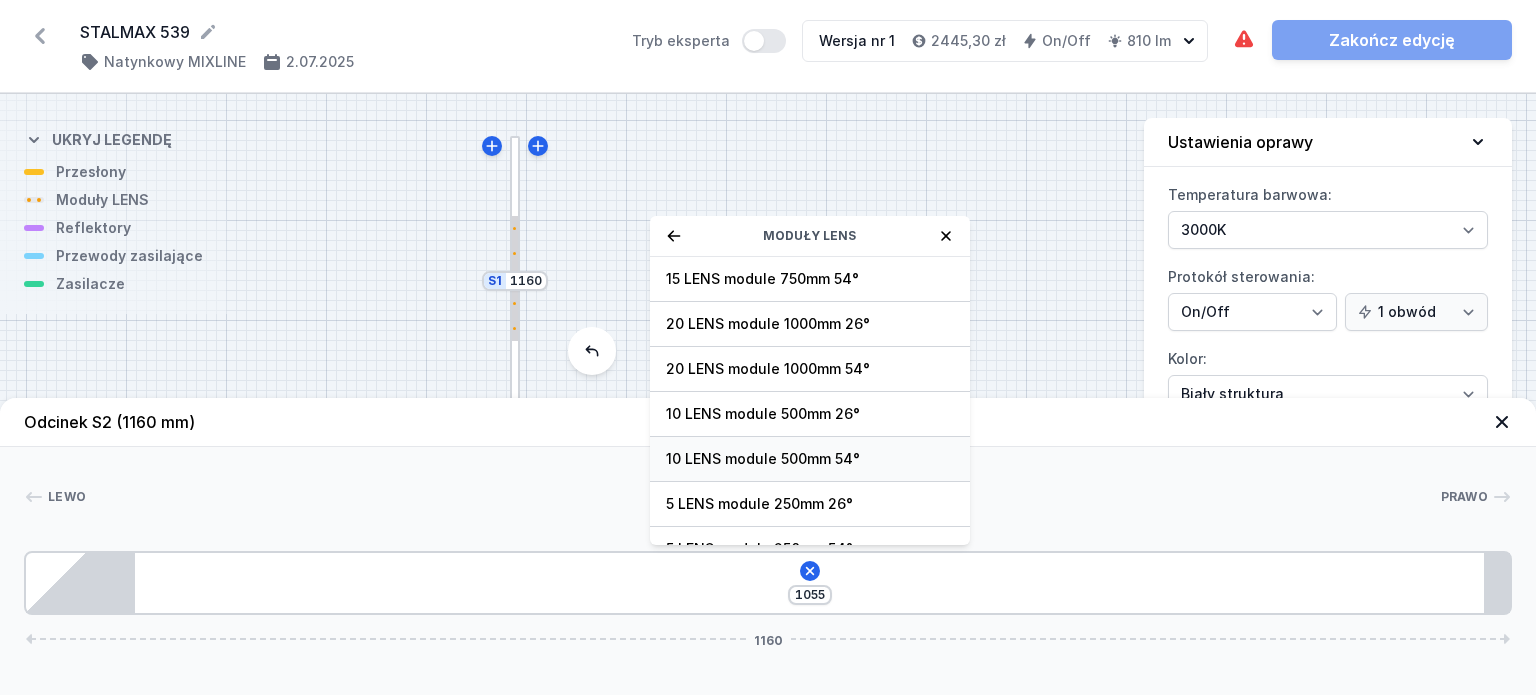 click on "10 LENS module 500mm 54°" at bounding box center [810, 279] 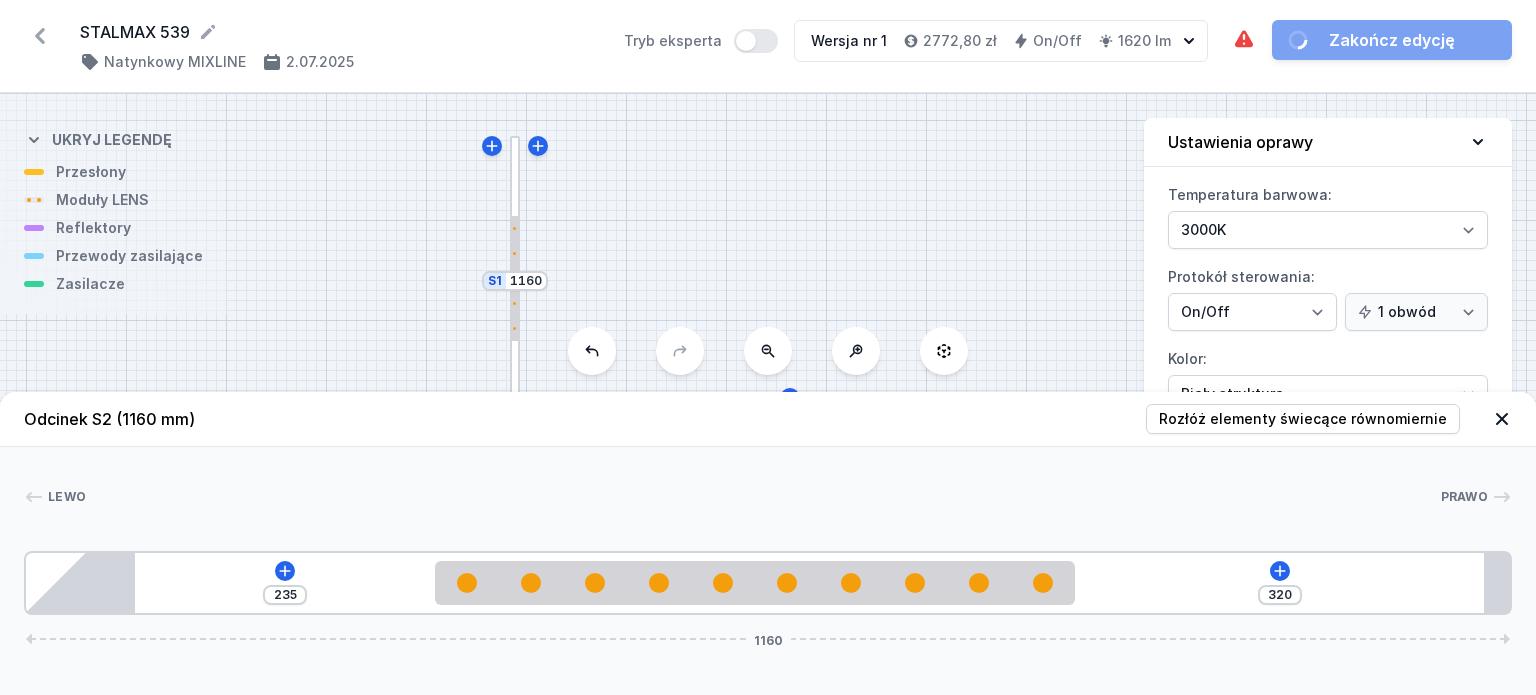 drag, startPoint x: 638, startPoint y: 577, endPoint x: 916, endPoint y: 625, distance: 282.11346 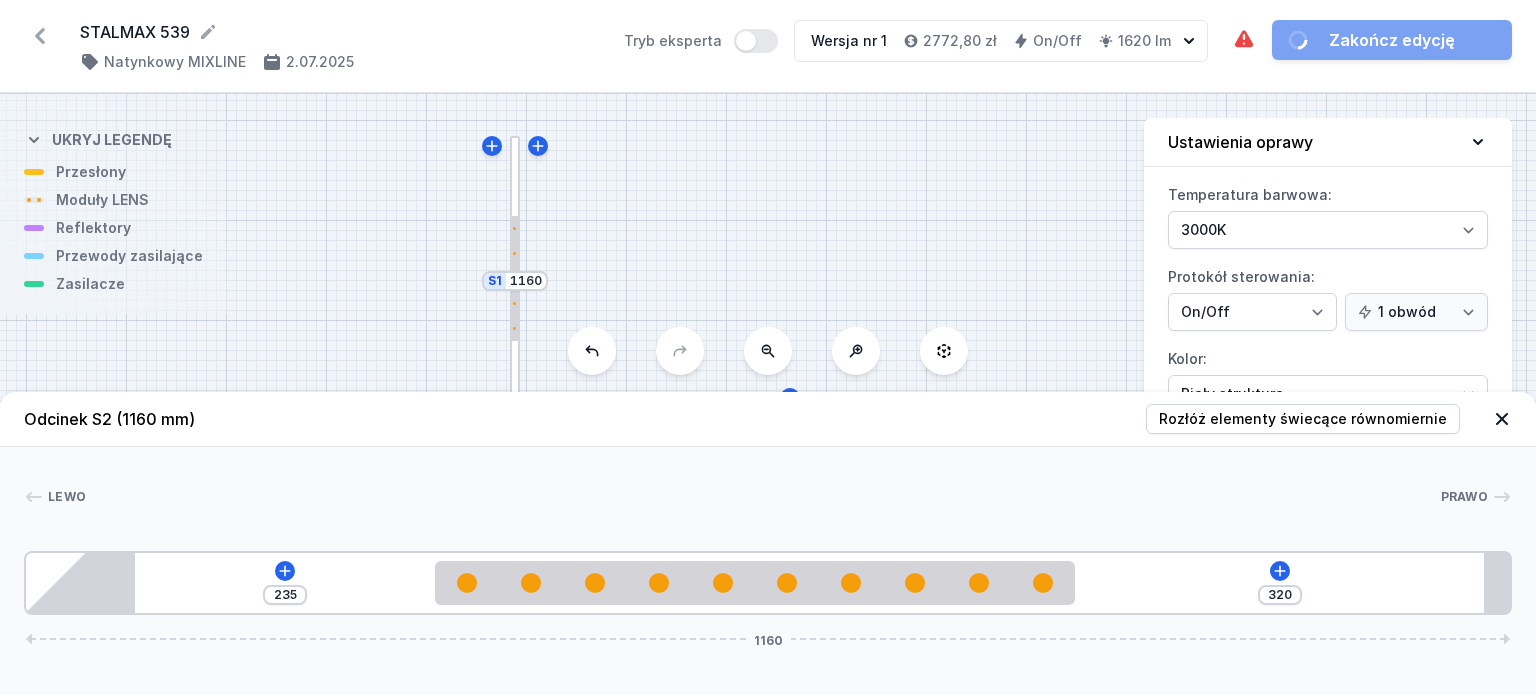 click on "Odcinek S2   (1160 mm) Rozłóż elementy świecące równomiernie Lewo Prawo 1 2 3 235 320 1160 320 500 340 85 1055 20 1160" at bounding box center (768, 543) 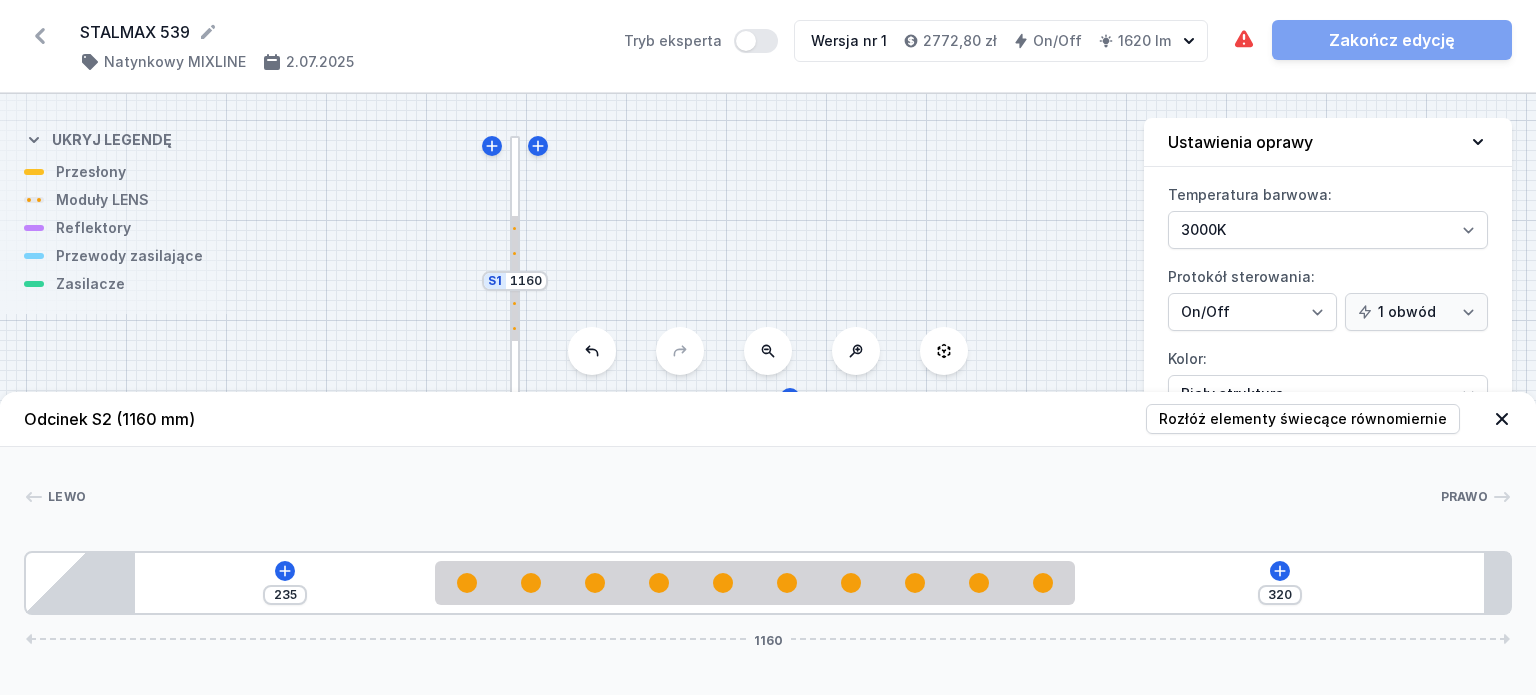 click at bounding box center (1502, 419) 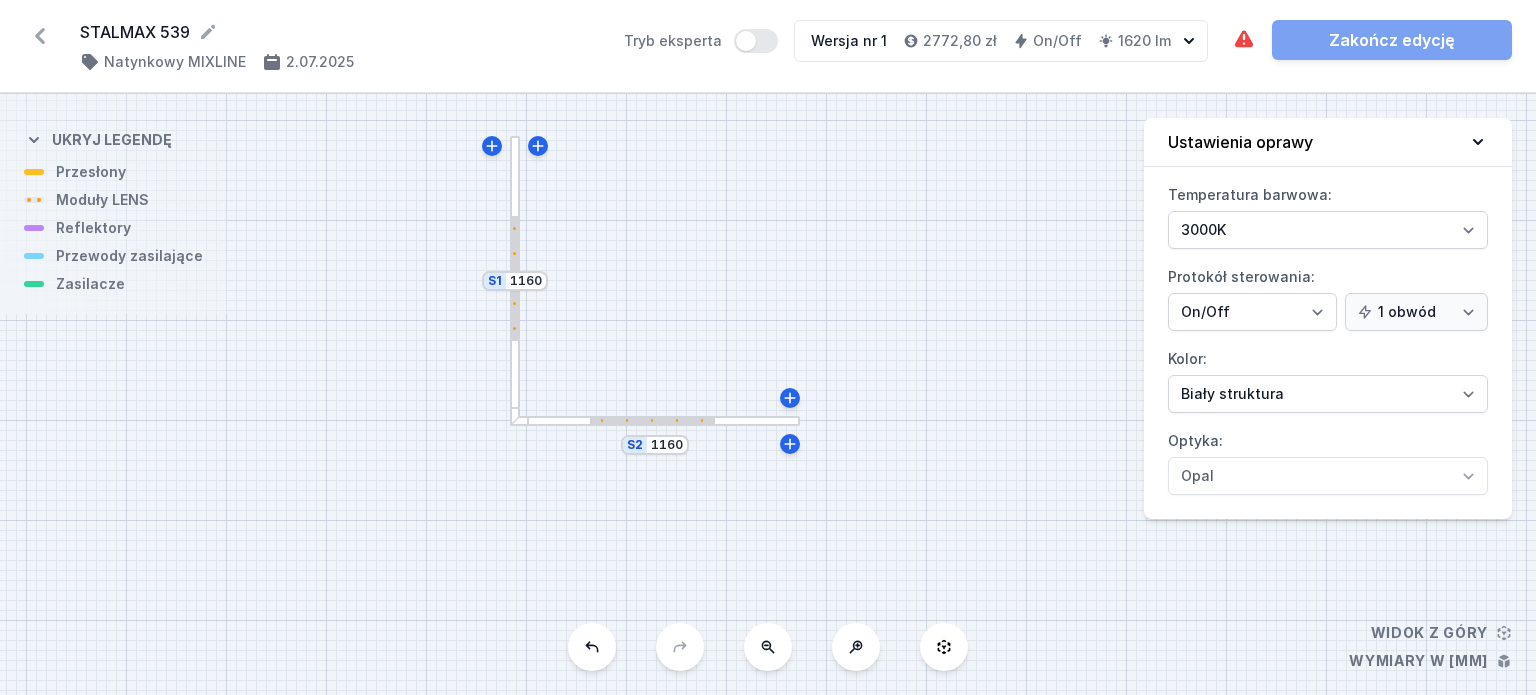 click on "S2 1160 S1 1160" at bounding box center [768, 394] 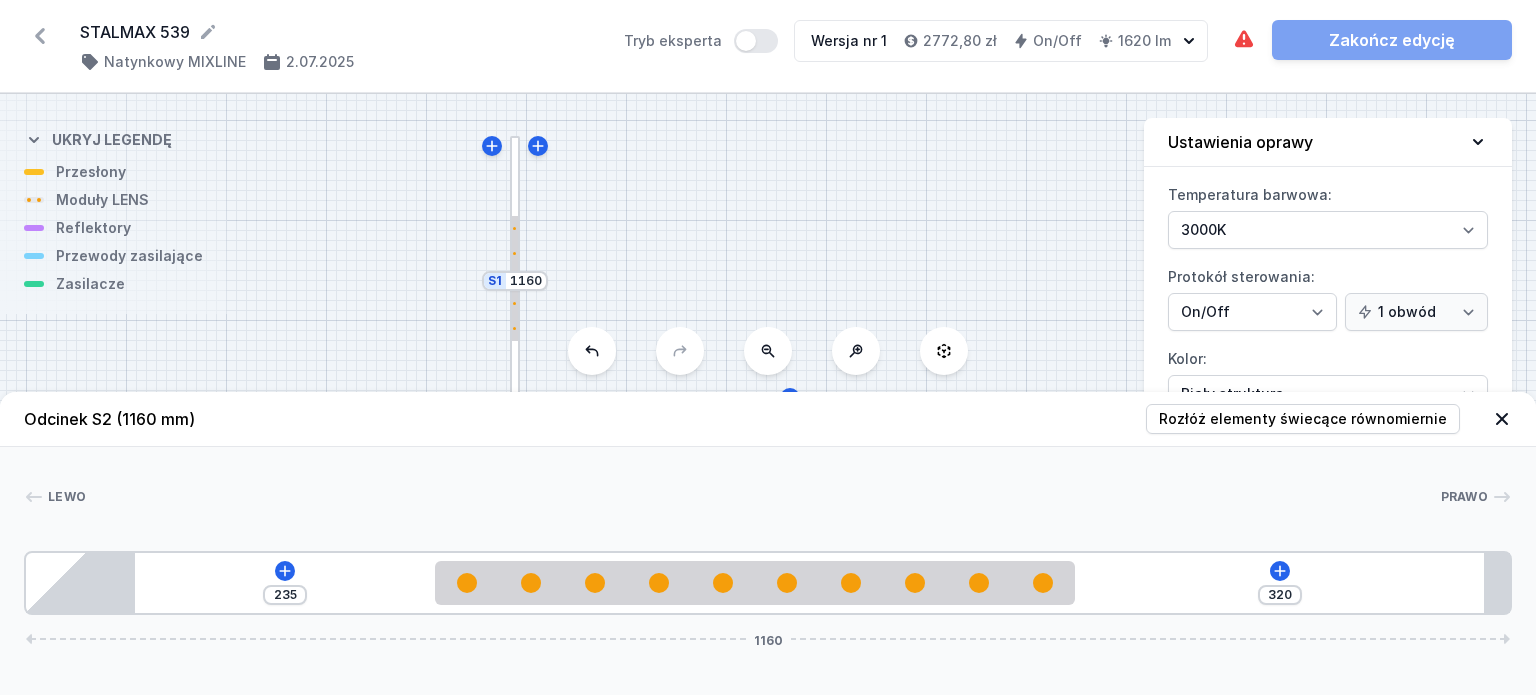 click at bounding box center (515, 281) 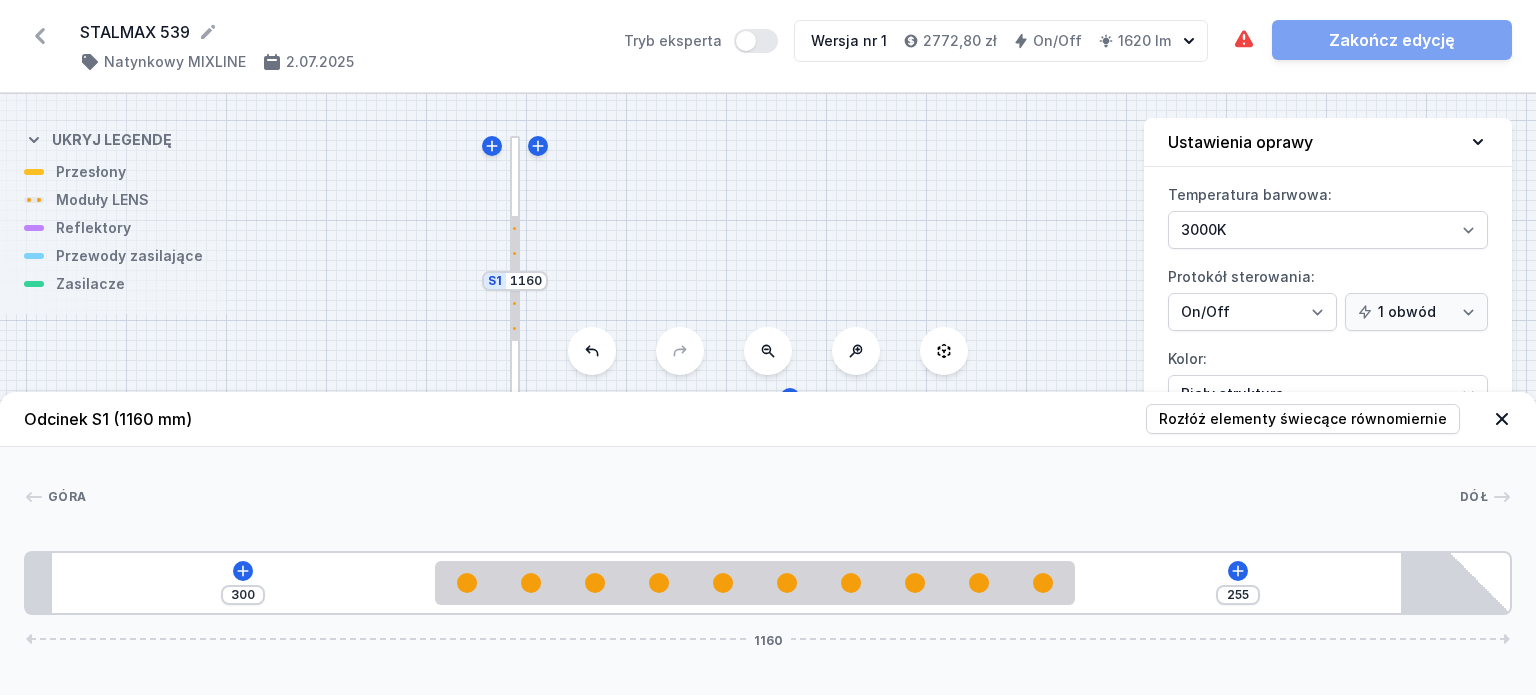 click on "S2 1160 S1 1160" at bounding box center [768, 394] 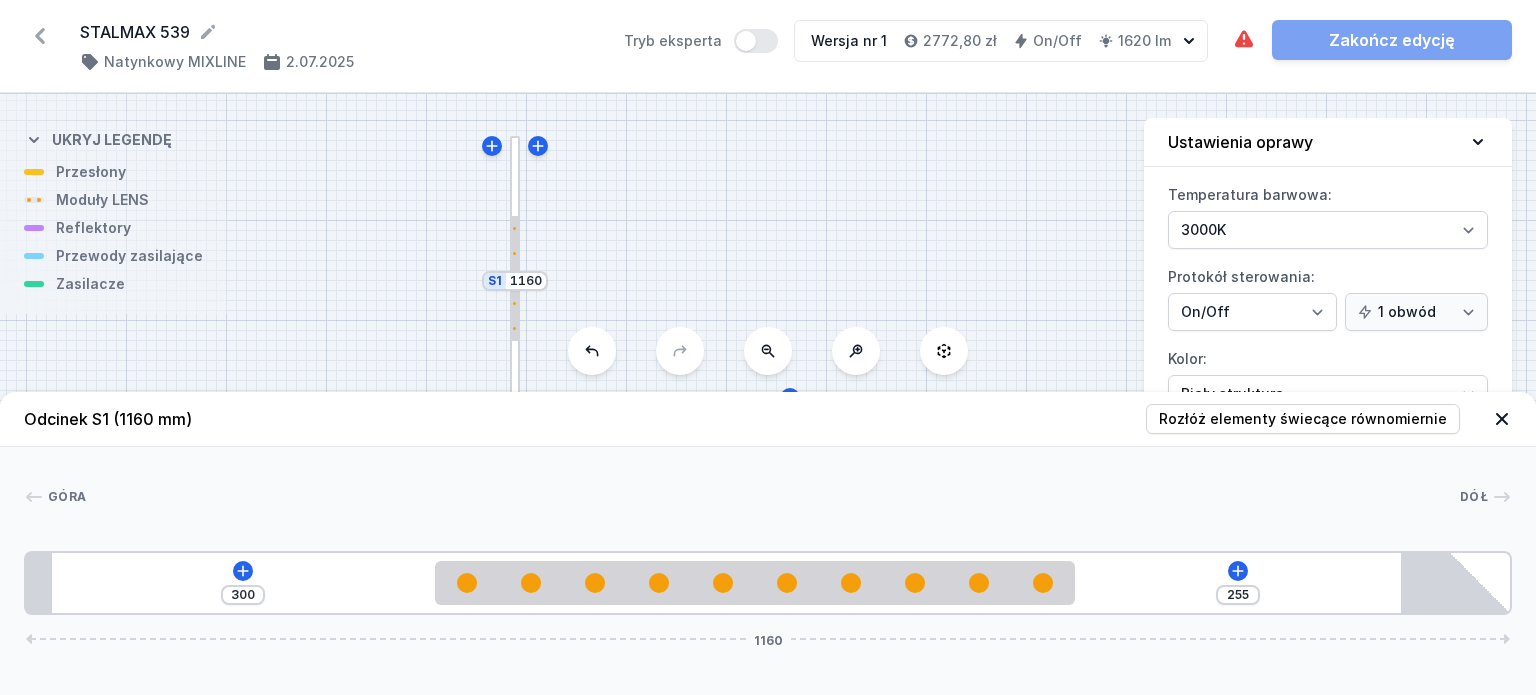 click at bounding box center (1502, 419) 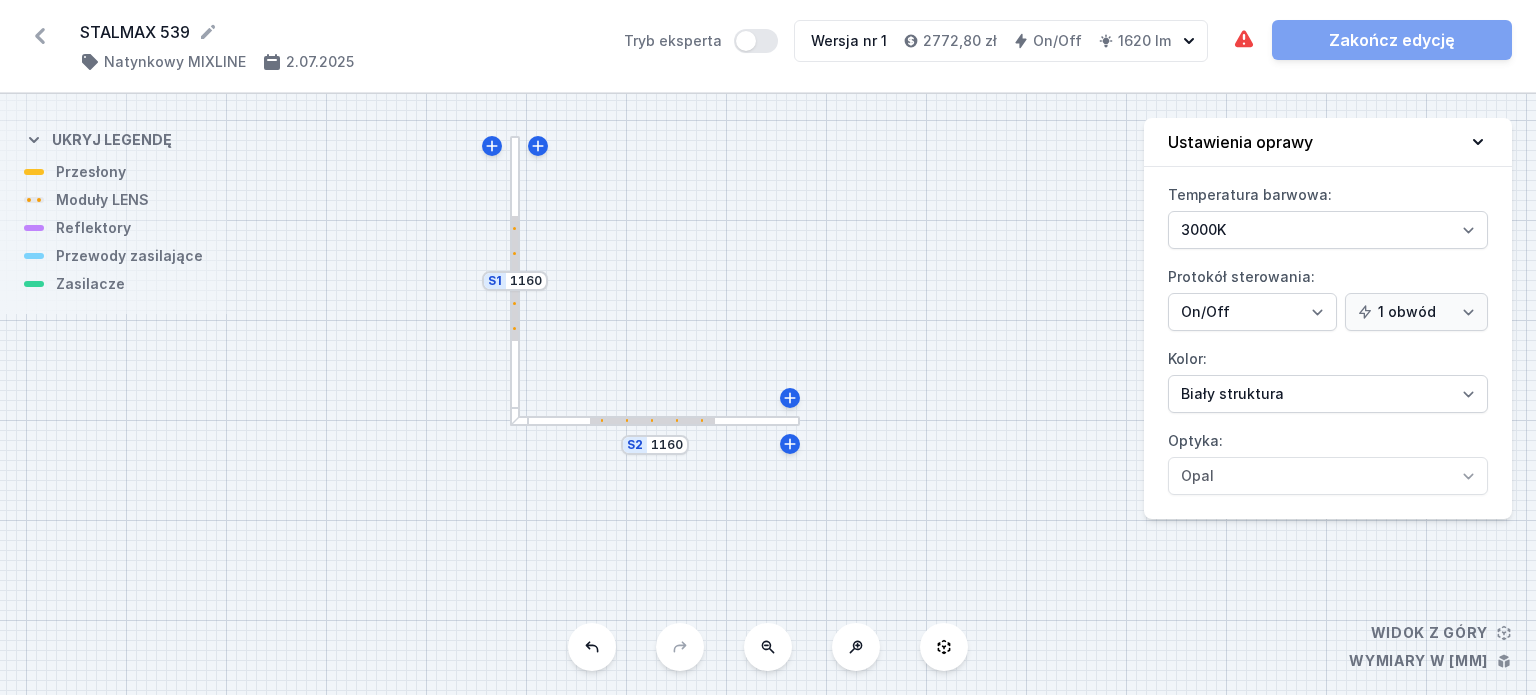 click on "S2 1160 S1 1160" at bounding box center [768, 394] 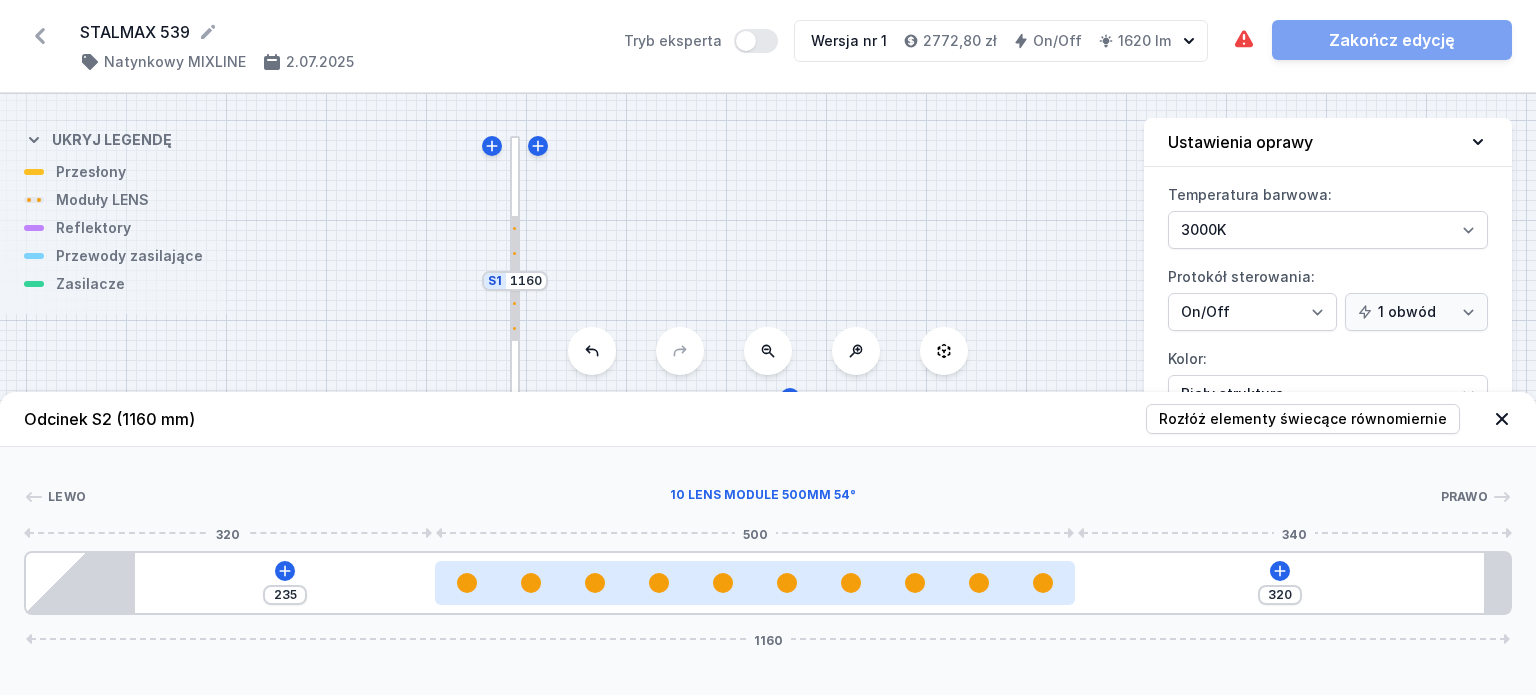click at bounding box center [755, 583] 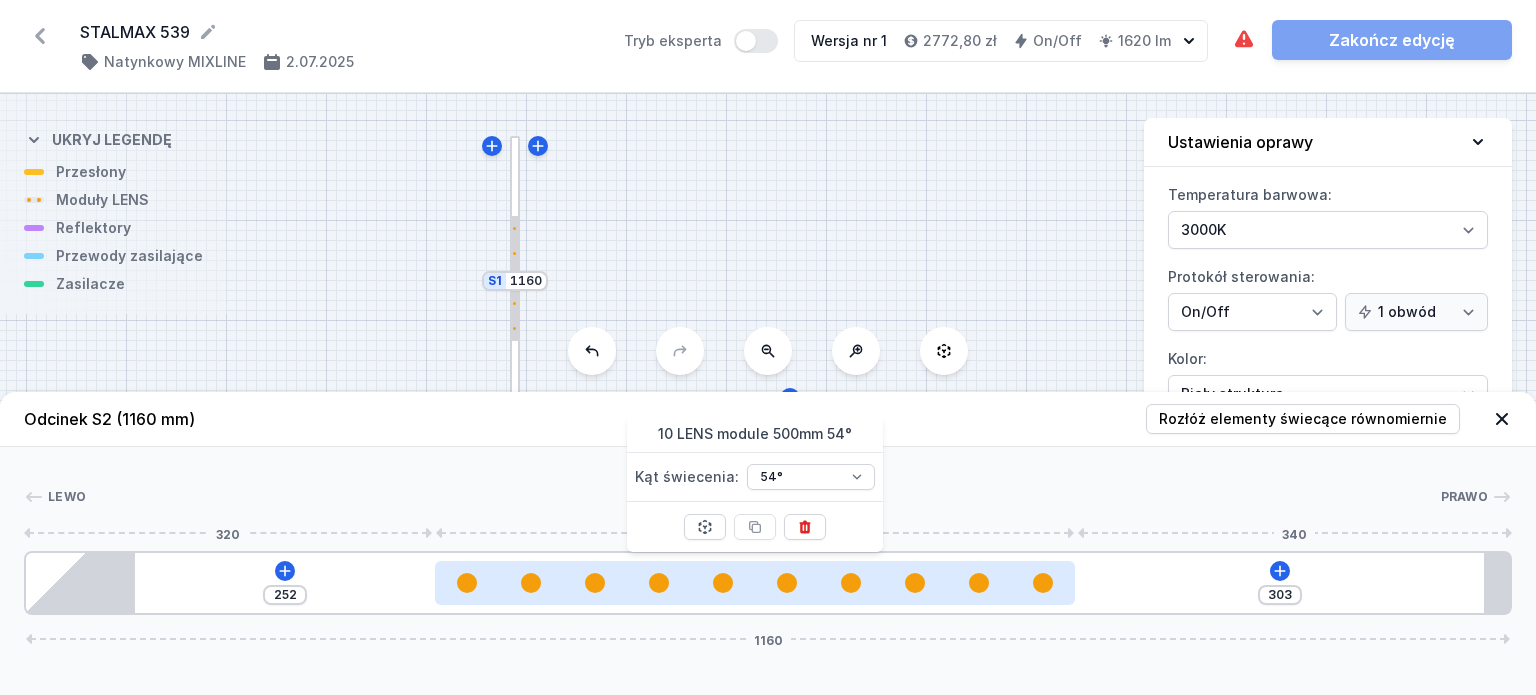 click at bounding box center (755, 583) 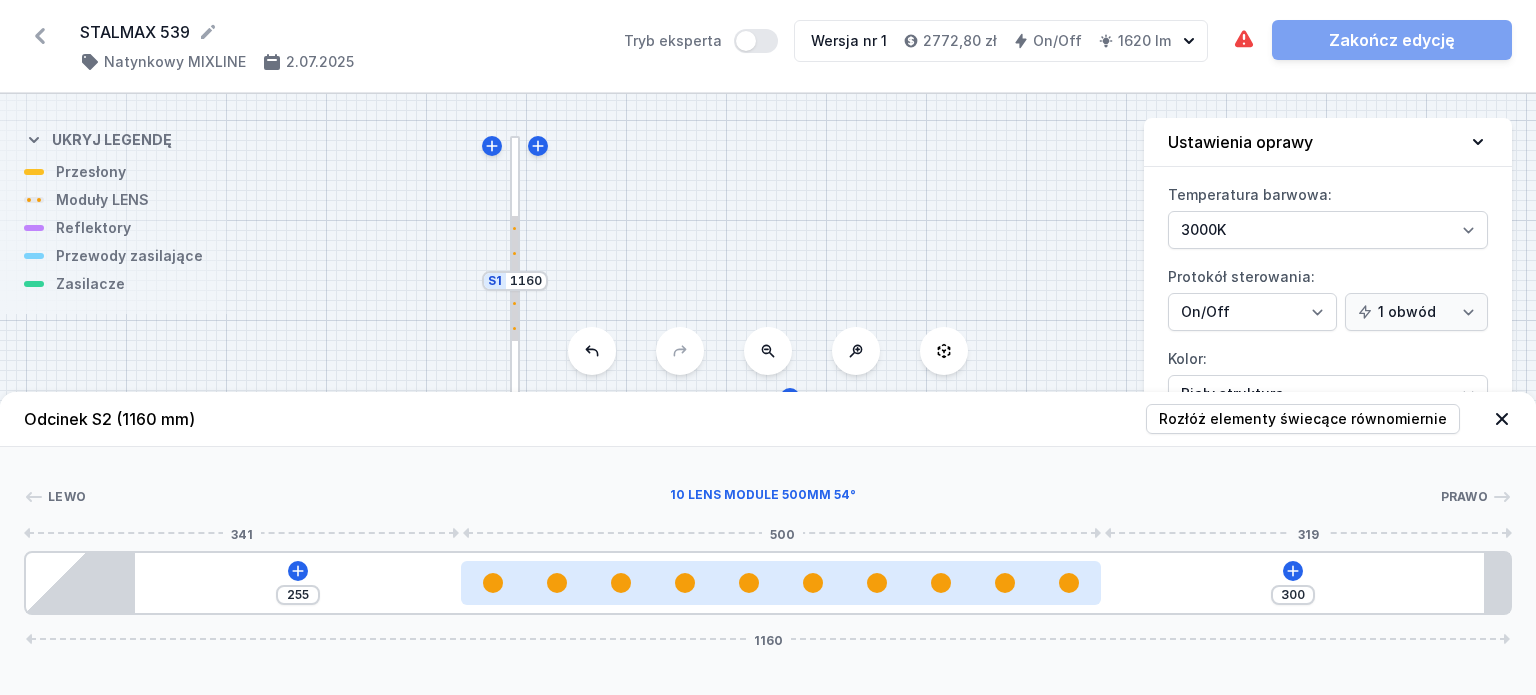 drag, startPoint x: 834, startPoint y: 585, endPoint x: 815, endPoint y: 587, distance: 19.104973 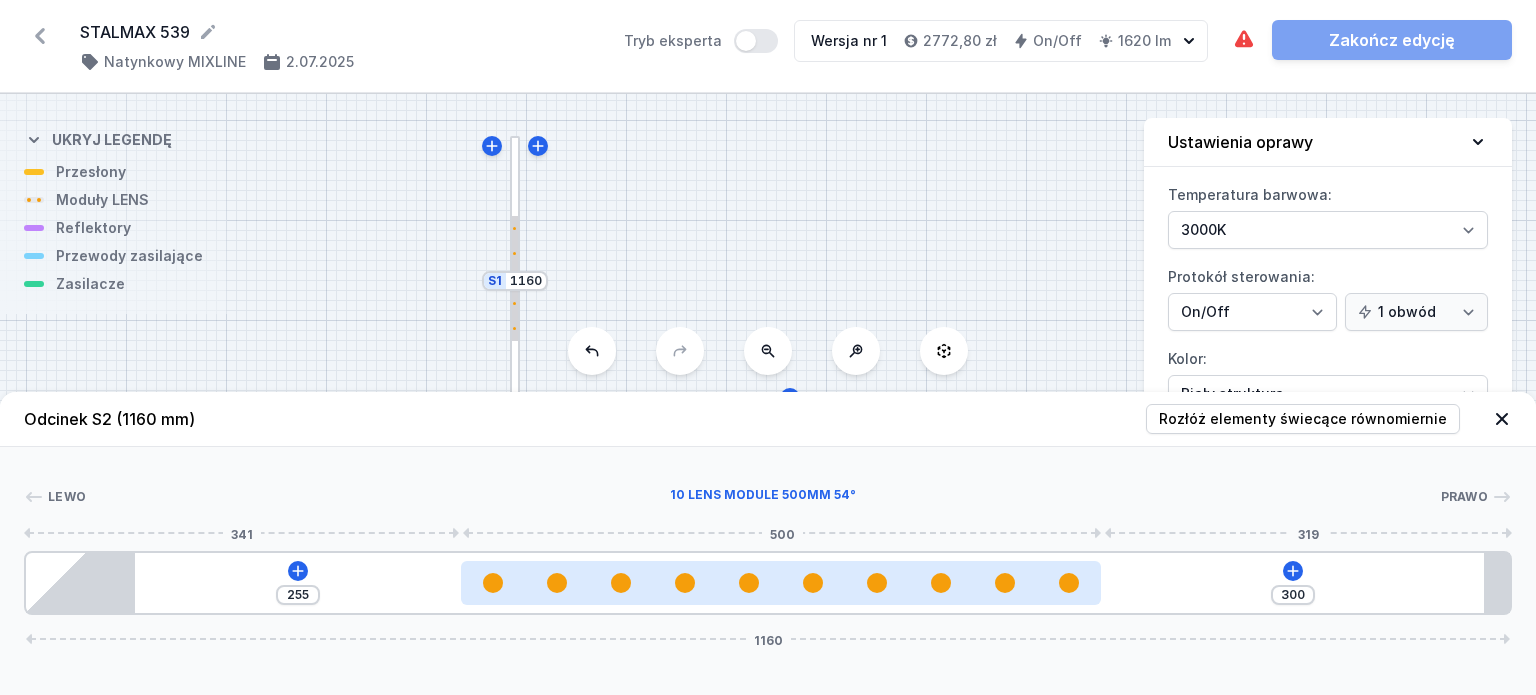 click at bounding box center [781, 583] 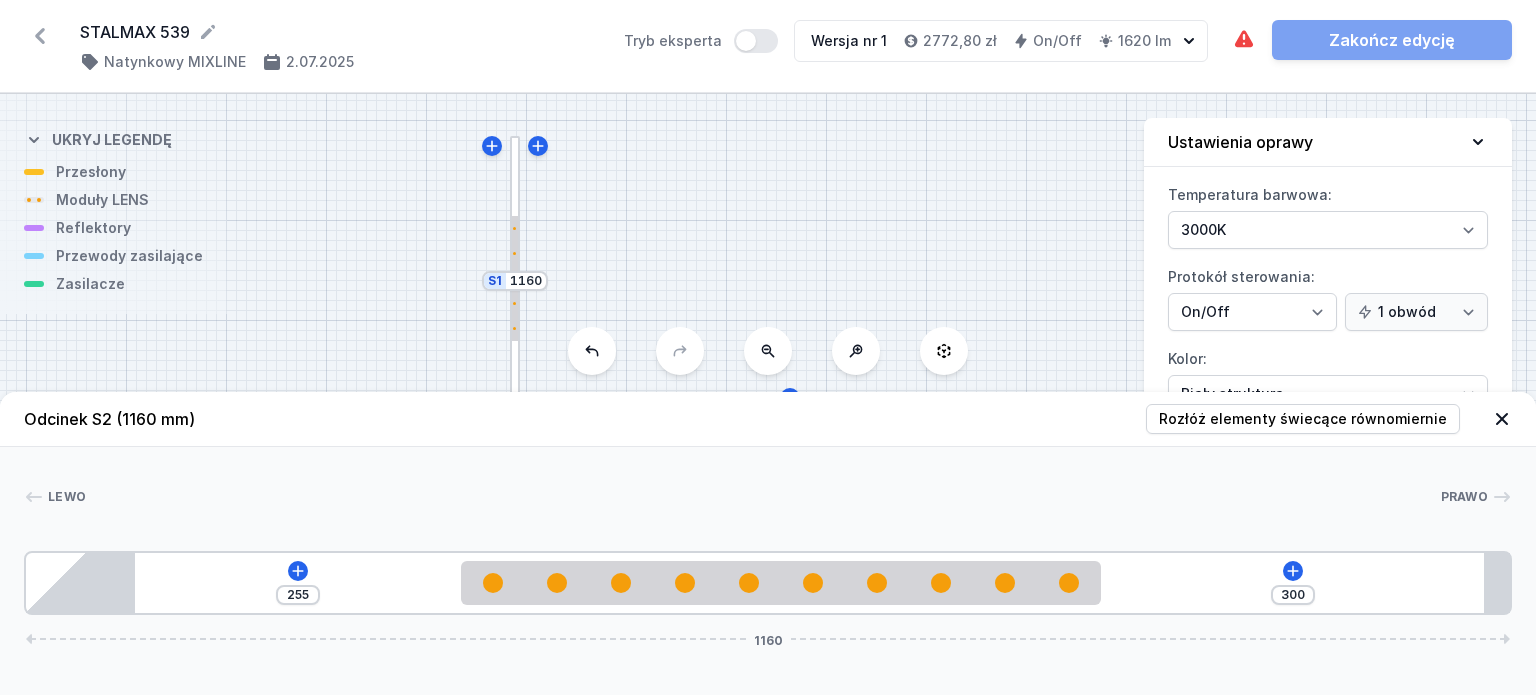 click at bounding box center (1502, 419) 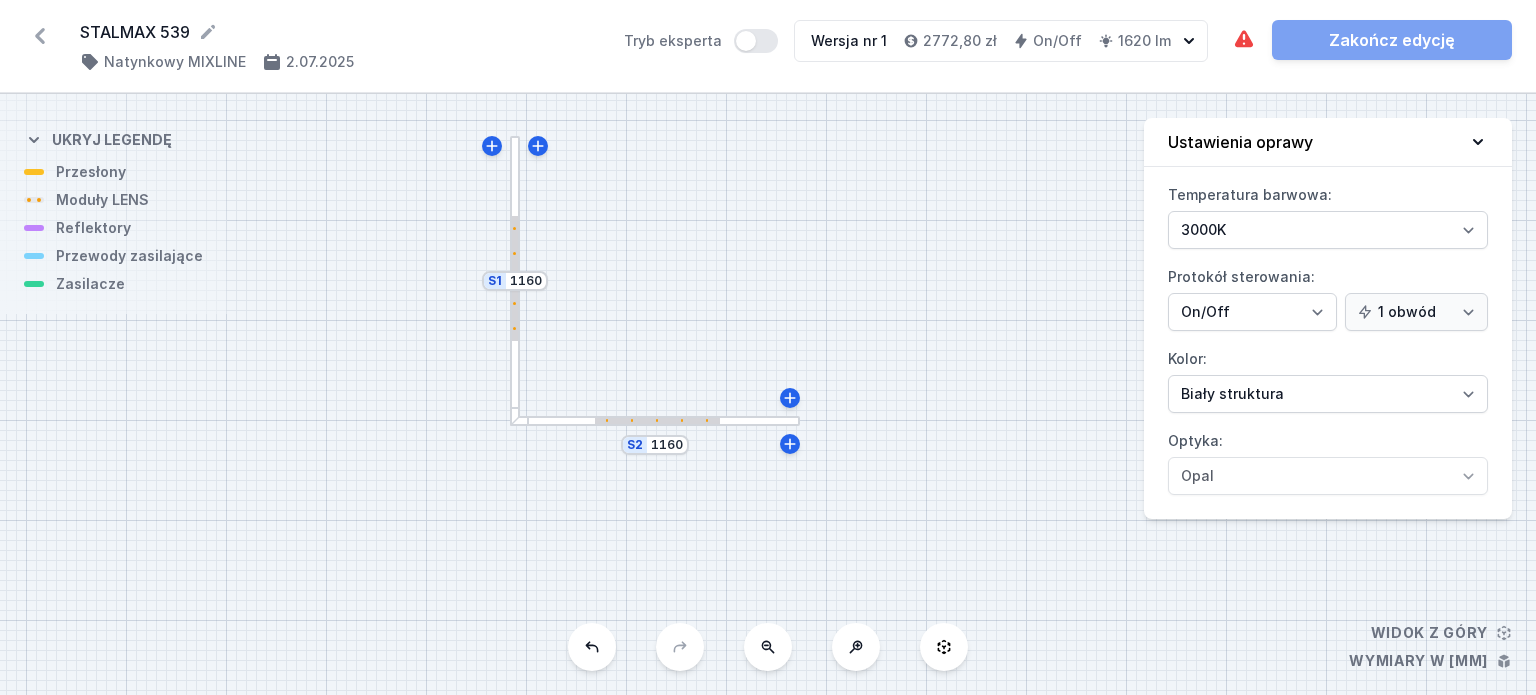 click at bounding box center [515, 278] 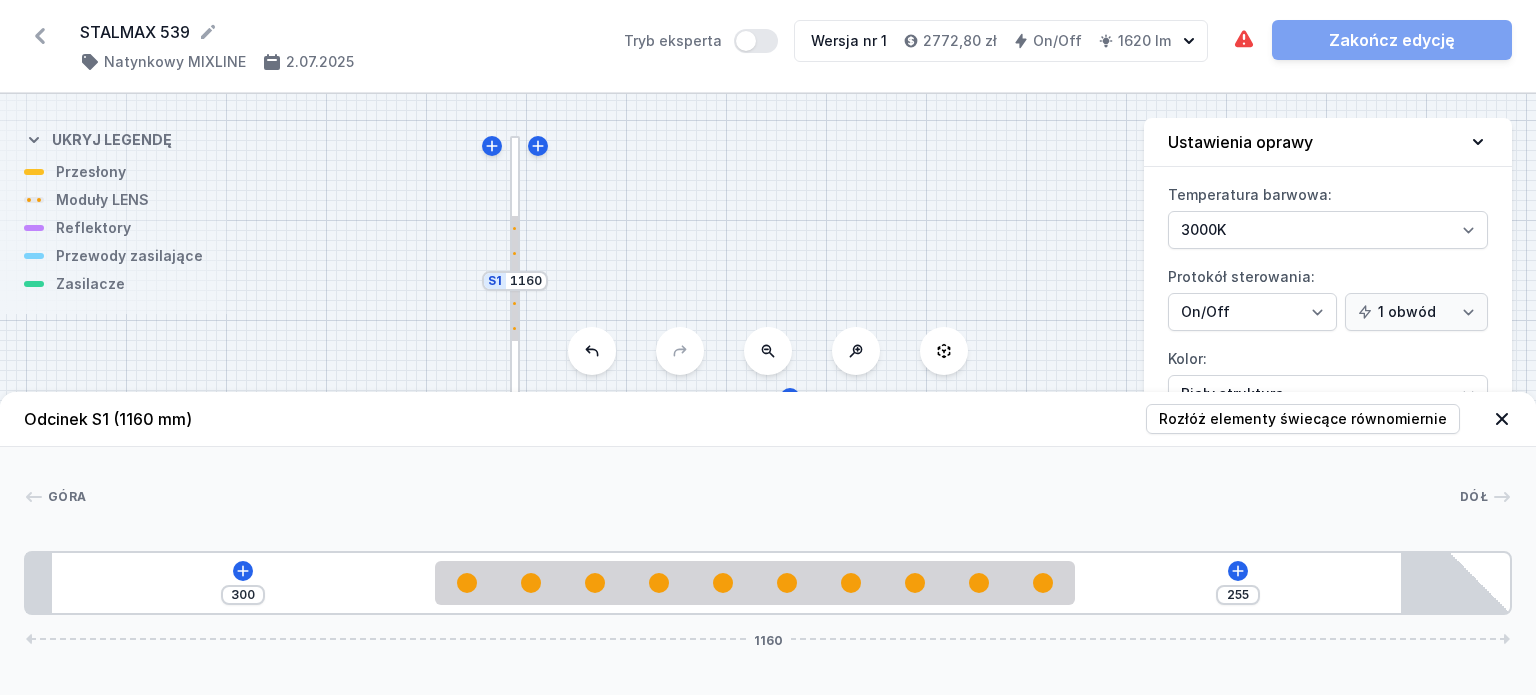 click on "S2 1160 S1 1160" at bounding box center (768, 394) 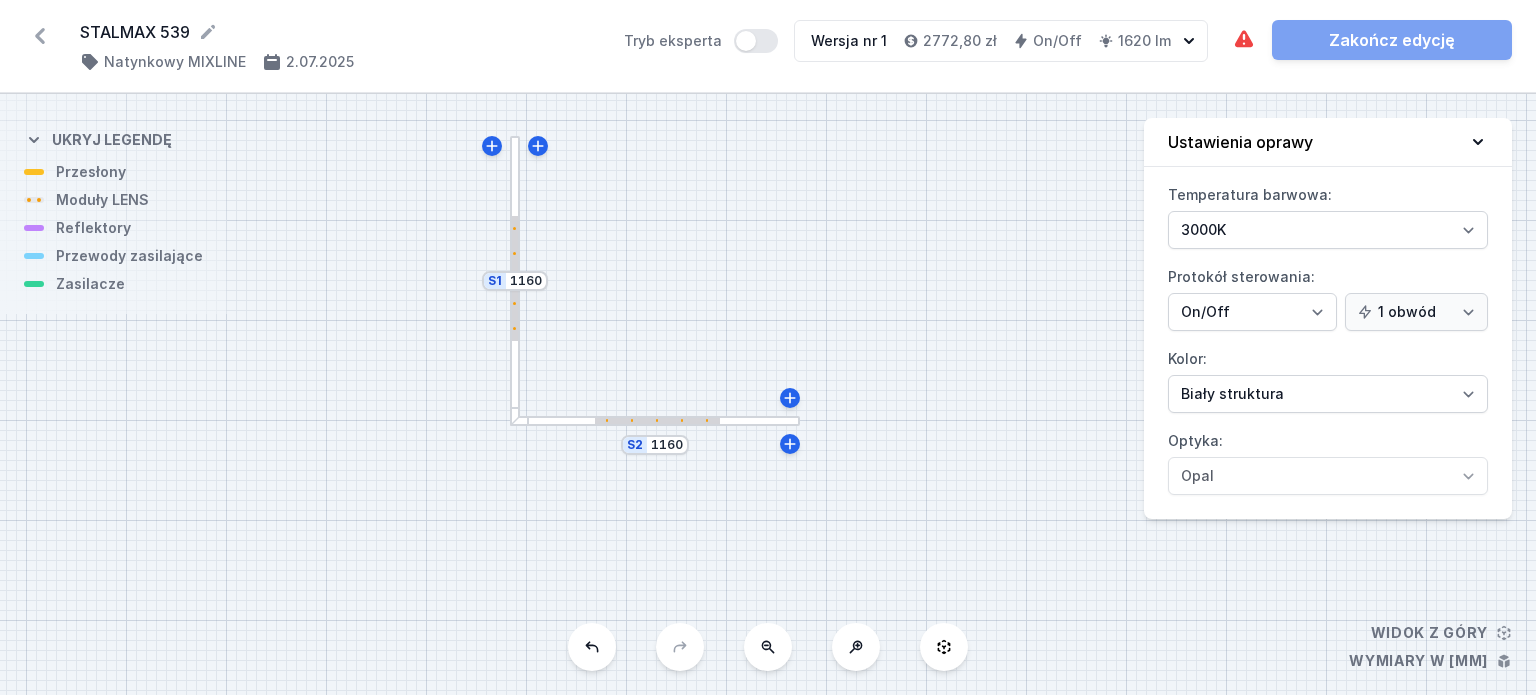 click at bounding box center [515, 281] 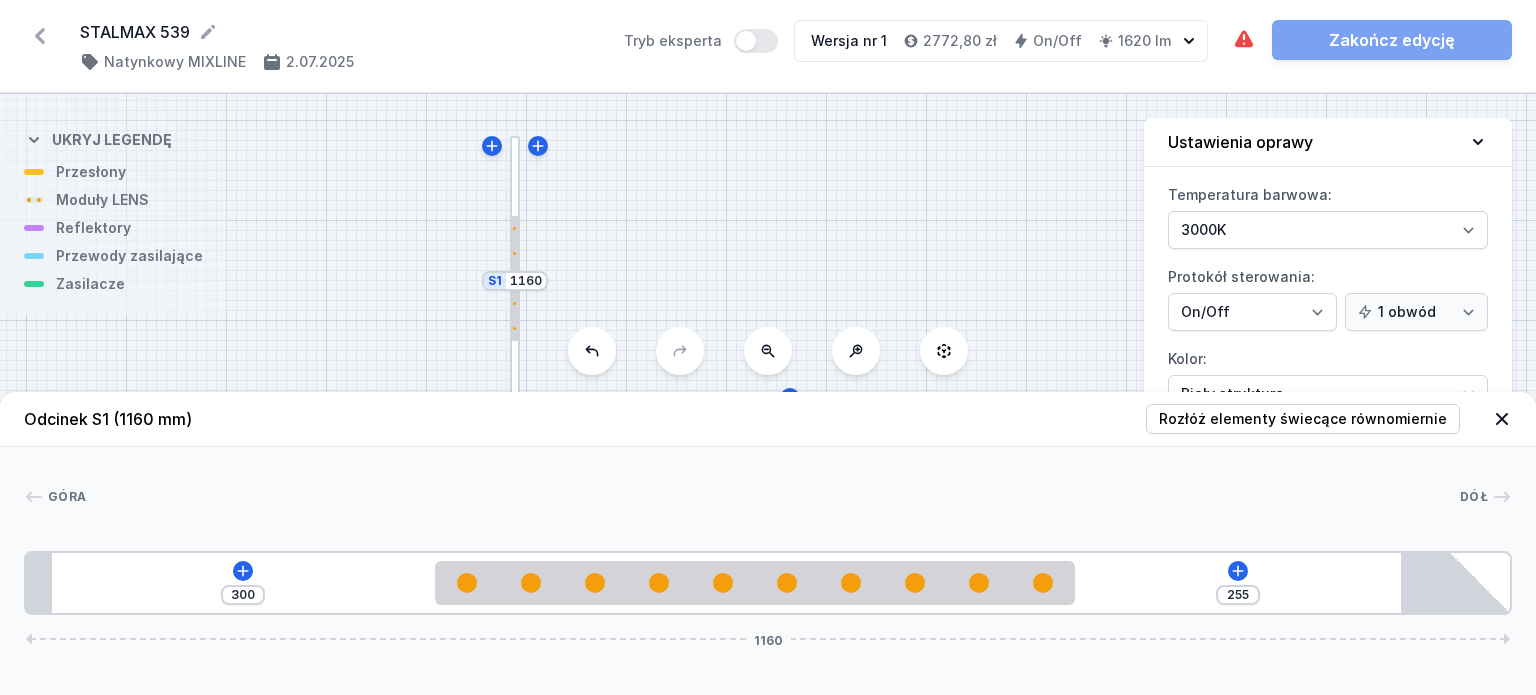 click on "S2 1160 S1 1160" at bounding box center (768, 394) 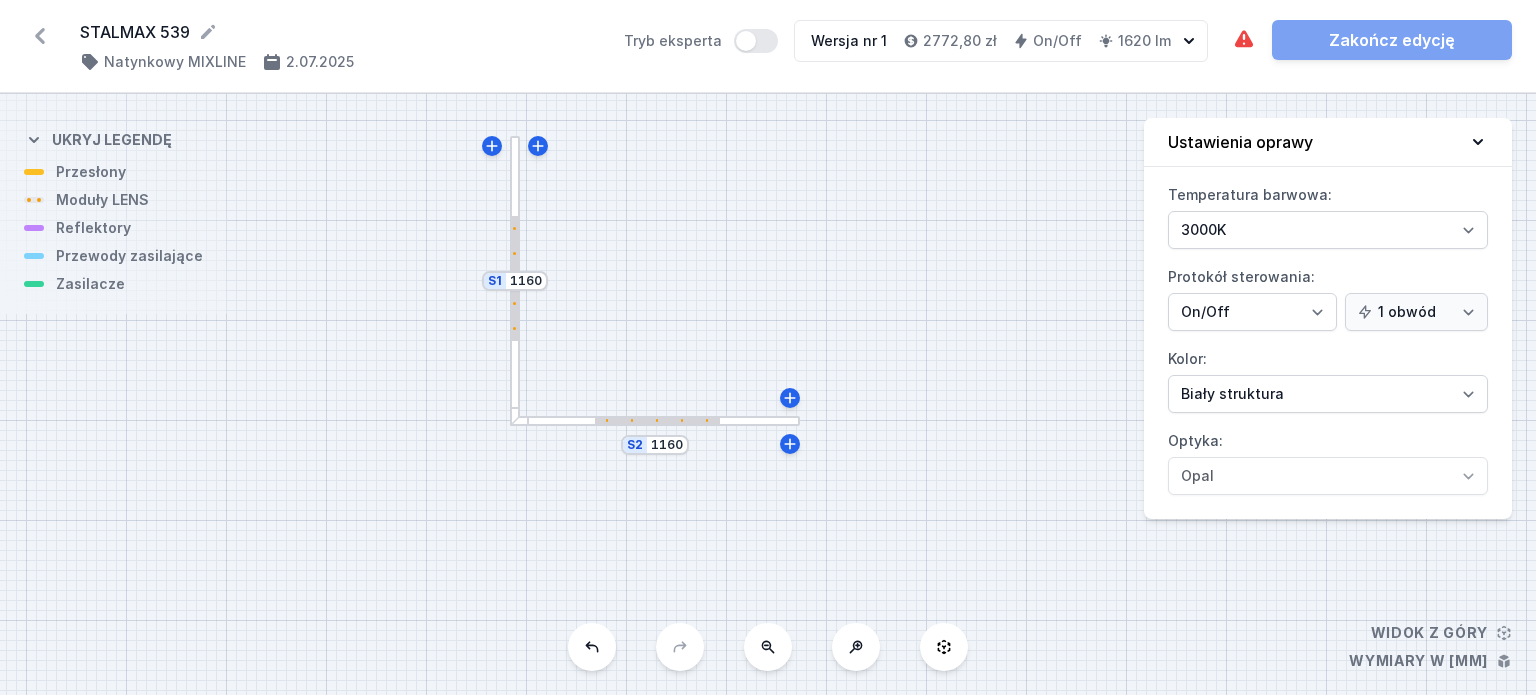 click at bounding box center (655, 421) 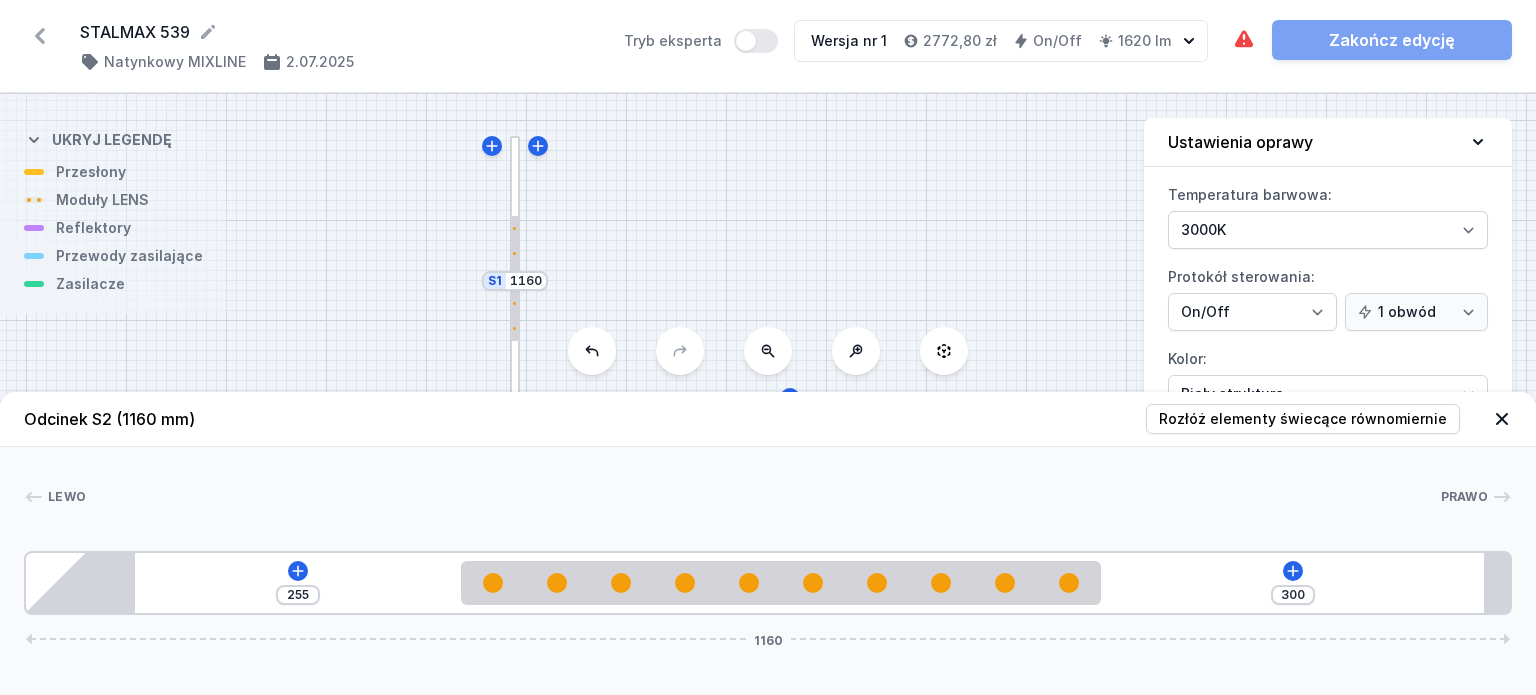 click at bounding box center (1502, 419) 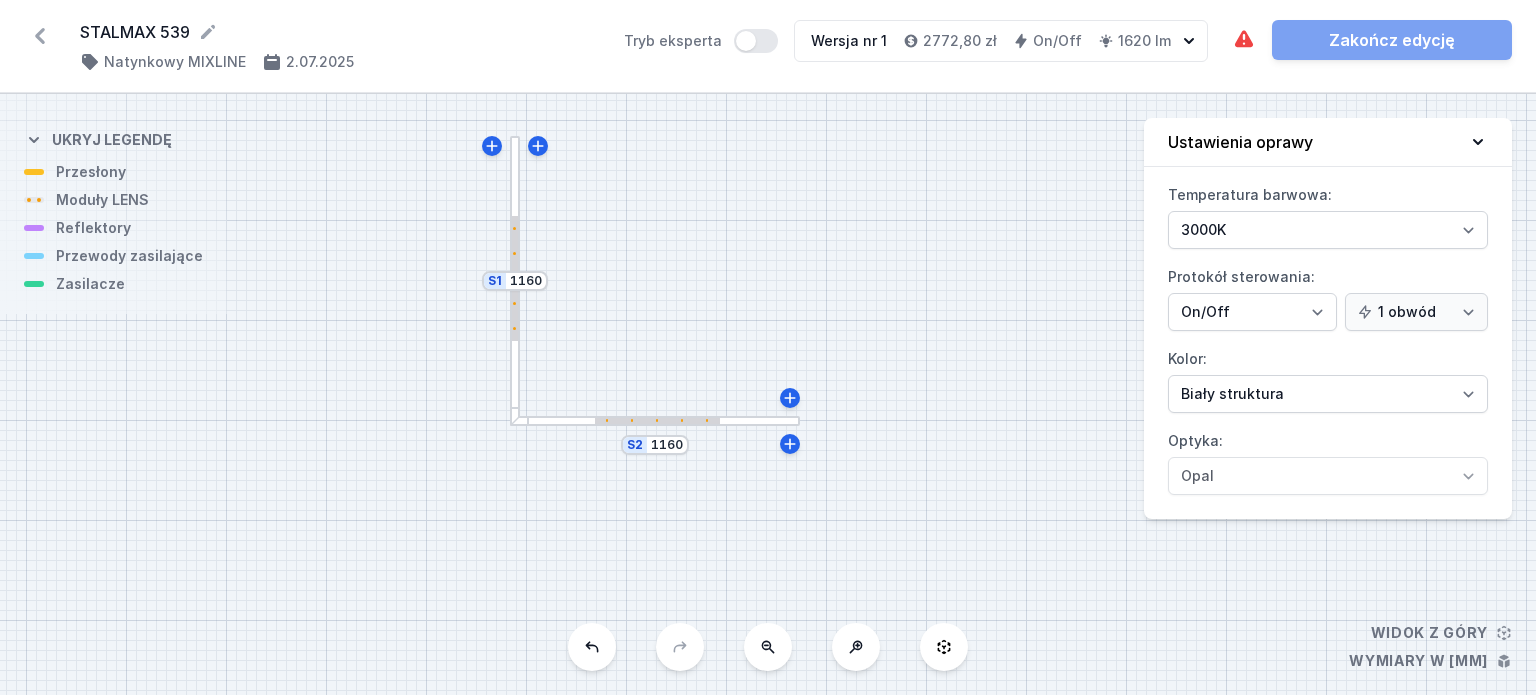 click on "Wymagane części nie zostały dodane. Zakończ edycję" at bounding box center (1372, 40) 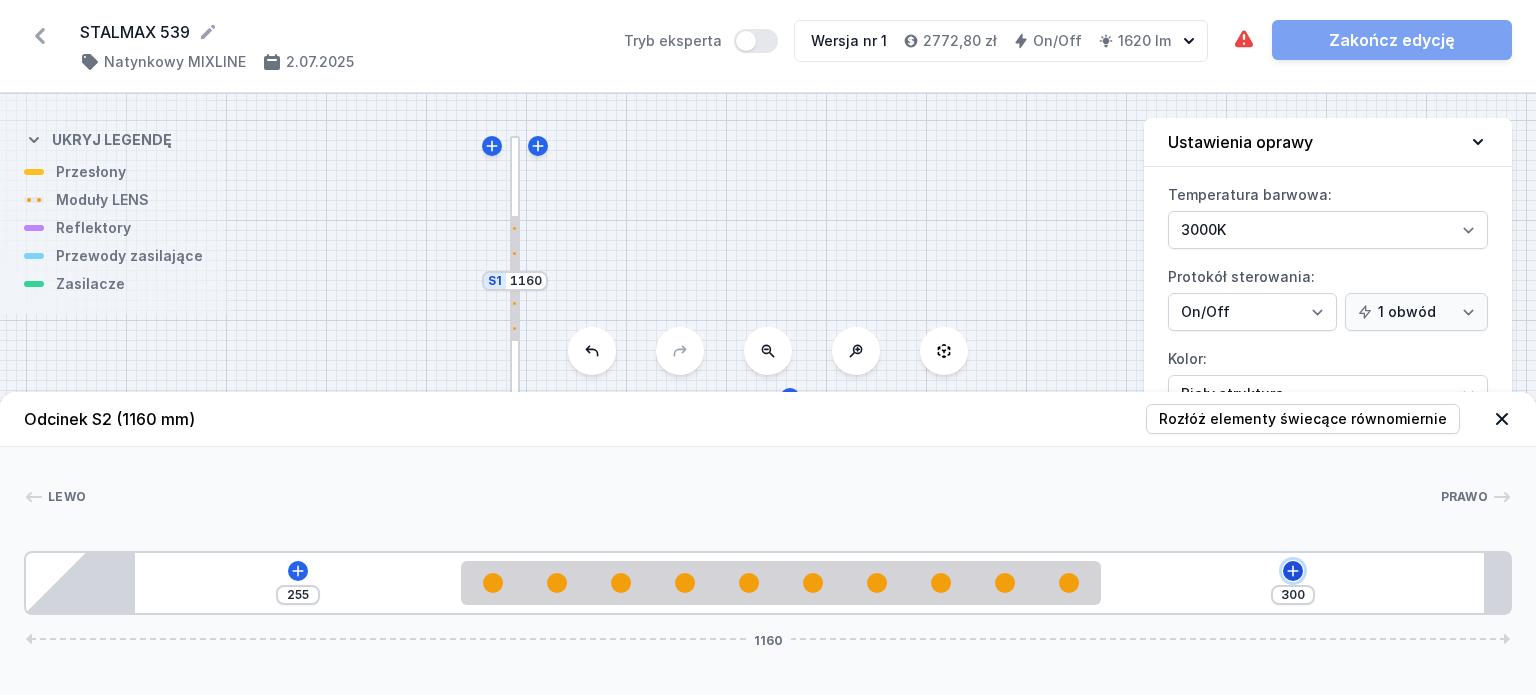 click at bounding box center (297, 570) 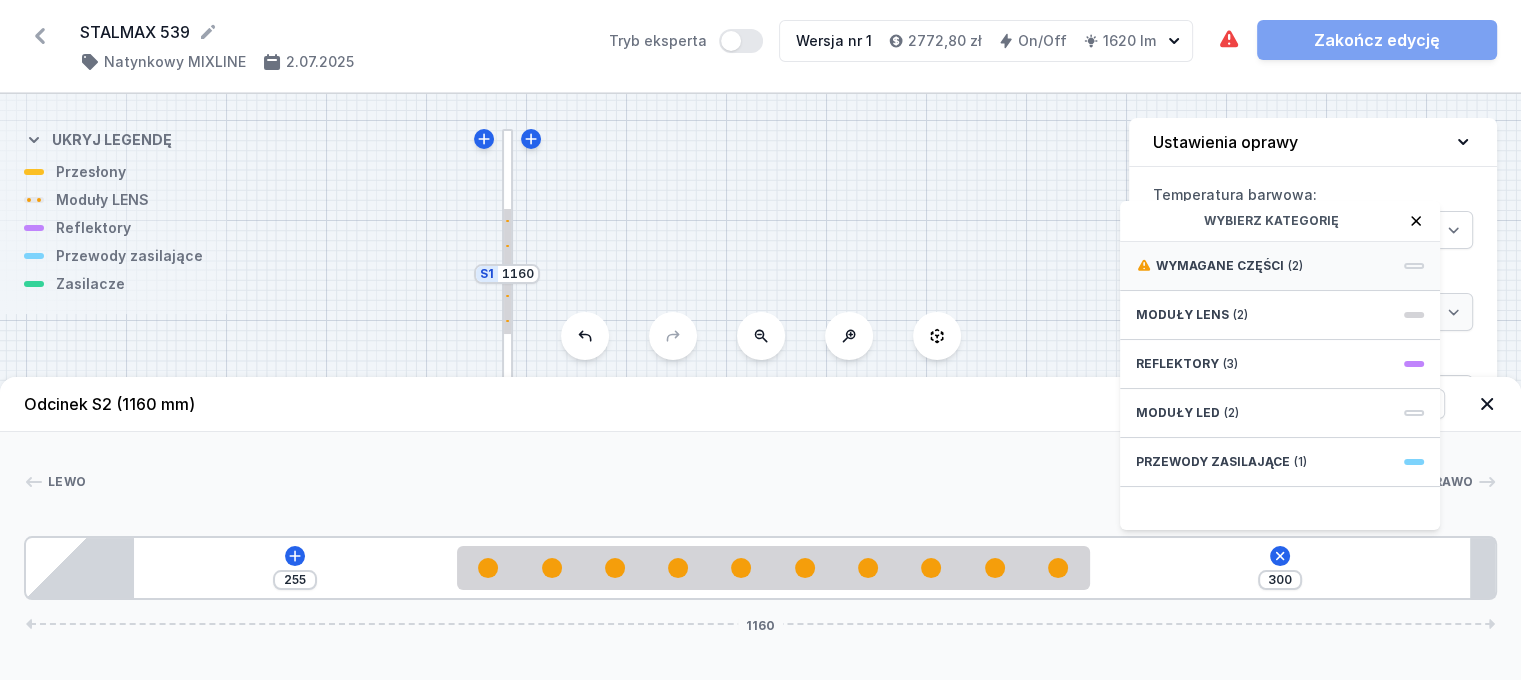 click on "Wymagane części" at bounding box center [1220, 266] 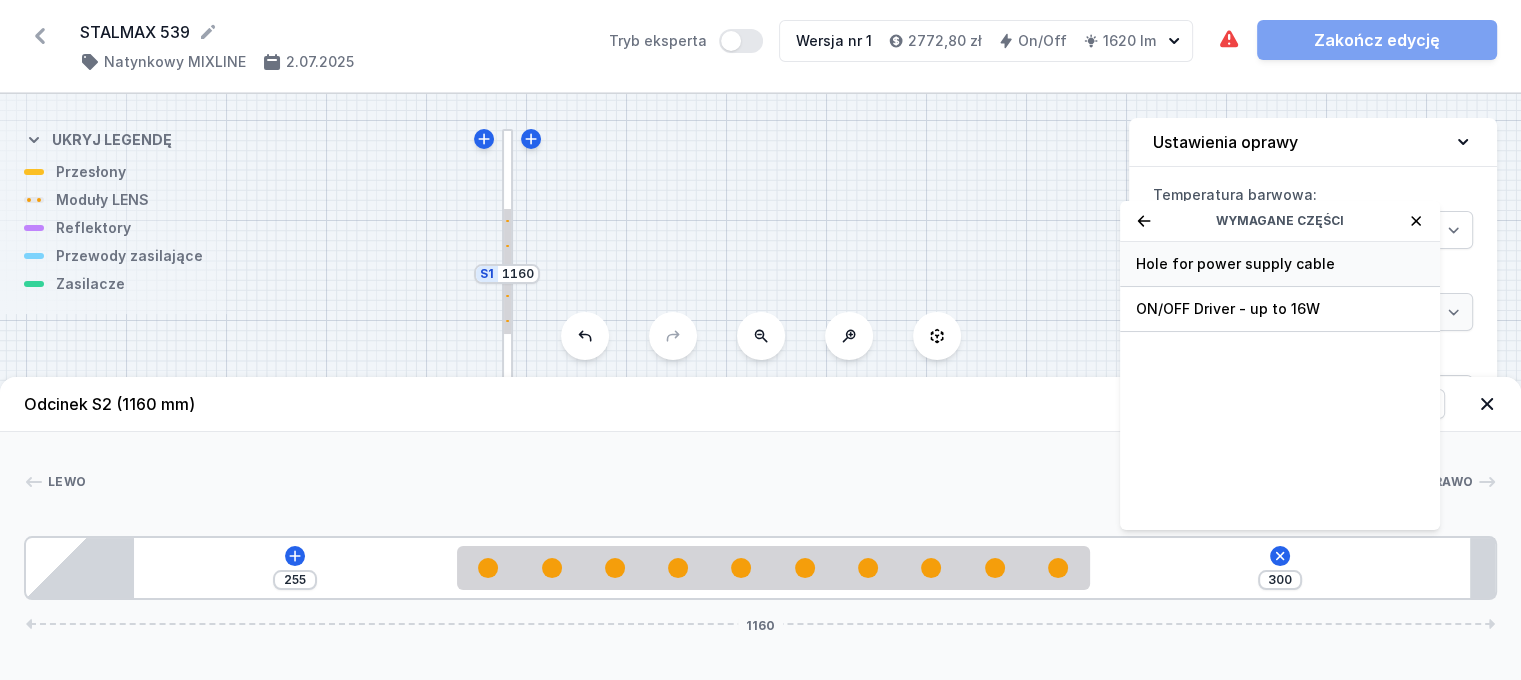 click on "Hole for power supply cable" at bounding box center (1280, 264) 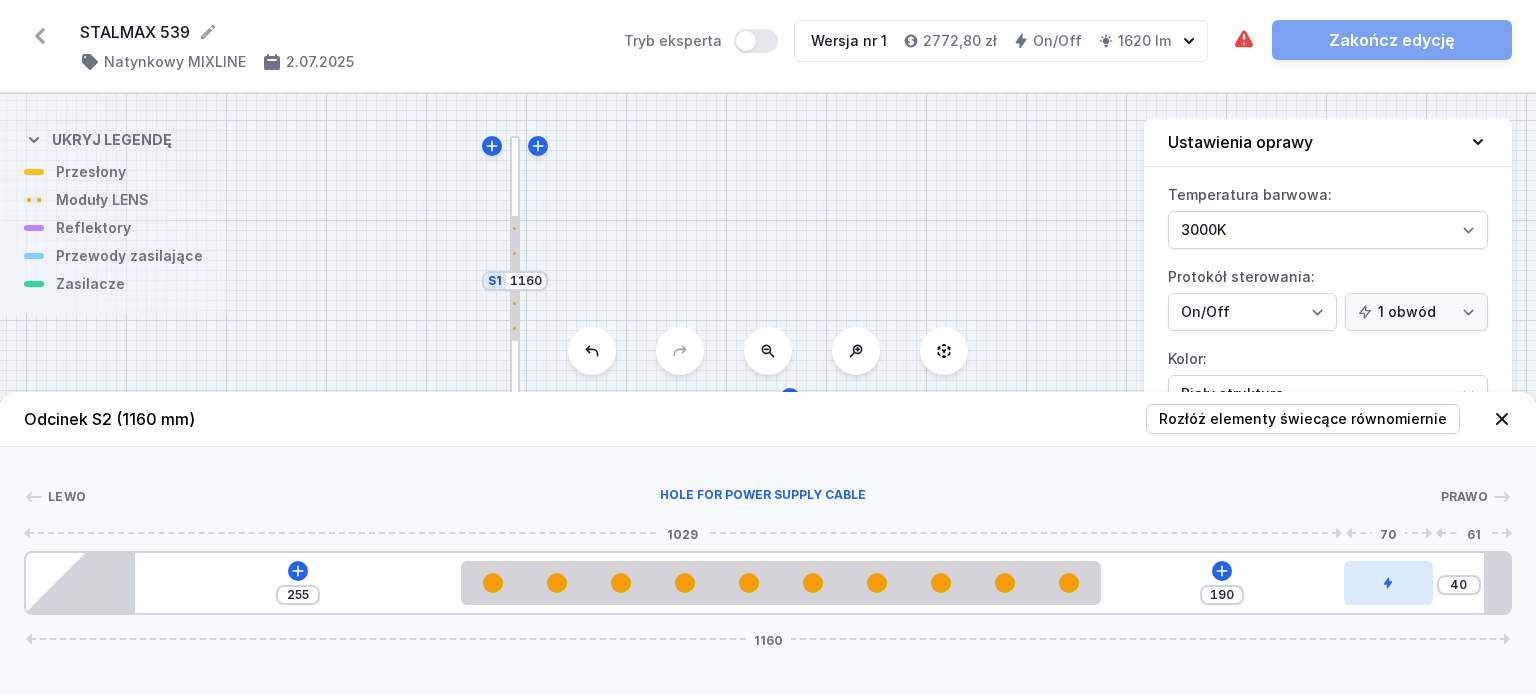 drag, startPoint x: 1137, startPoint y: 586, endPoint x: 1402, endPoint y: 585, distance: 265.0019 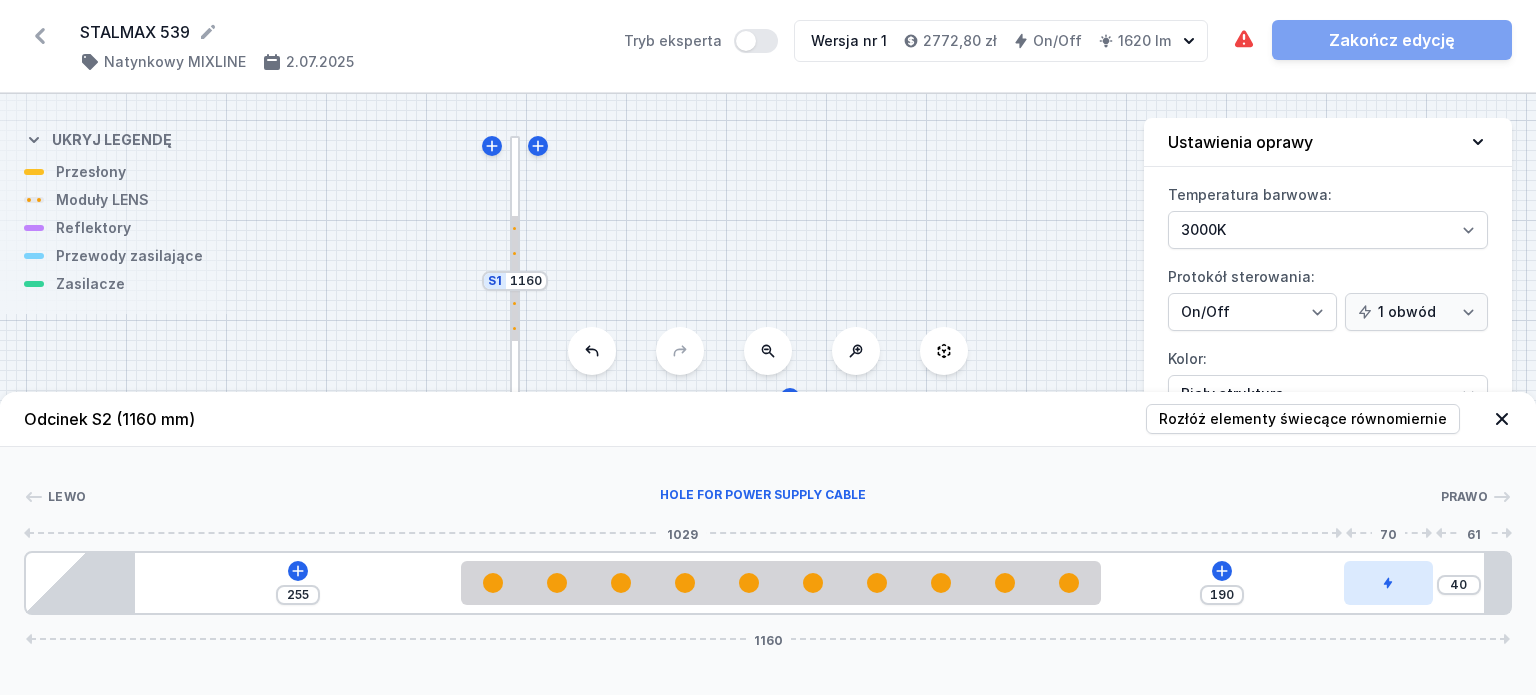 click at bounding box center [1389, 583] 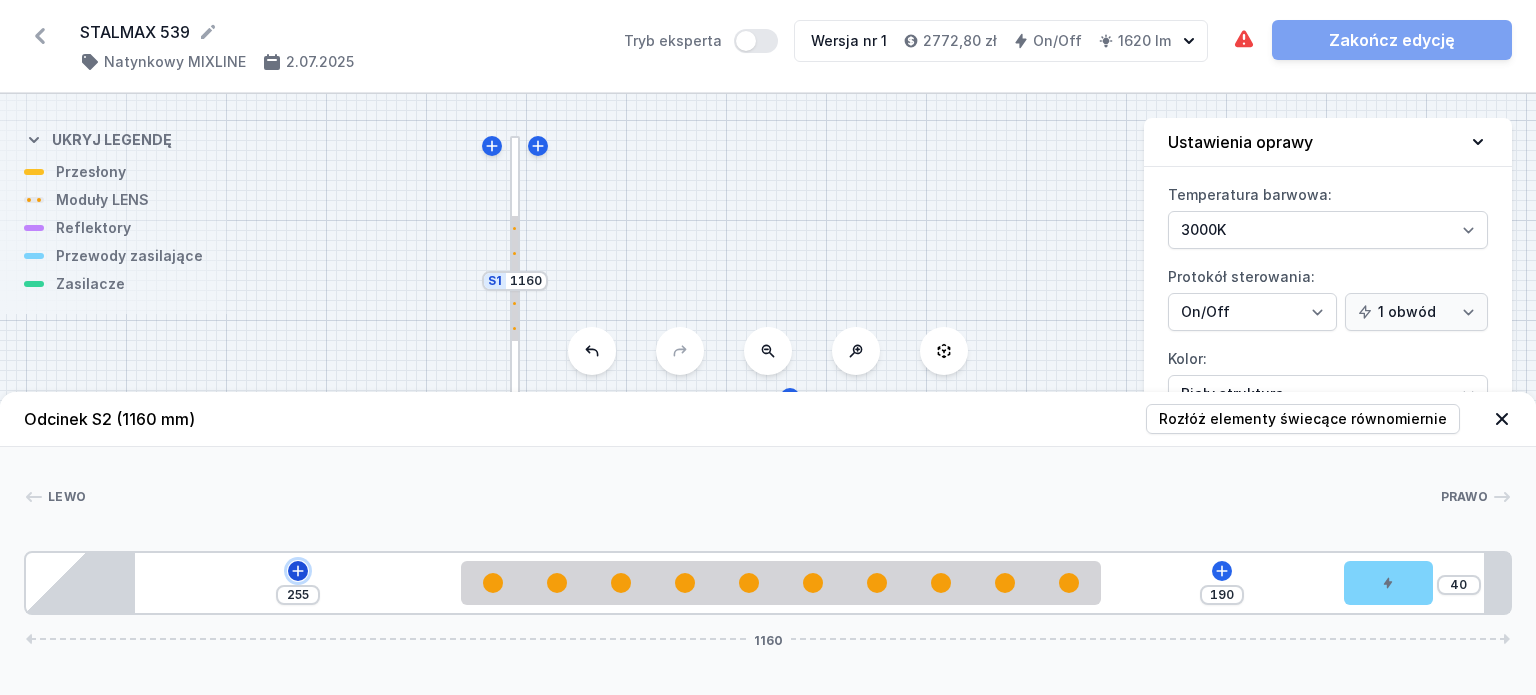 click at bounding box center (298, 571) 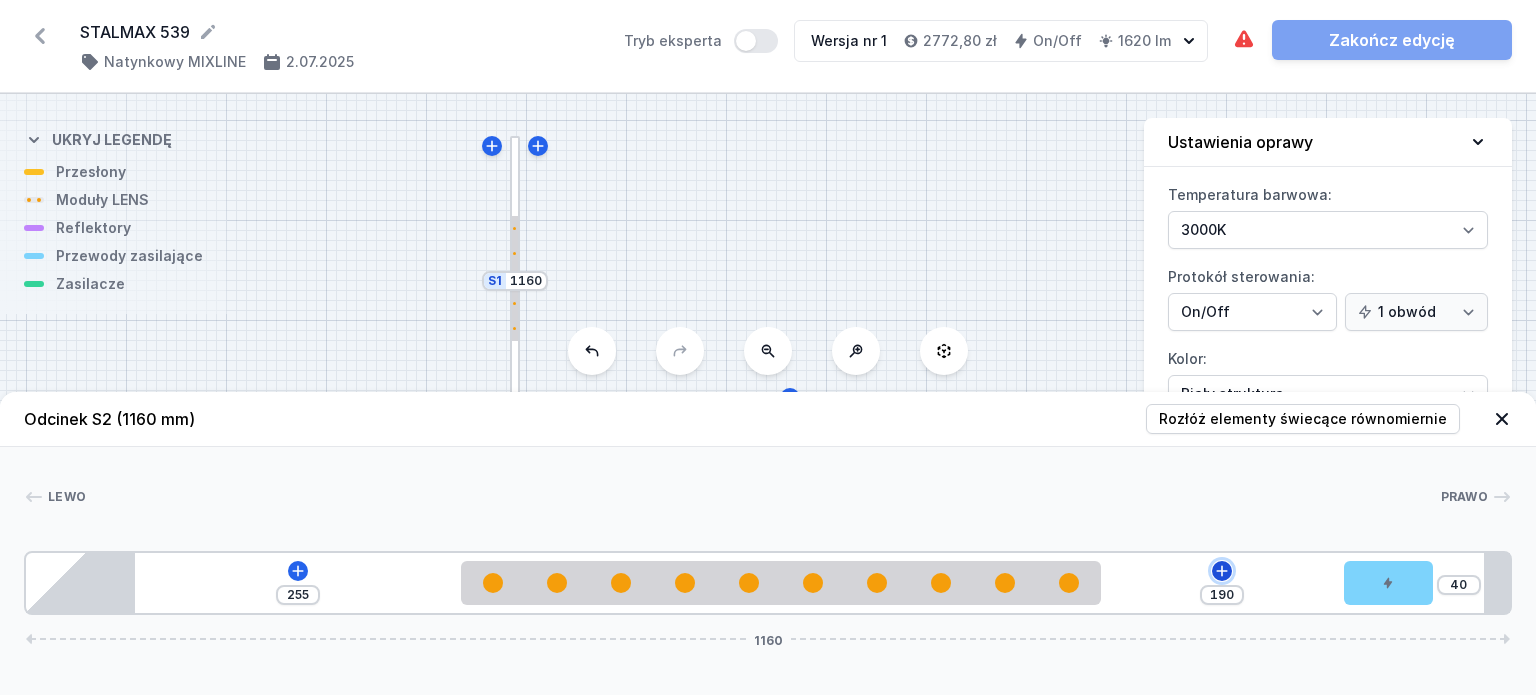 click at bounding box center [298, 571] 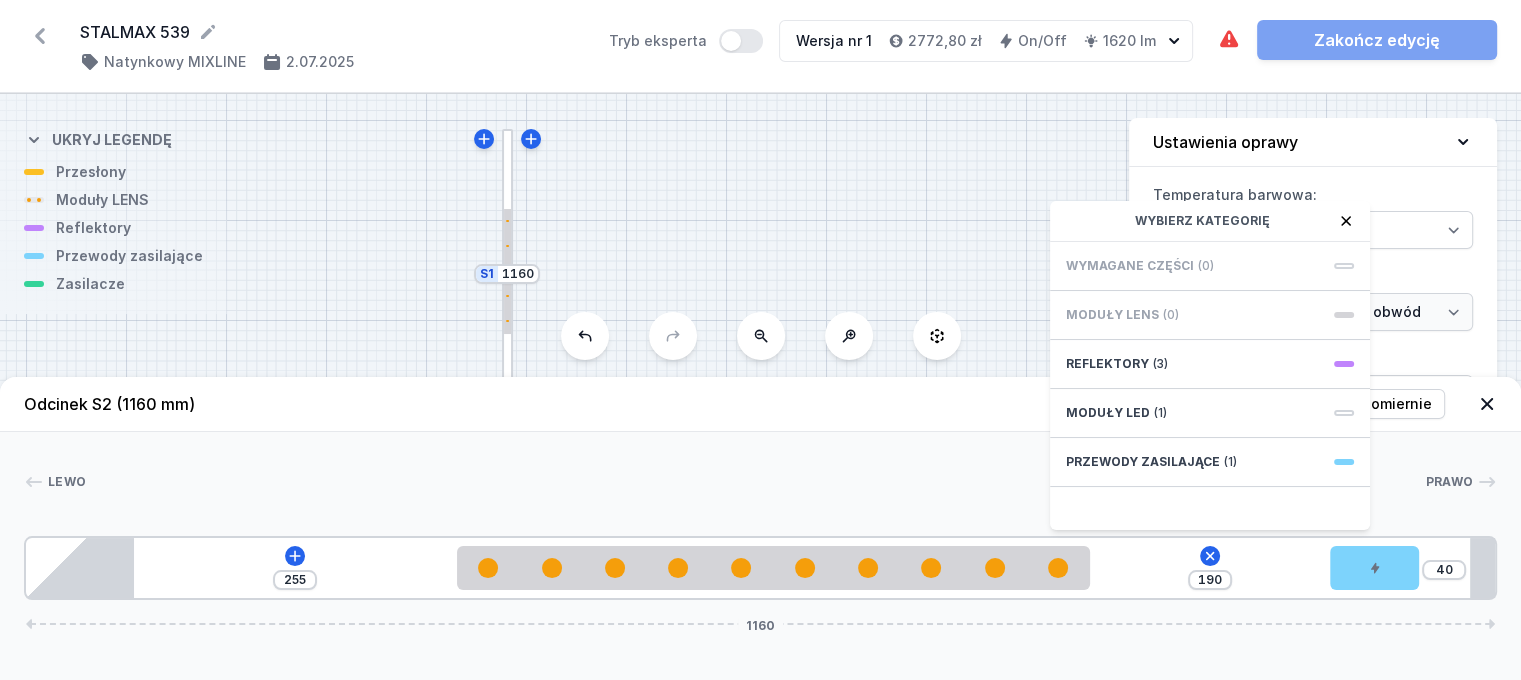 click on "Wymagane części (0)" at bounding box center [1210, 266] 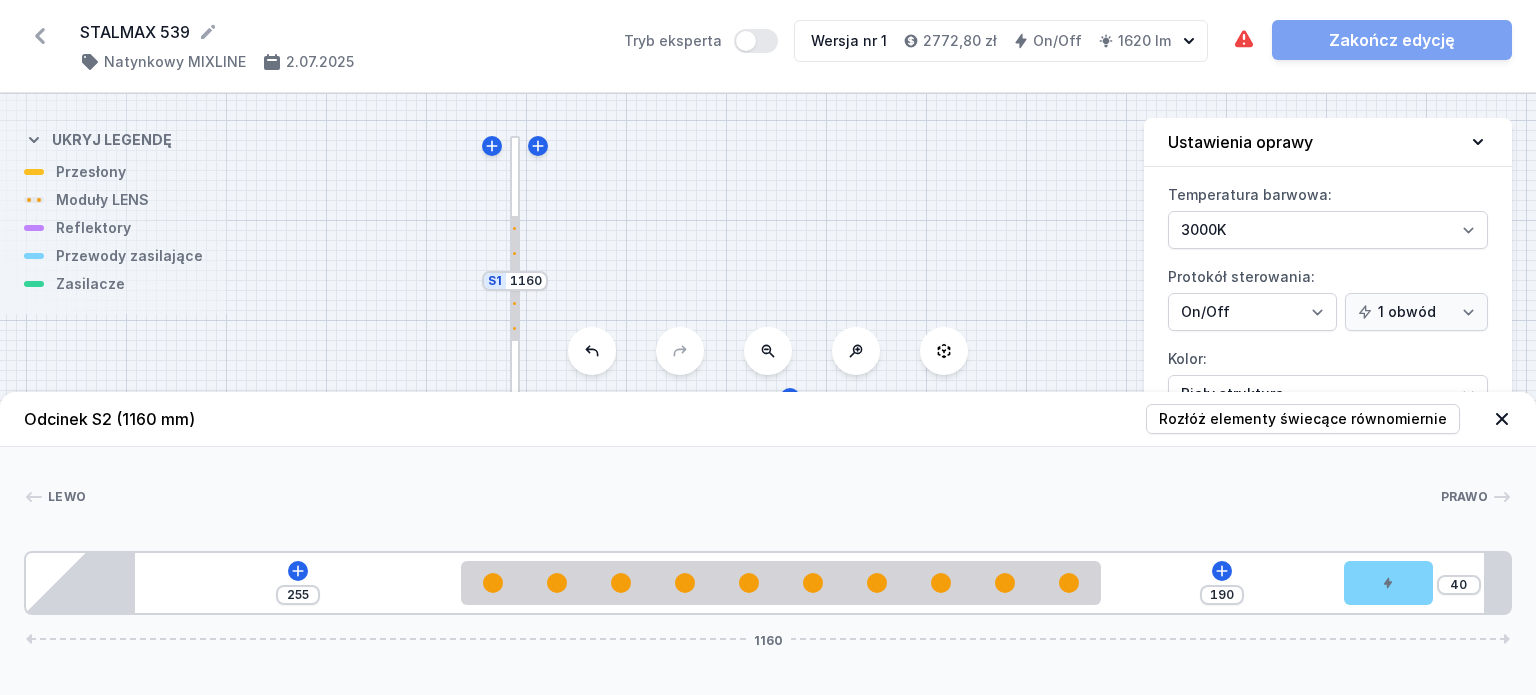 click on "Wymagane części nie zostały dodane. Zakończ edycję" at bounding box center (1372, 40) 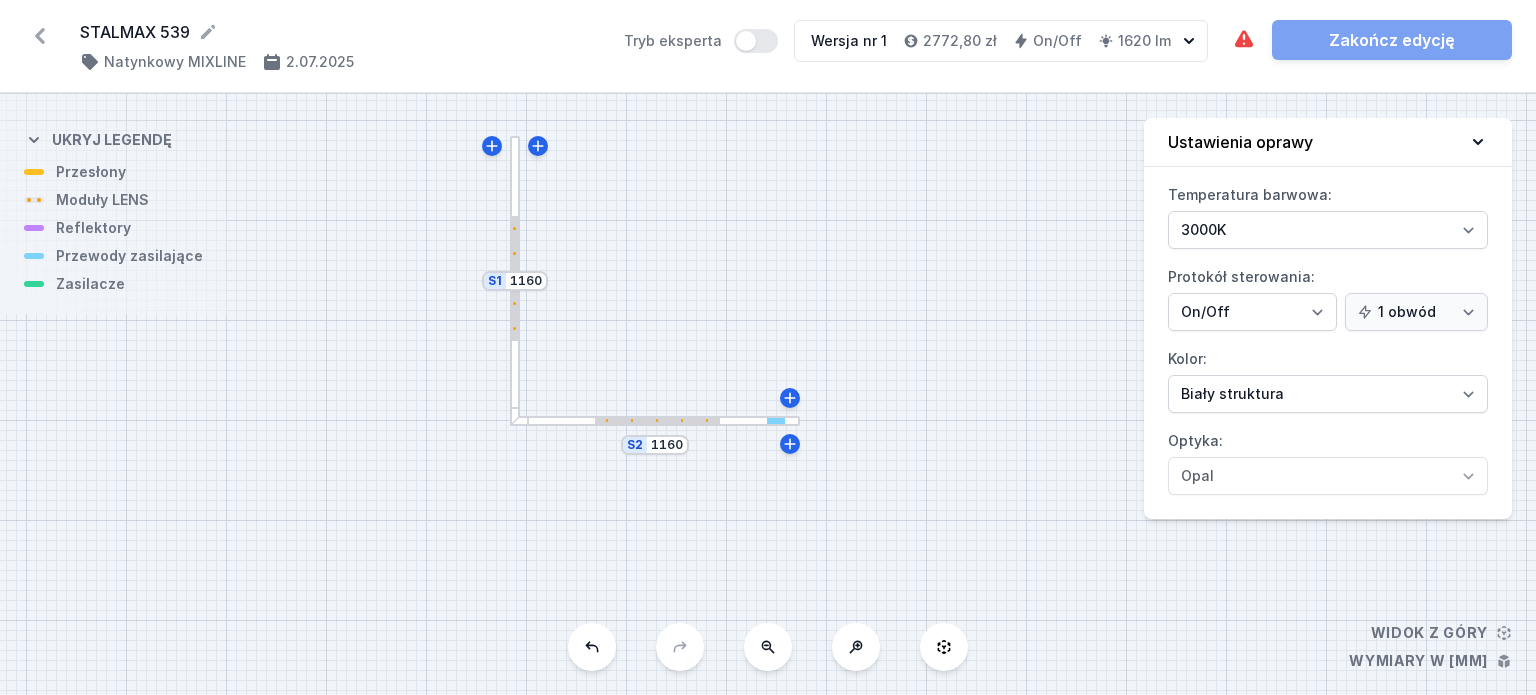 click at bounding box center [655, 421] 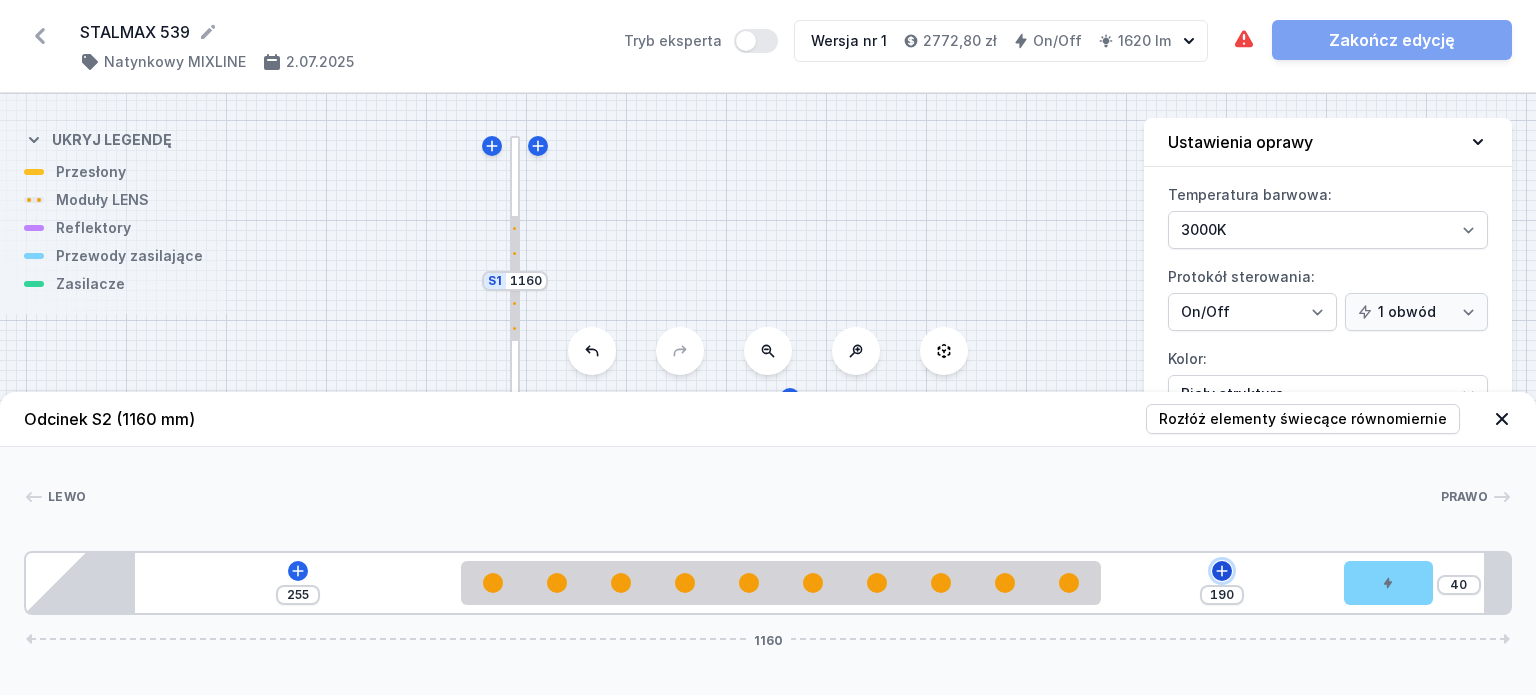 click at bounding box center (298, 571) 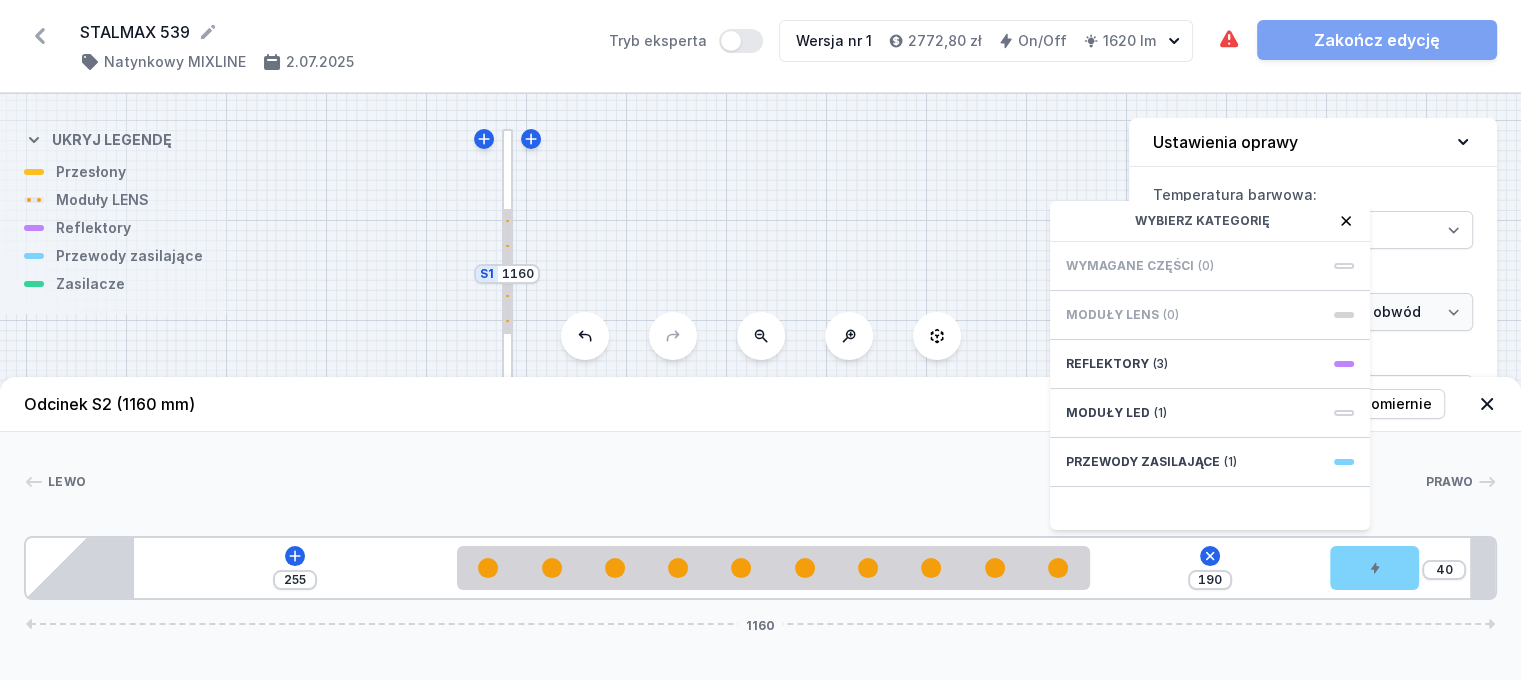 click on "Wymagane części" at bounding box center (1130, 266) 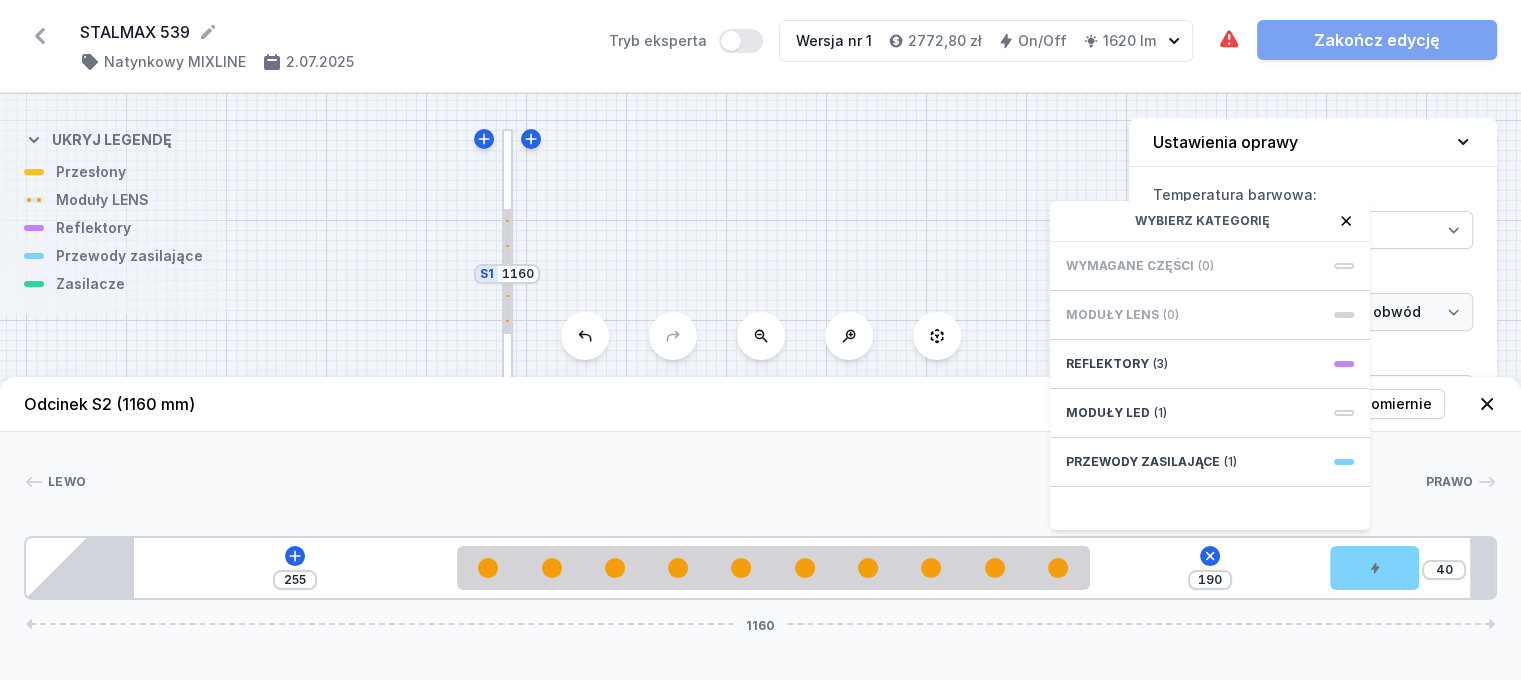 click on "Wymagane części" at bounding box center (1130, 266) 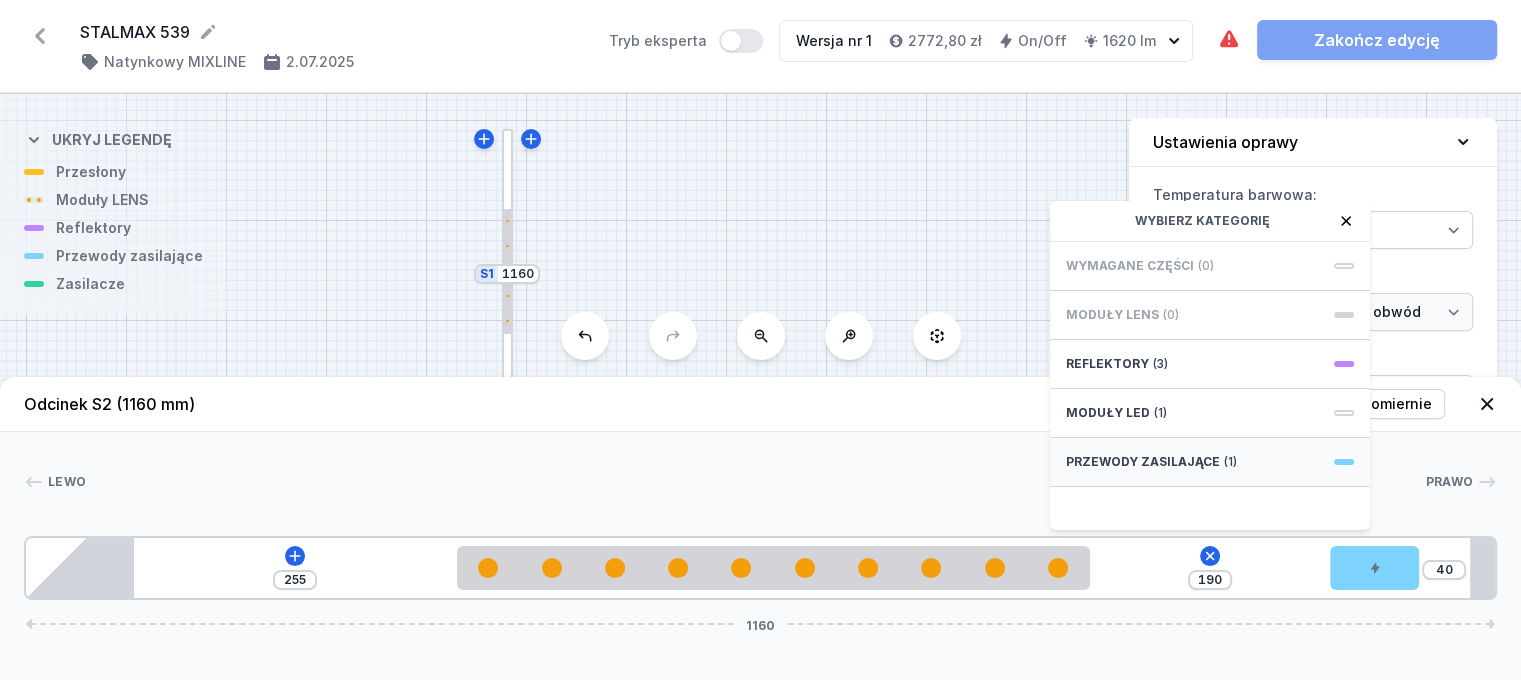 click on "Przewody zasilające" at bounding box center (1107, 364) 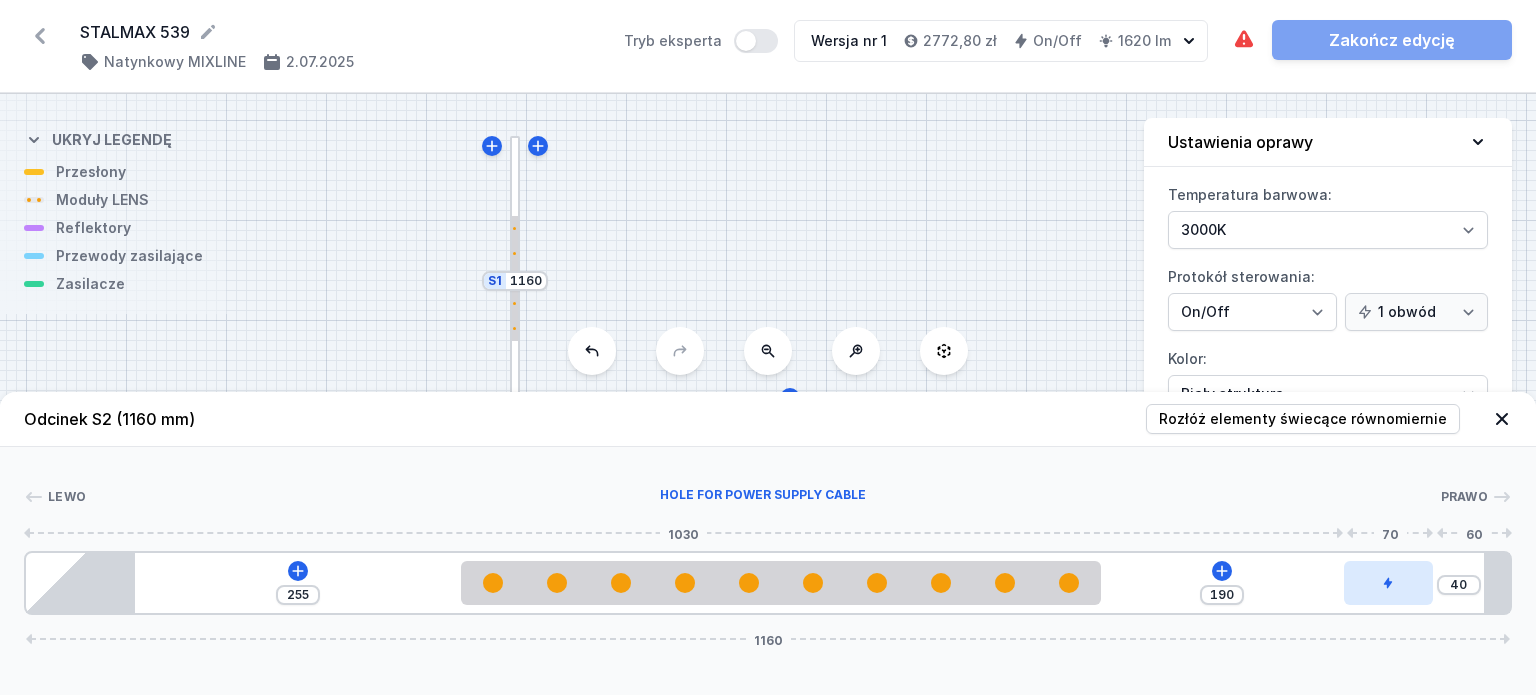 click at bounding box center (1389, 583) 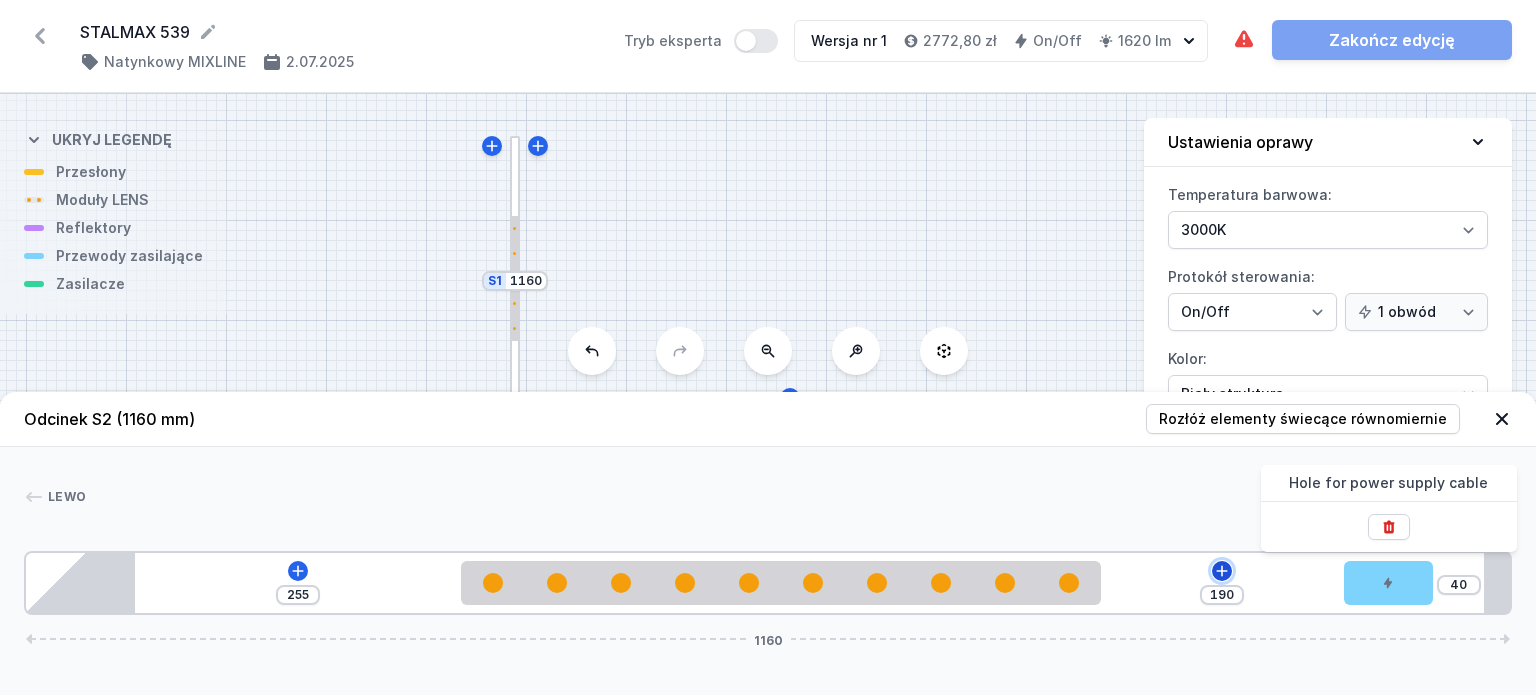 click at bounding box center (298, 571) 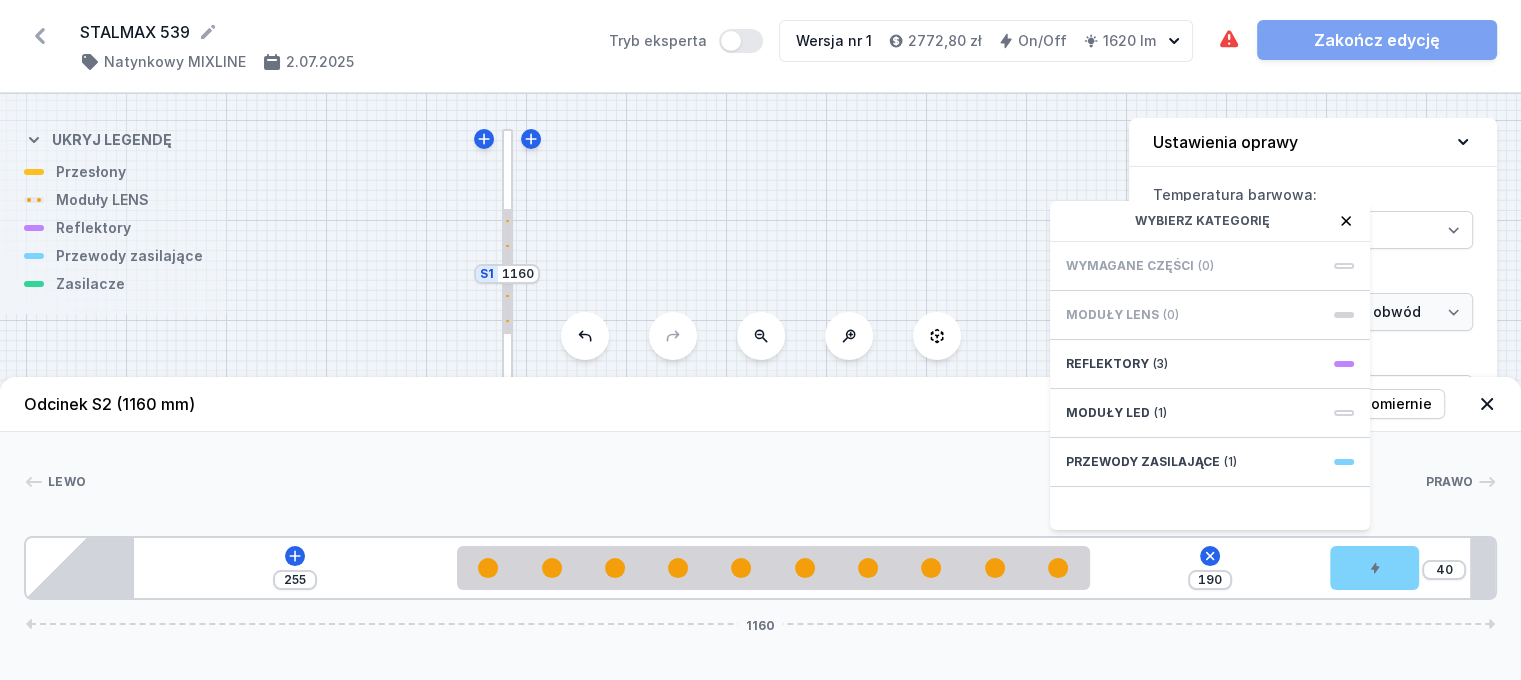 drag, startPoint x: 1105, startPoint y: 323, endPoint x: 1095, endPoint y: 315, distance: 12.806249 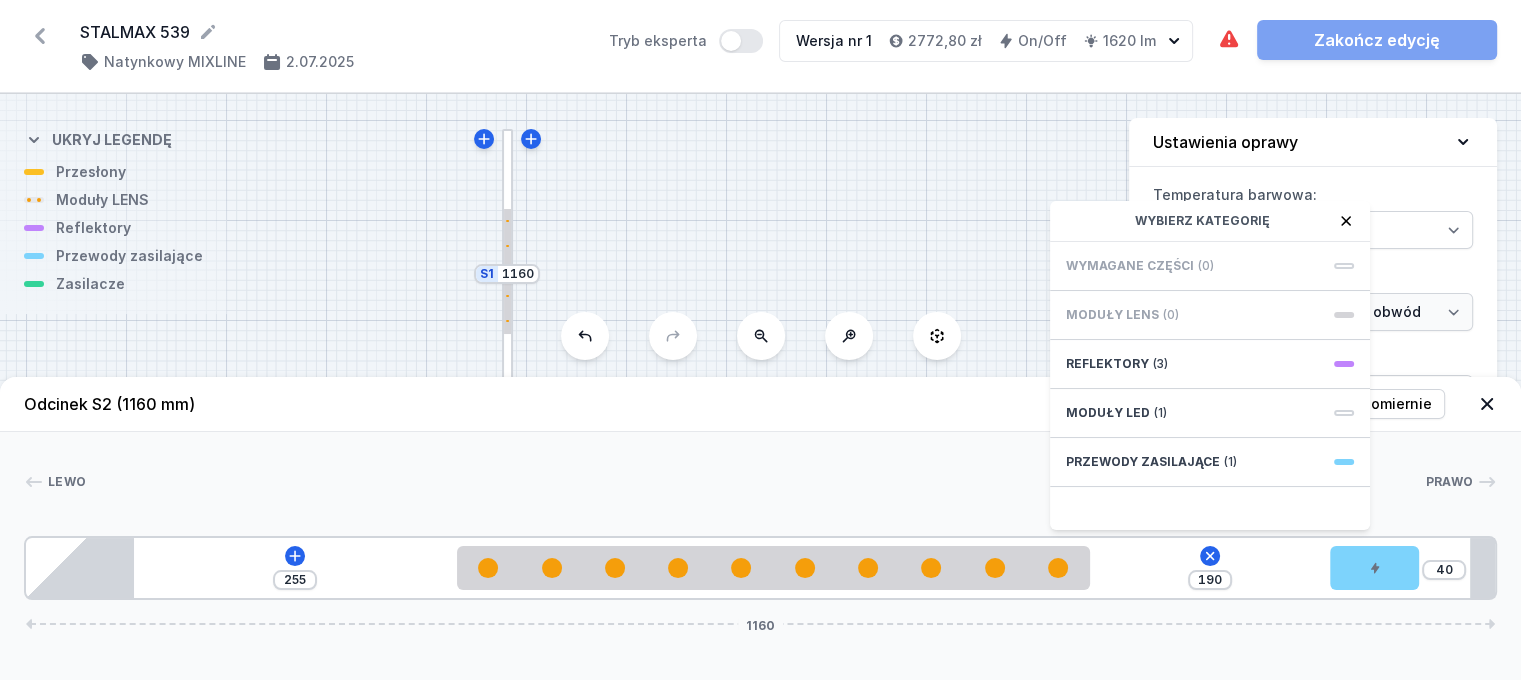click on "Moduły LENS" at bounding box center [1130, 266] 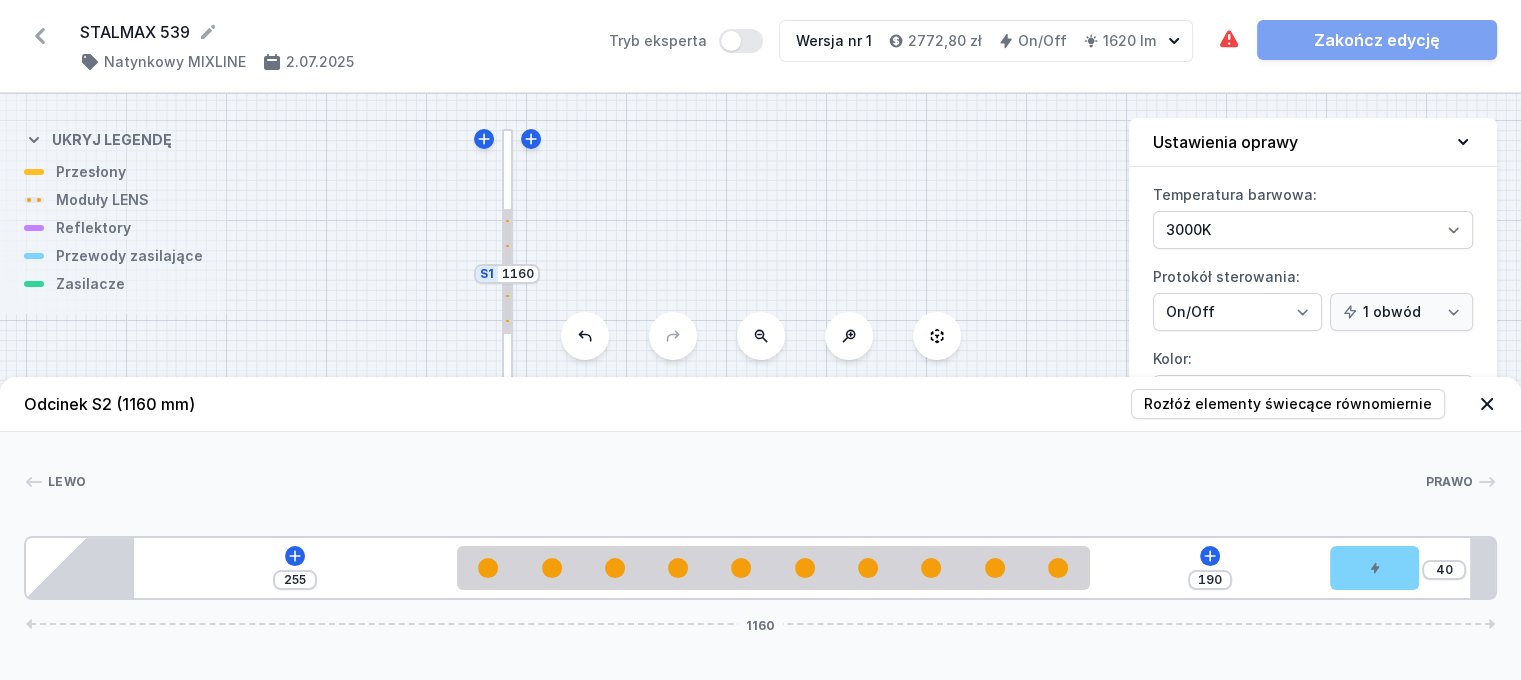 click on "S2 1160 S1 1160" at bounding box center (760, 387) 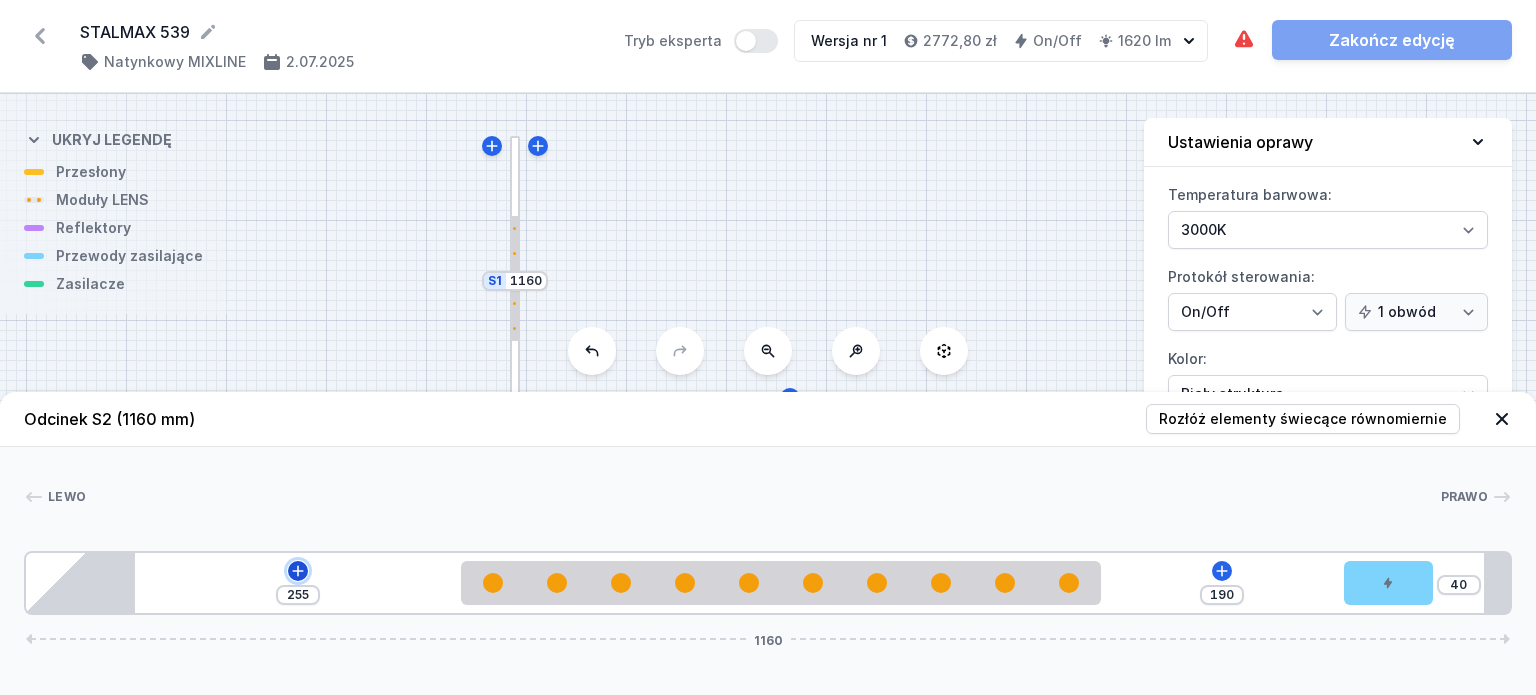 click at bounding box center (298, 571) 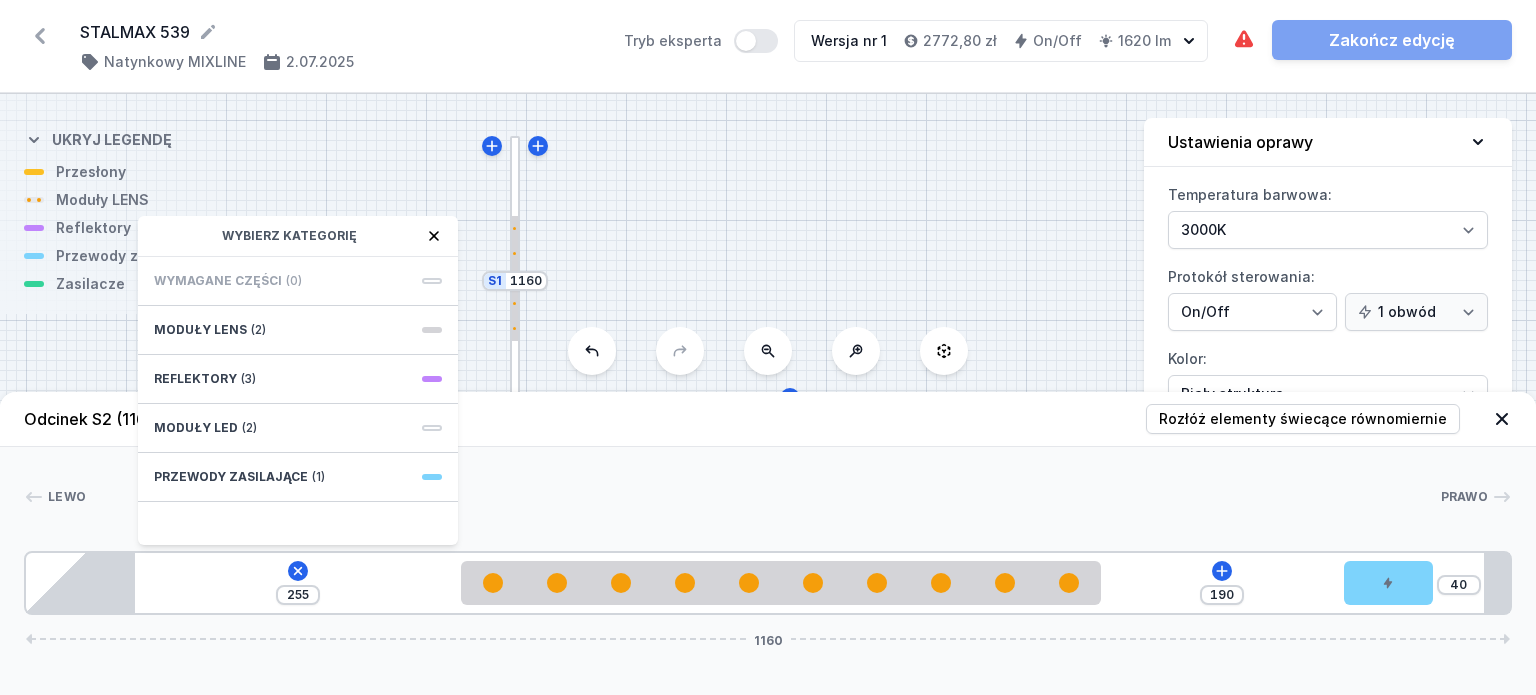 click on "Wymagane części" at bounding box center (218, 281) 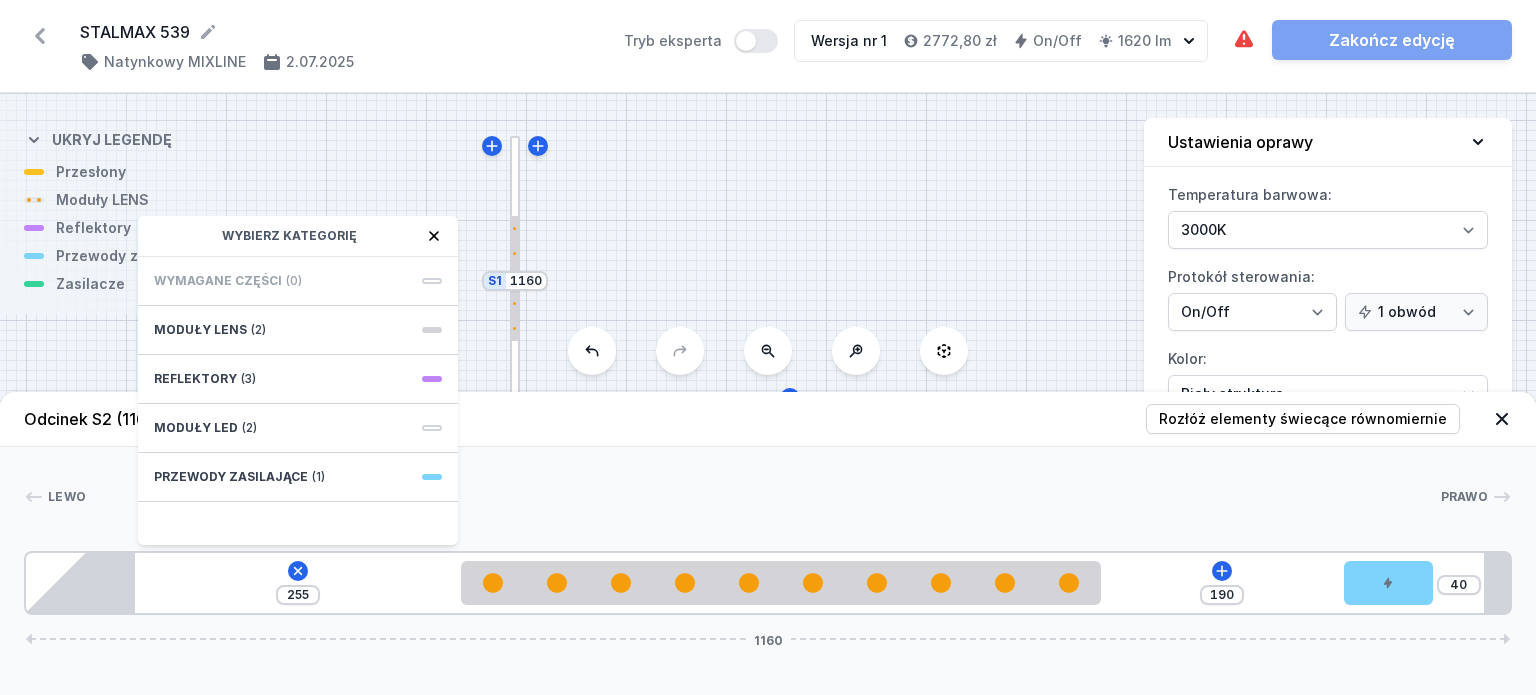 click on "S2 1160 S1 1160" at bounding box center [768, 394] 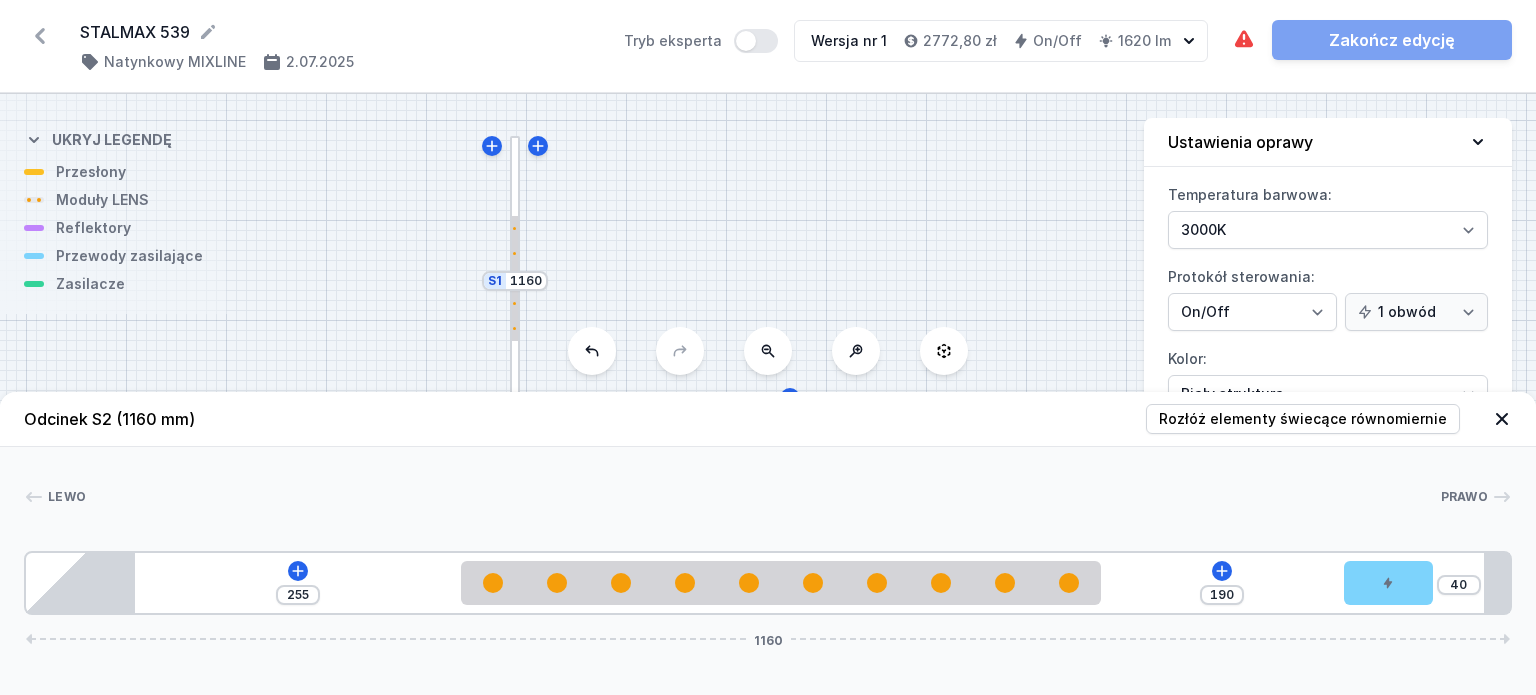 click on "Odcinek S2   (1160 mm) Rozłóż elementy świecące równomiernie" at bounding box center [768, 419] 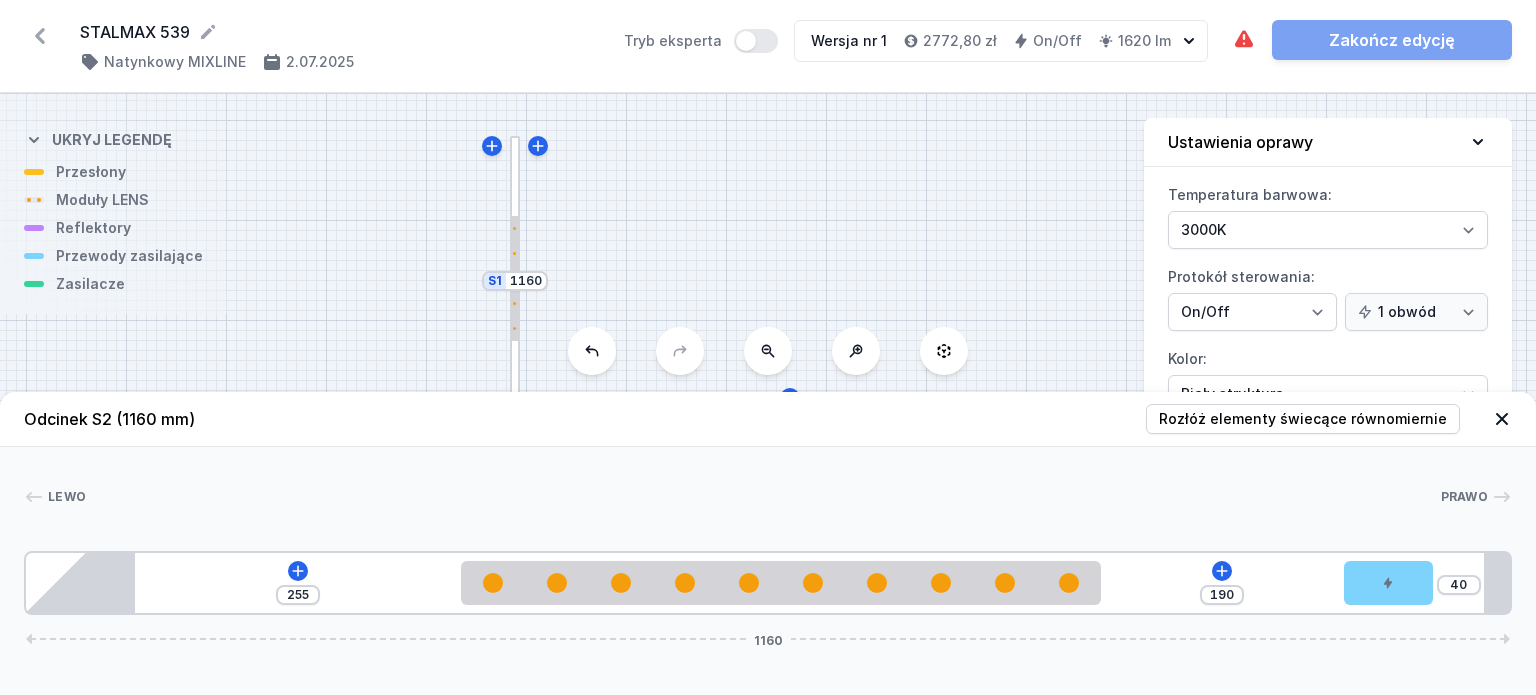 click on "Wymagane części nie zostały dodane. Zakończ edycję" at bounding box center [1372, 40] 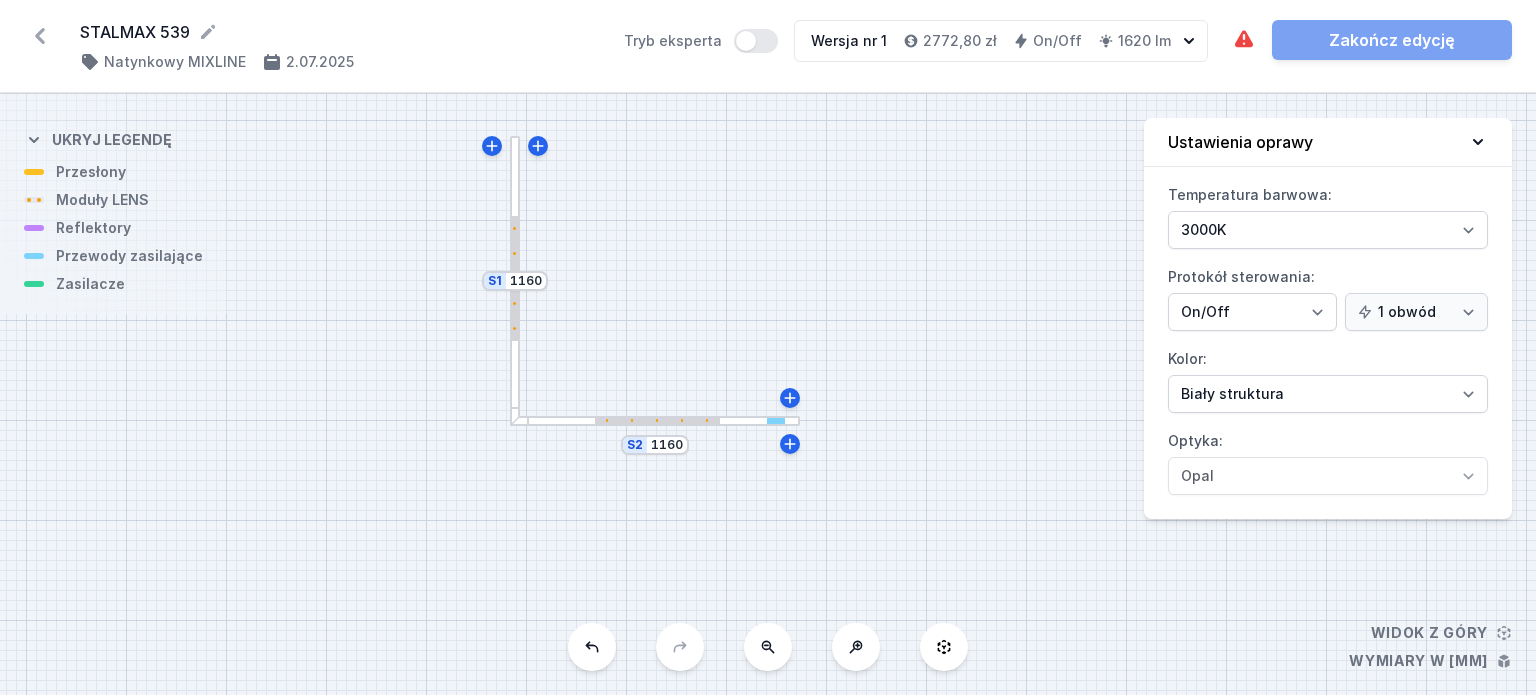 click at bounding box center [515, 281] 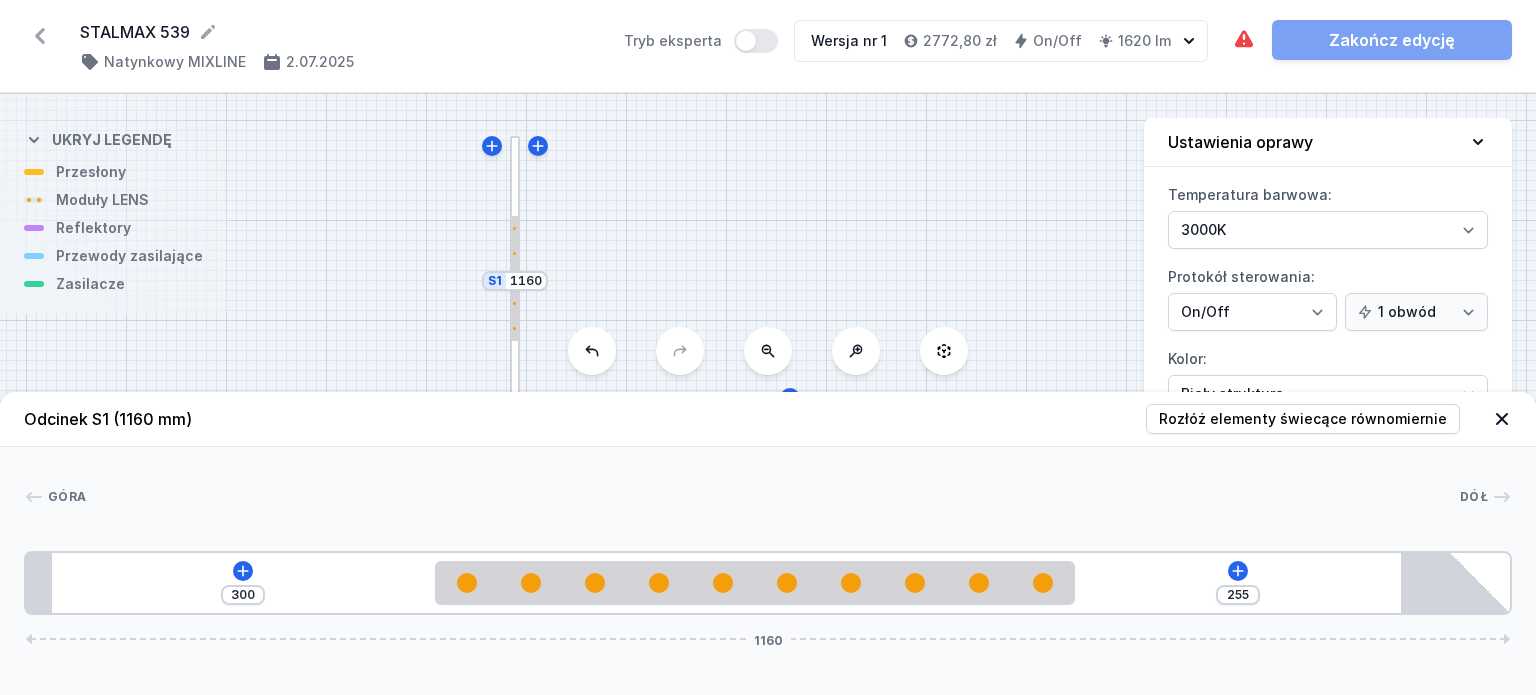 click at bounding box center [1502, 419] 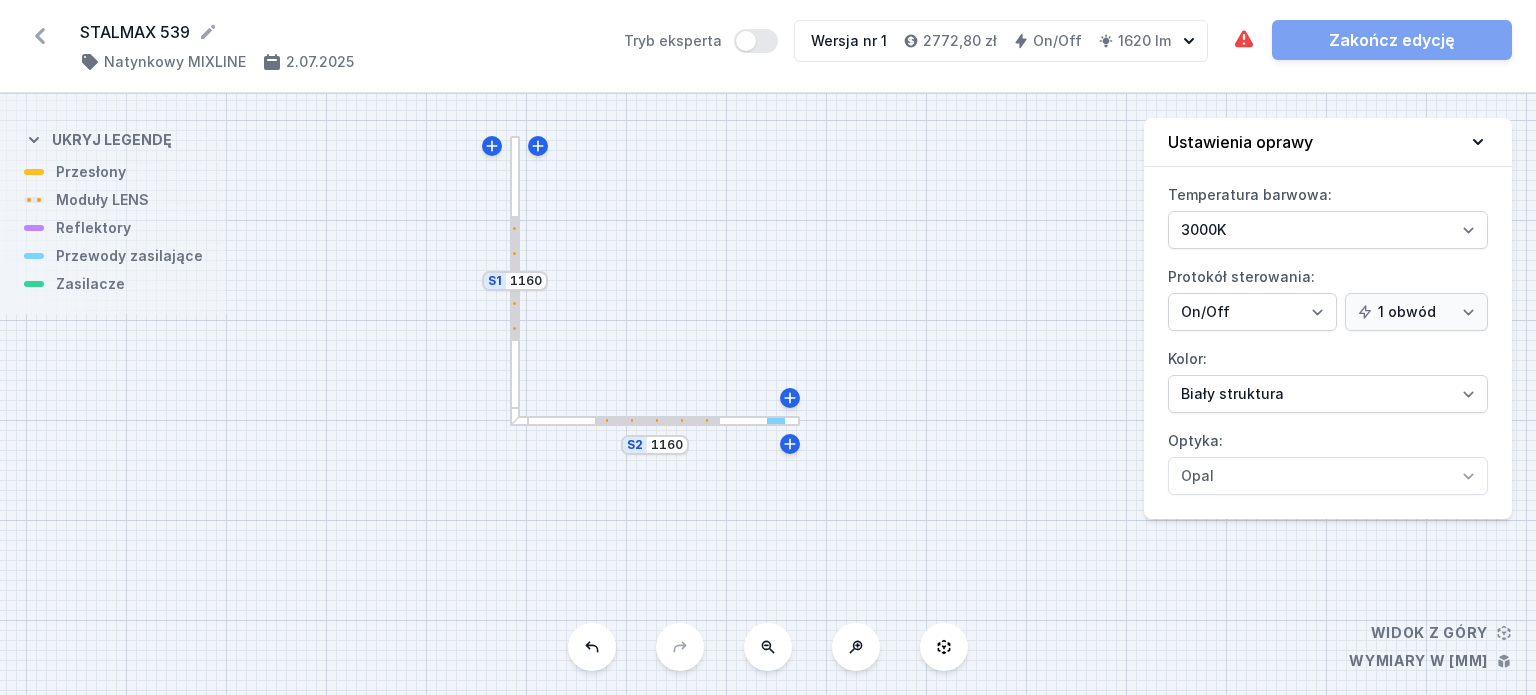 click at bounding box center (515, 281) 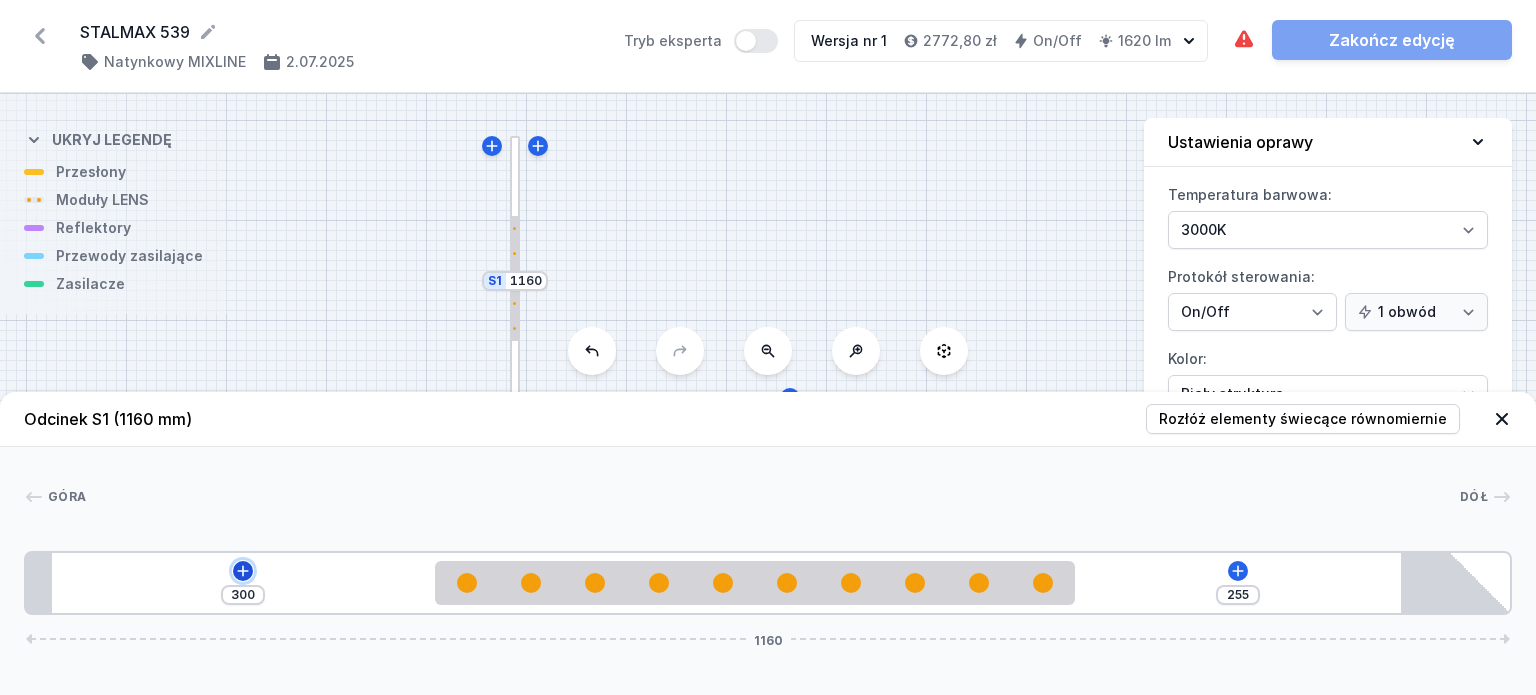 click at bounding box center (243, 571) 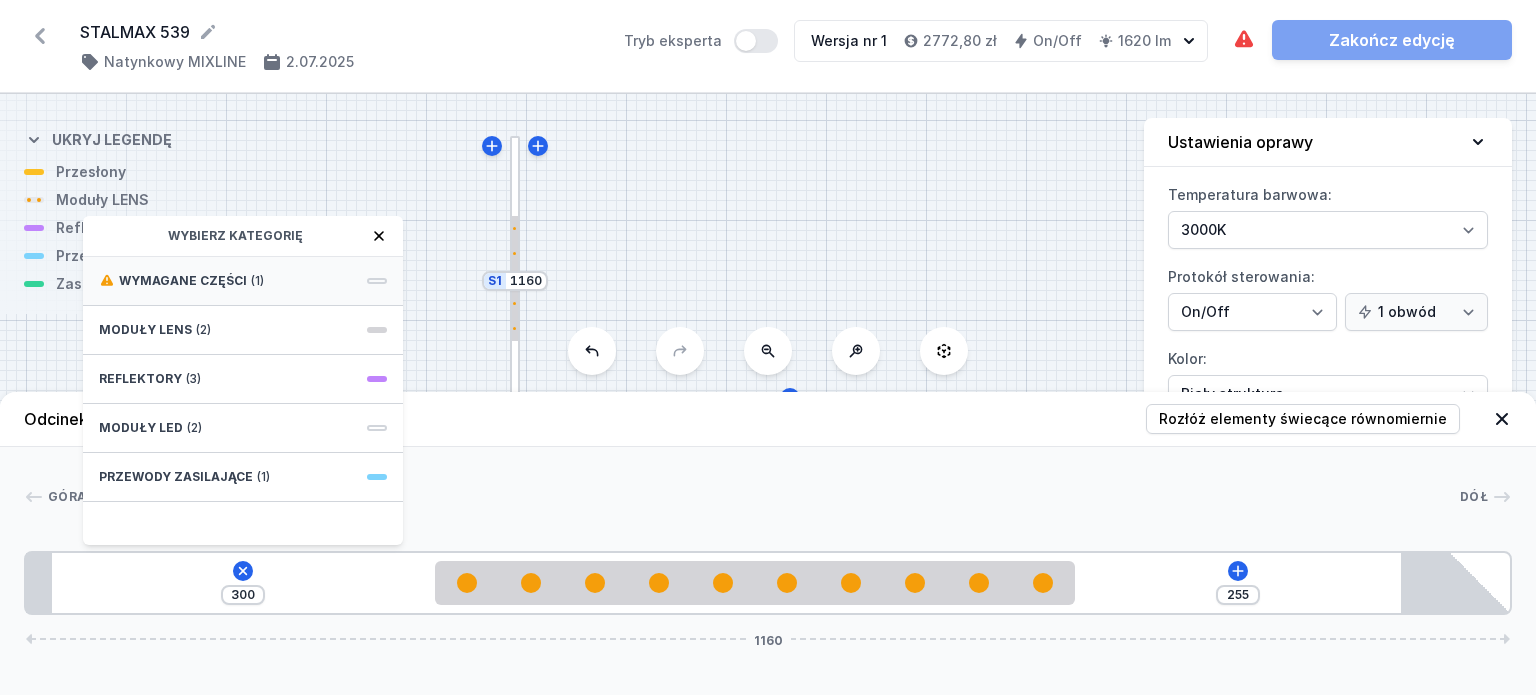 click on "Wymagane części" at bounding box center [183, 281] 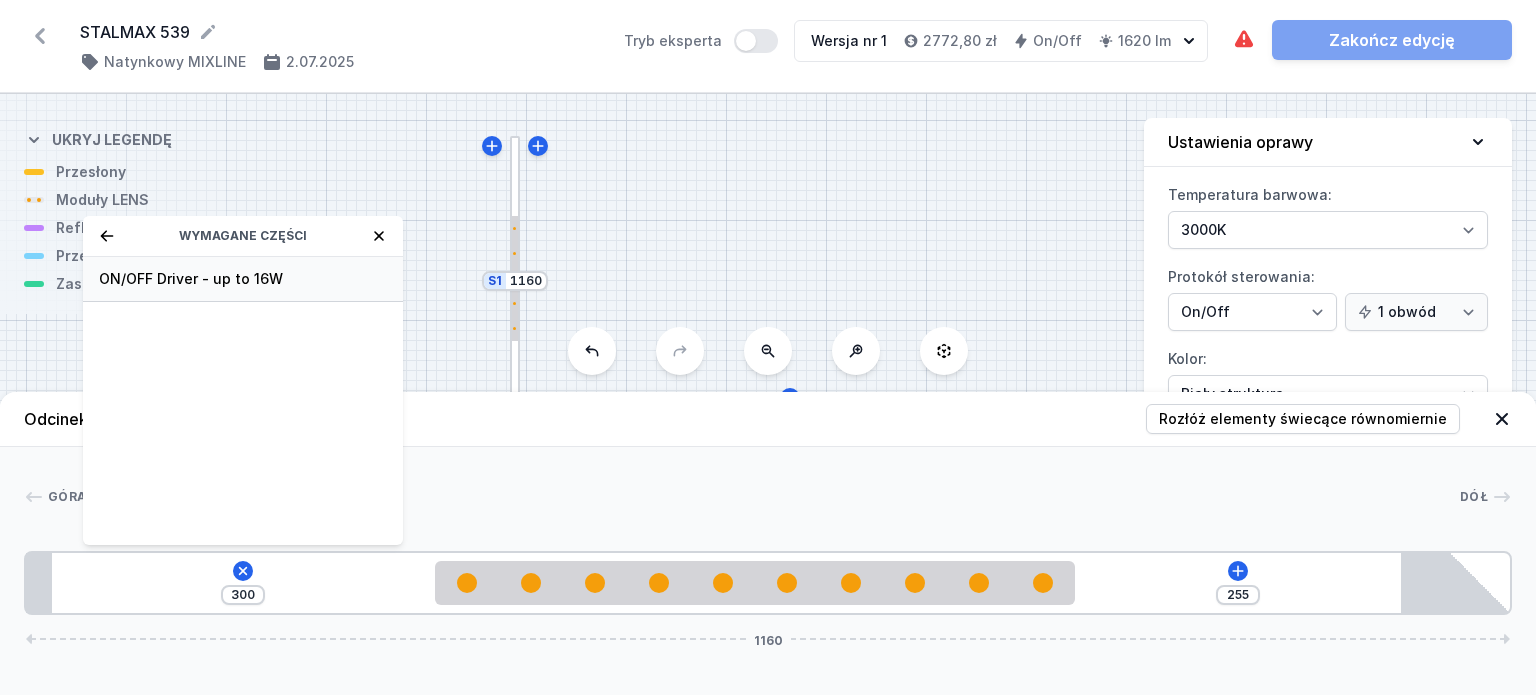 click on "ON/OFF Driver - up to 16W" at bounding box center [243, 279] 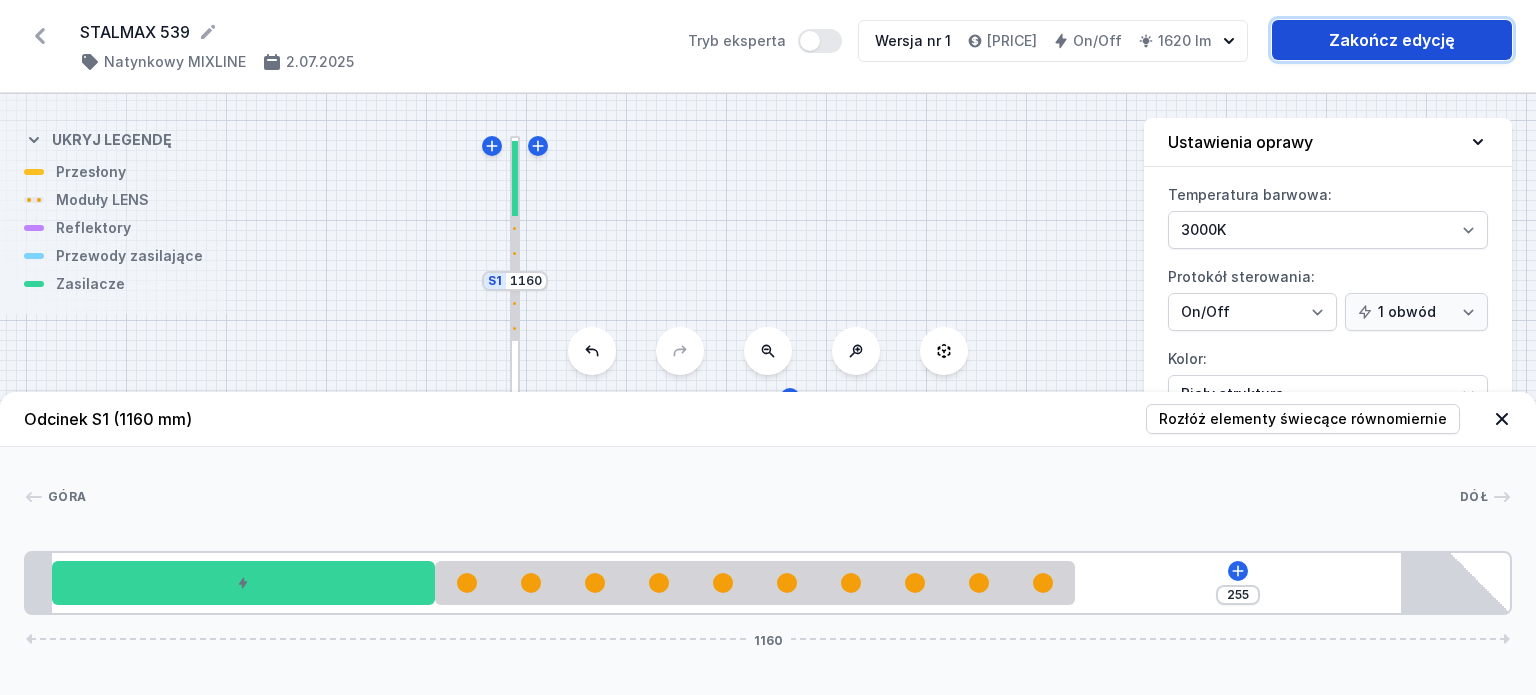 click on "Zakończ edycję" at bounding box center [1392, 40] 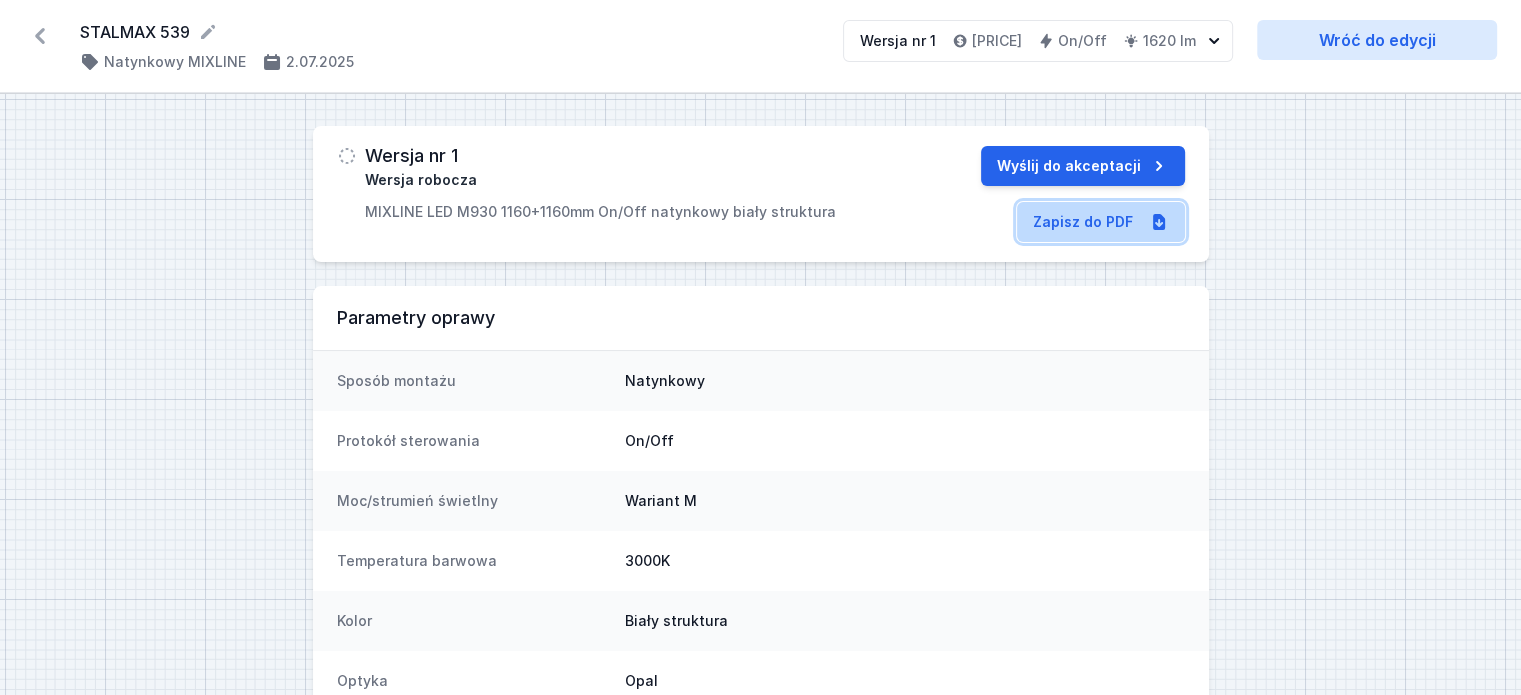 click on "Zapisz do PDF" at bounding box center [1101, 222] 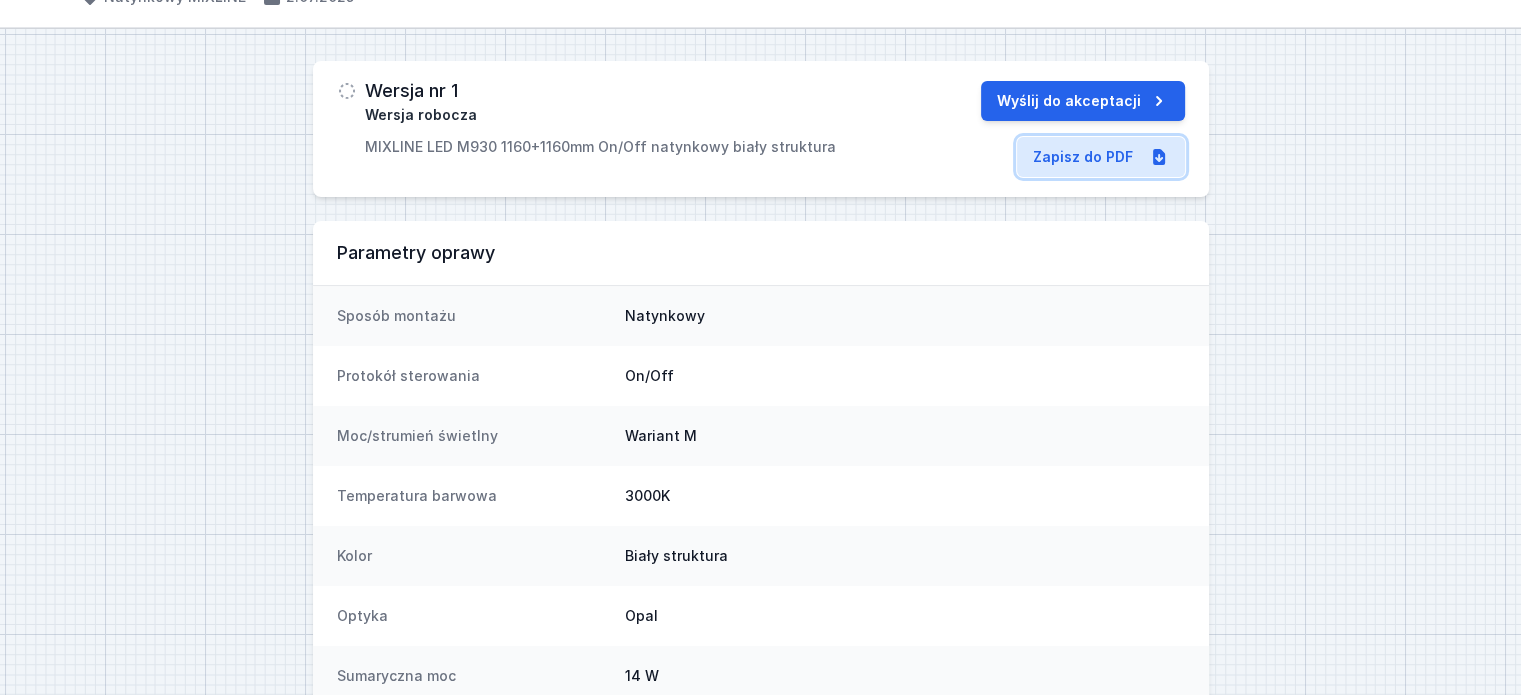 scroll, scrollTop: 100, scrollLeft: 0, axis: vertical 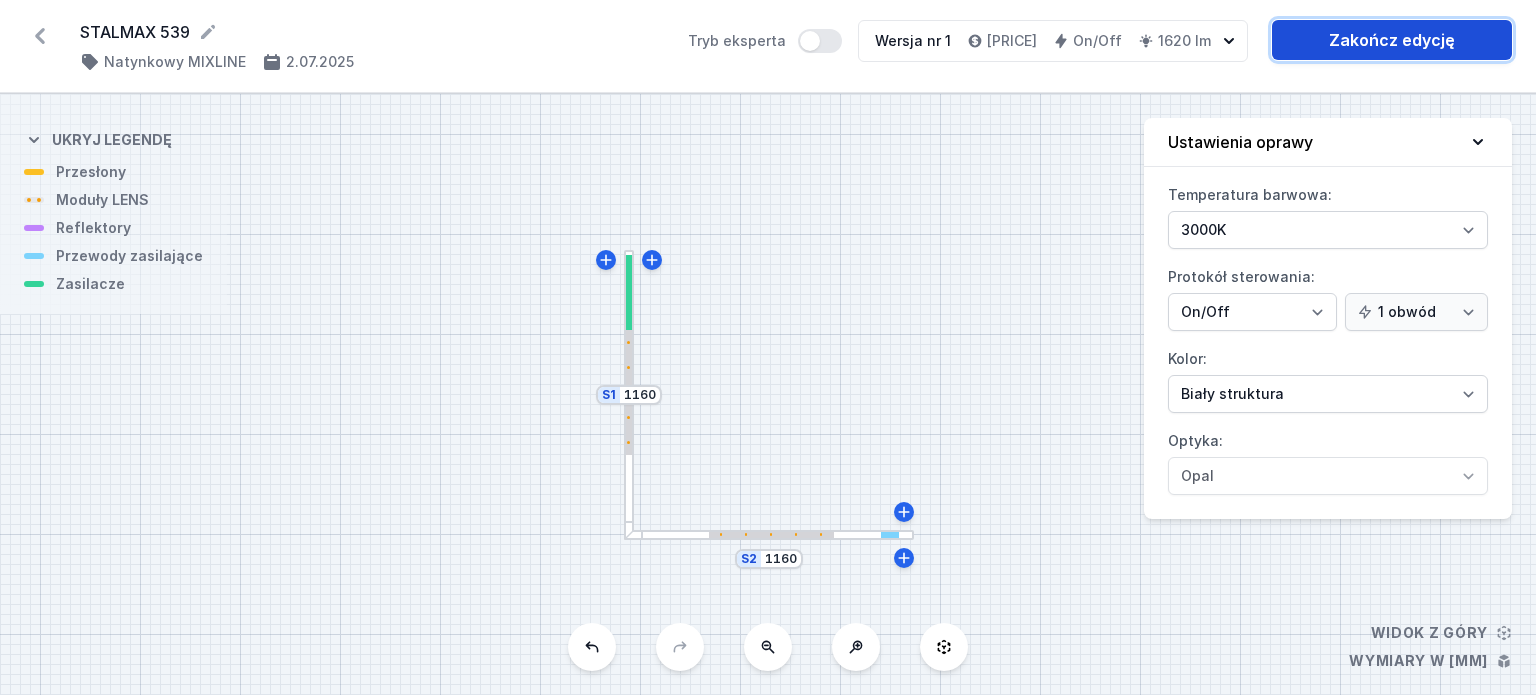 click on "Zakończ edycję" at bounding box center [1392, 40] 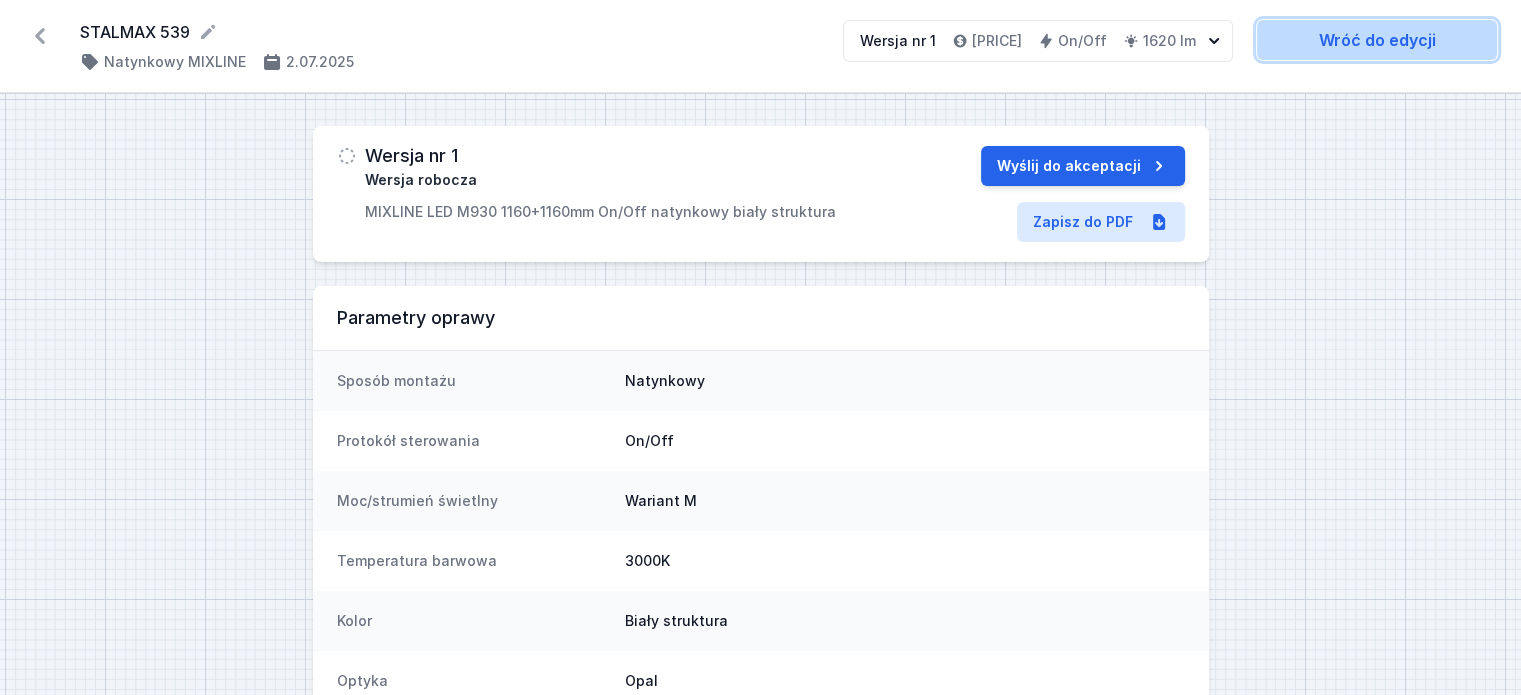 click on "Wróć do edycji" at bounding box center [1377, 40] 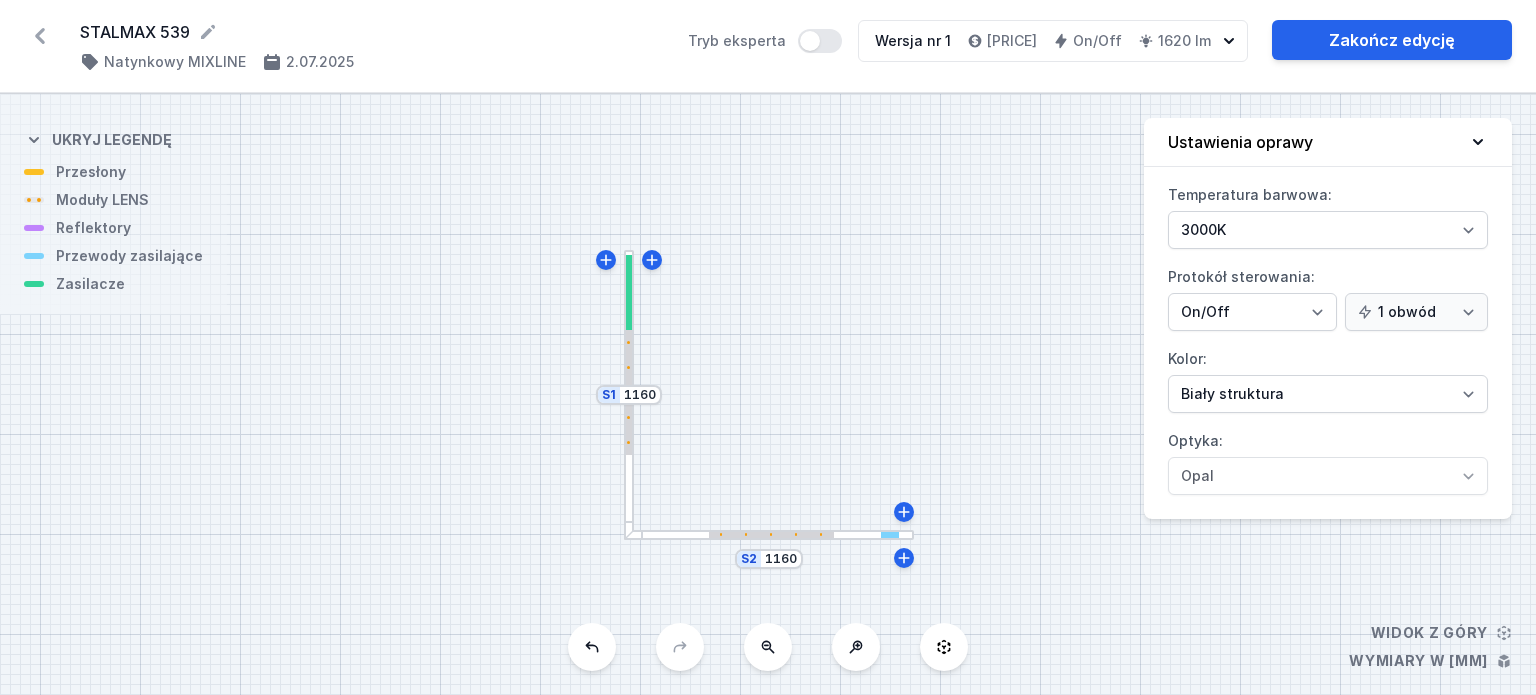 click at bounding box center [629, 392] 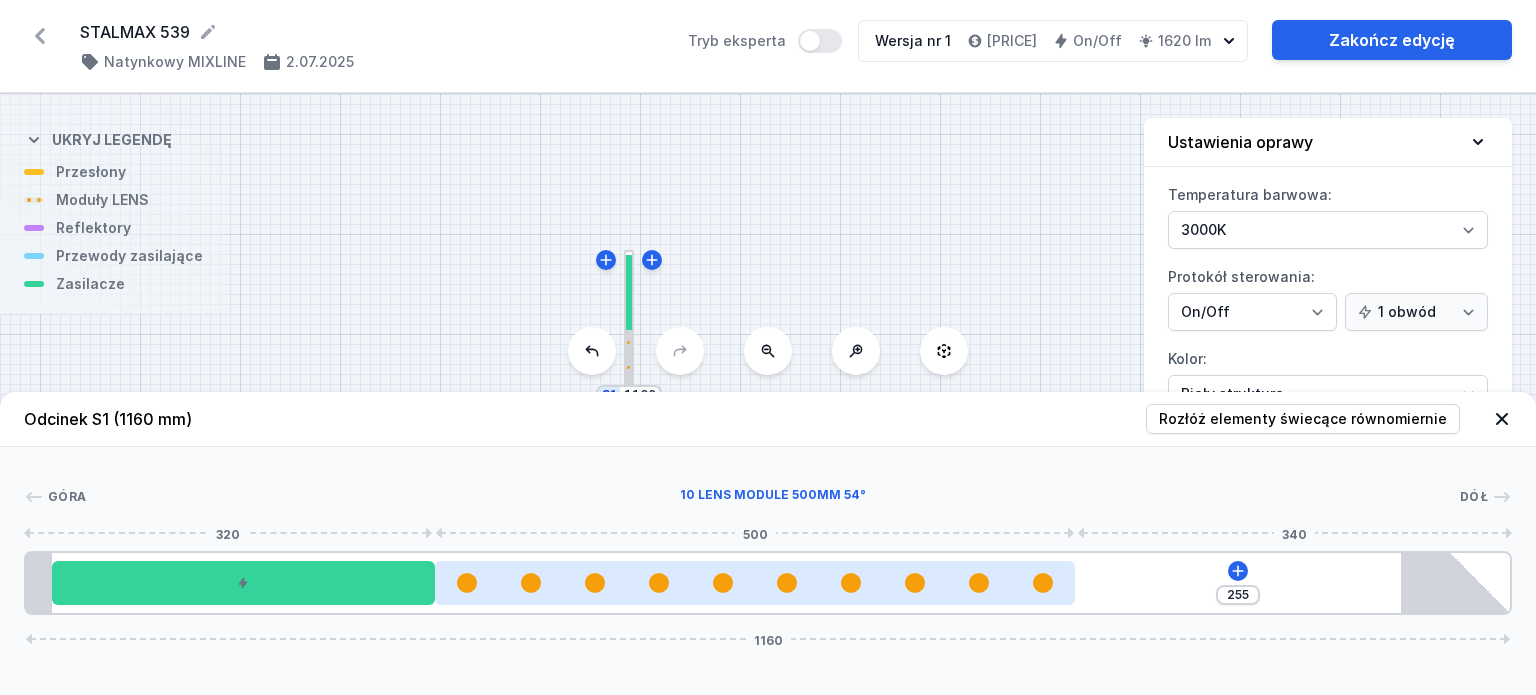 click at bounding box center (659, 583) 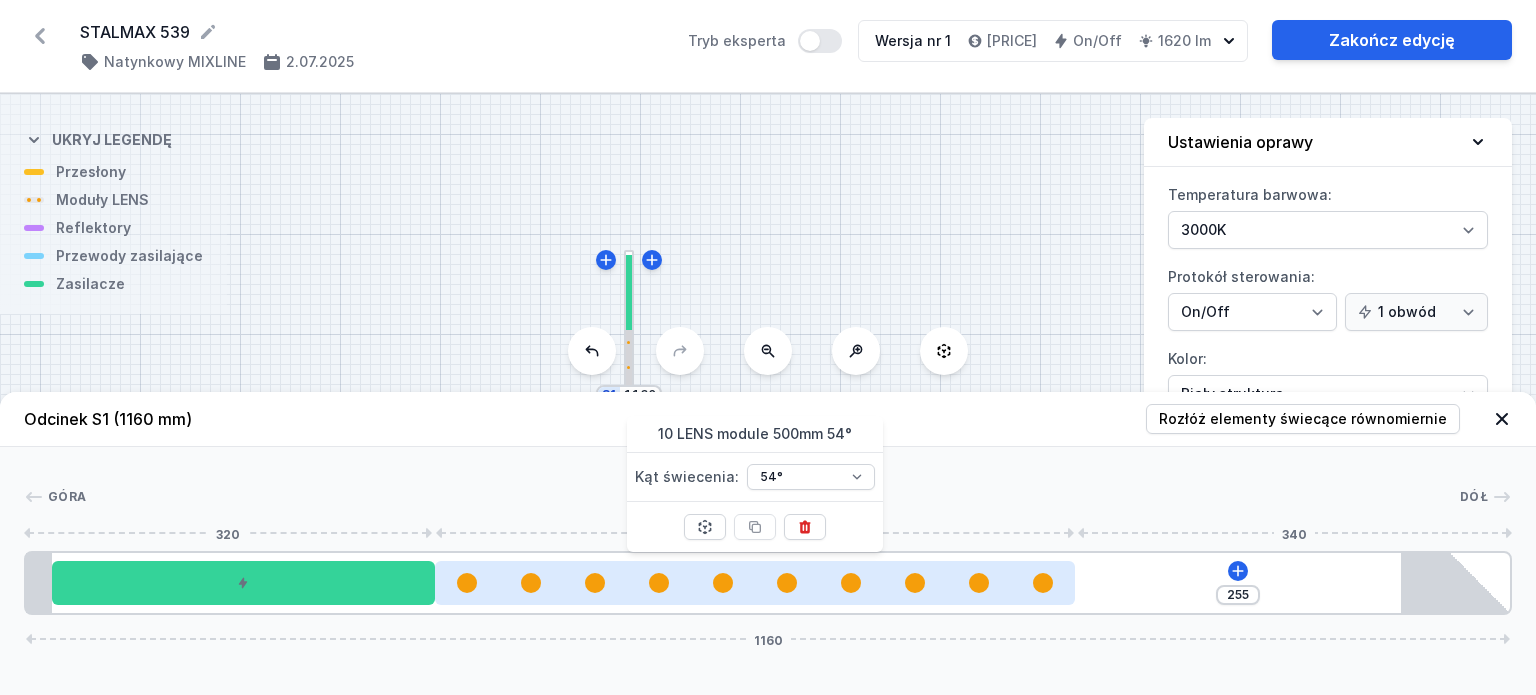 click at bounding box center (755, 583) 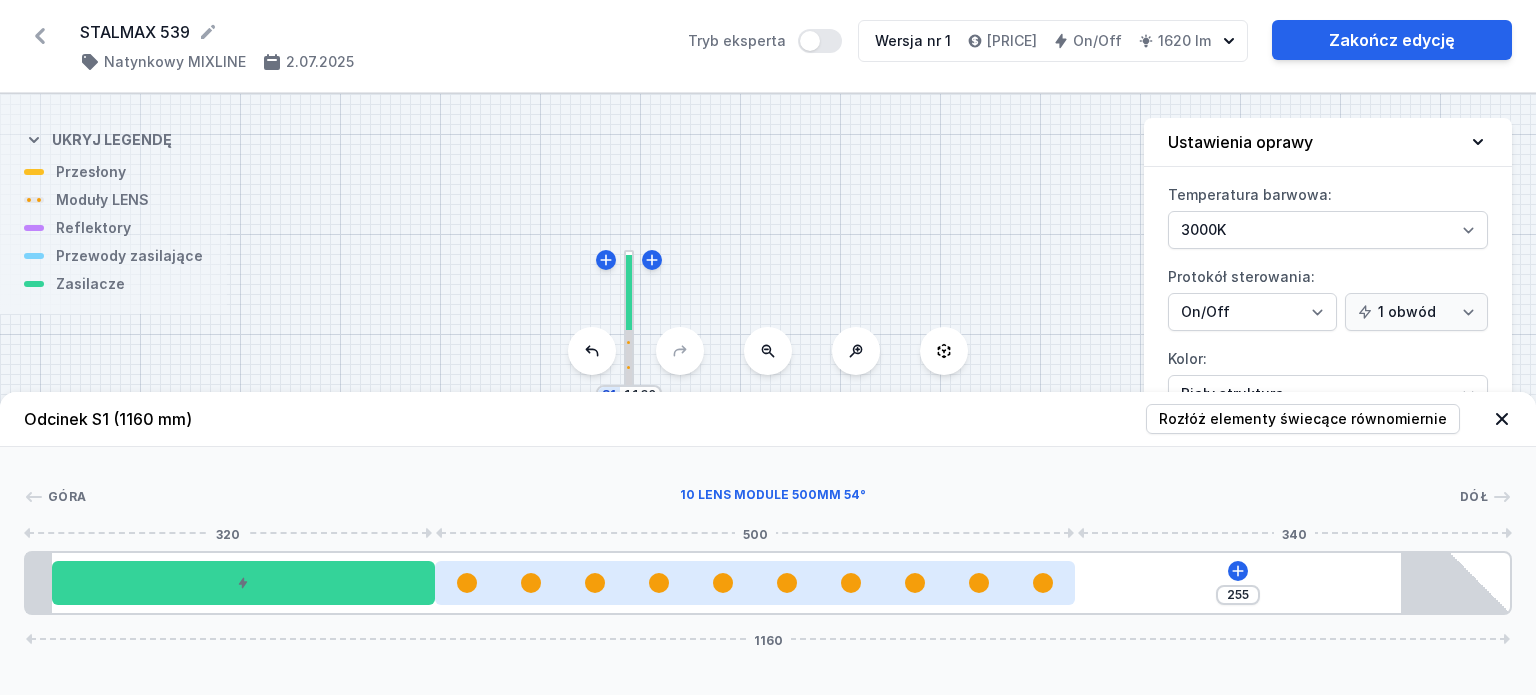 click at bounding box center [755, 583] 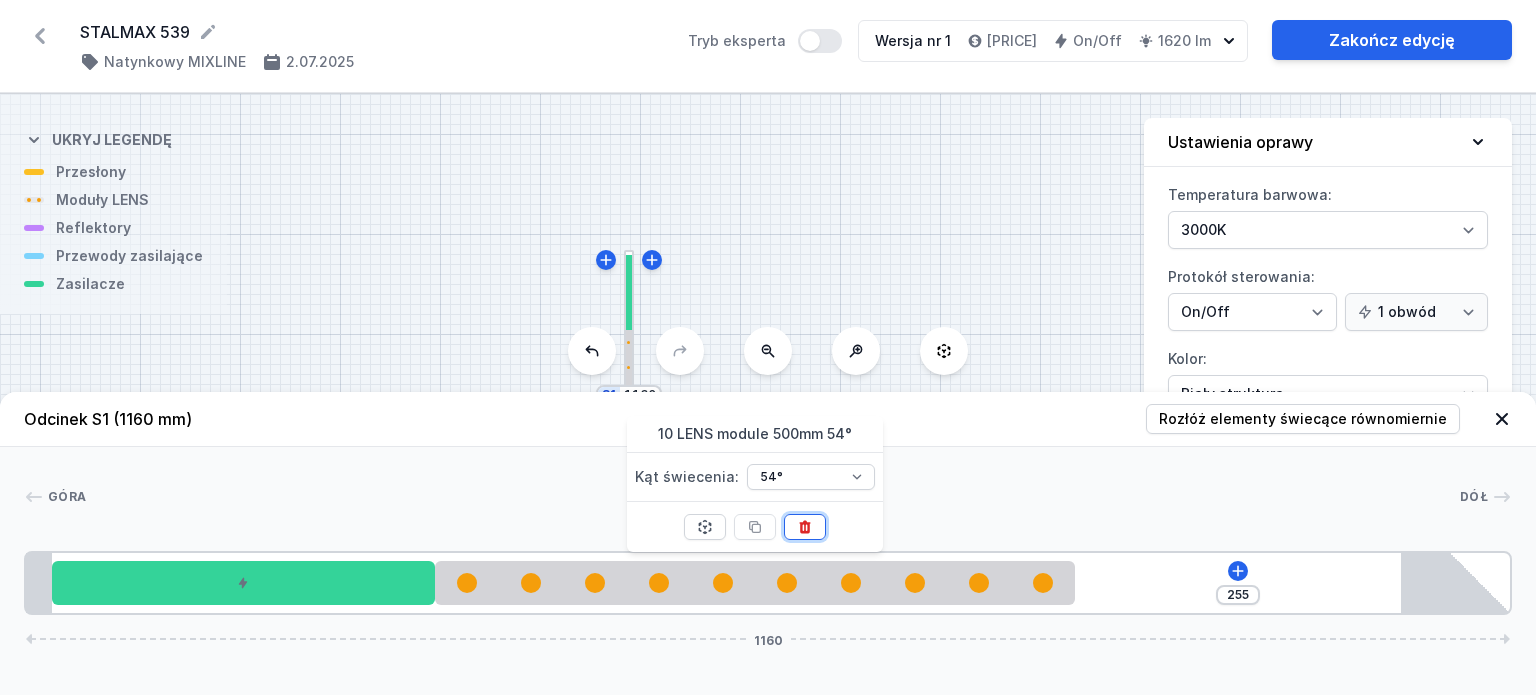 click at bounding box center [805, 527] 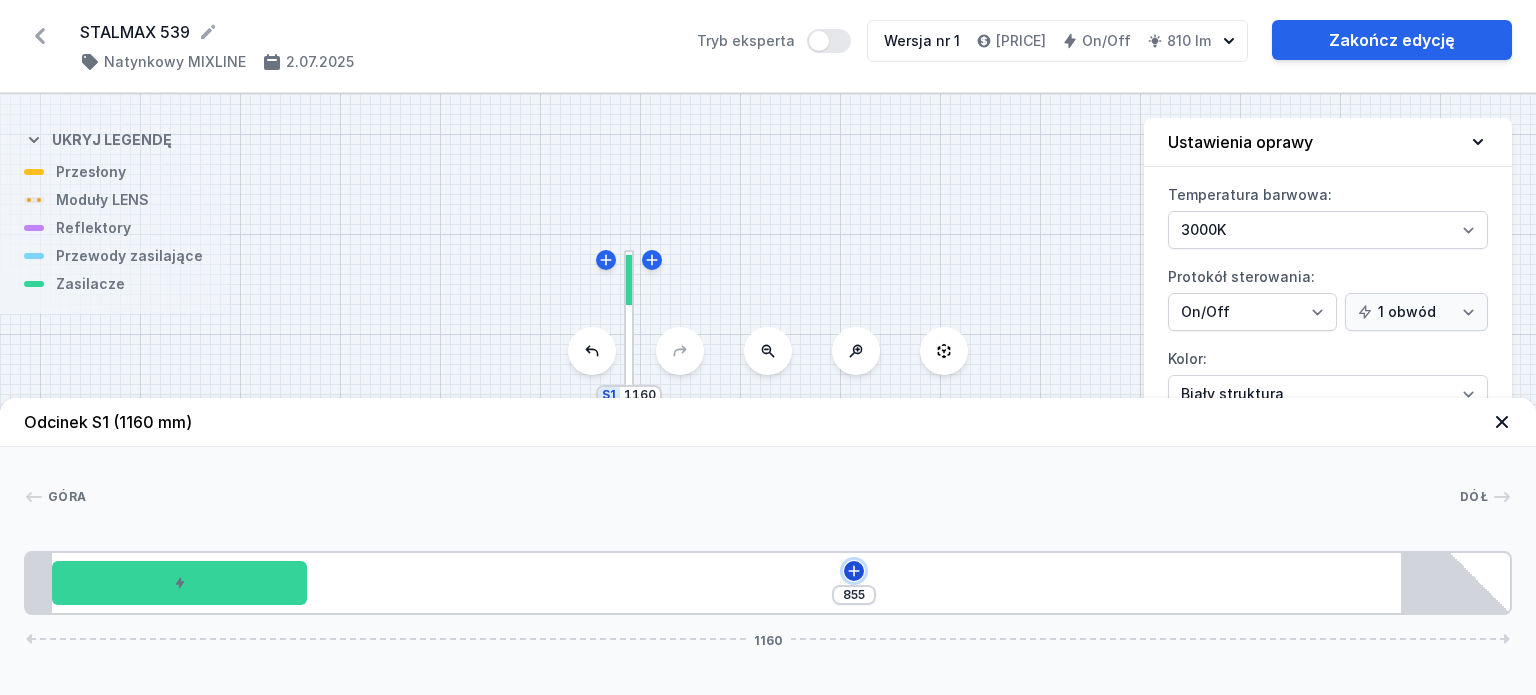 click at bounding box center (854, 571) 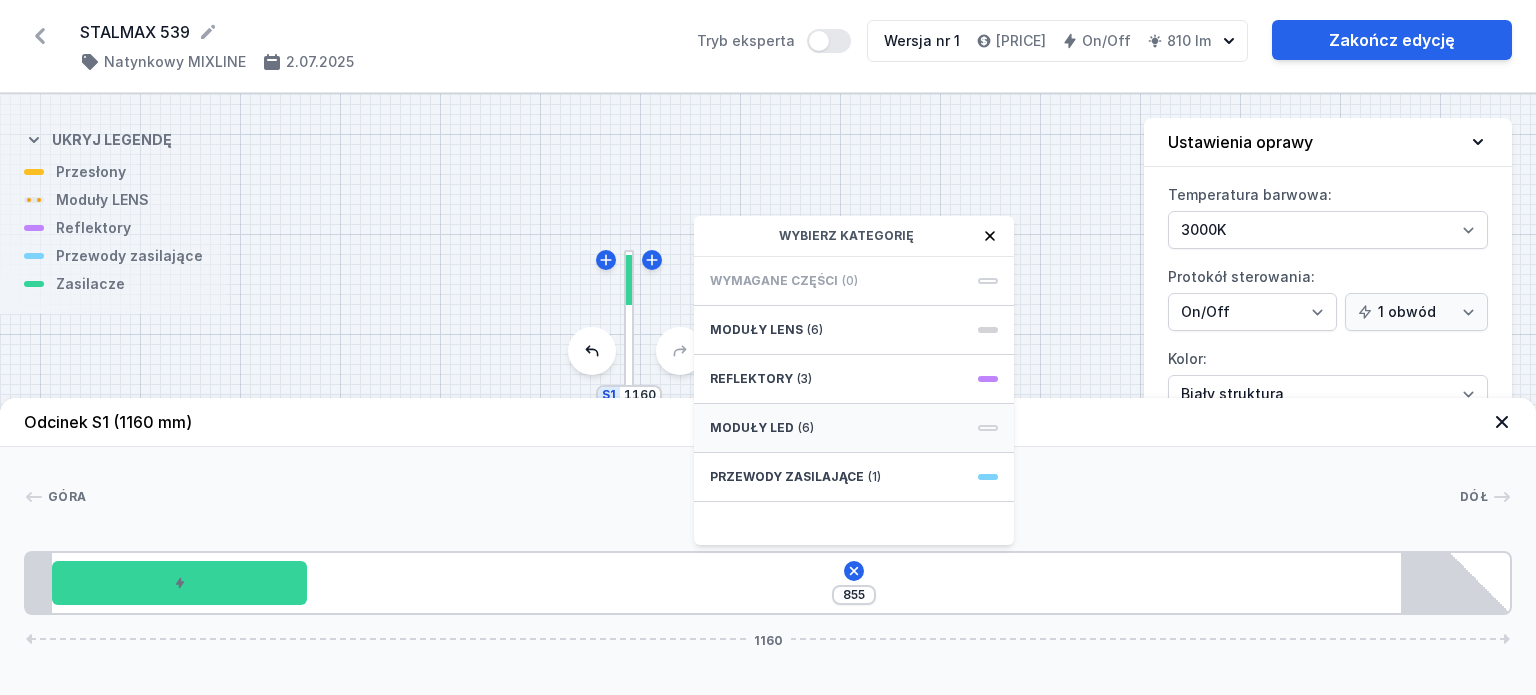 click on "Moduły LED" at bounding box center [756, 330] 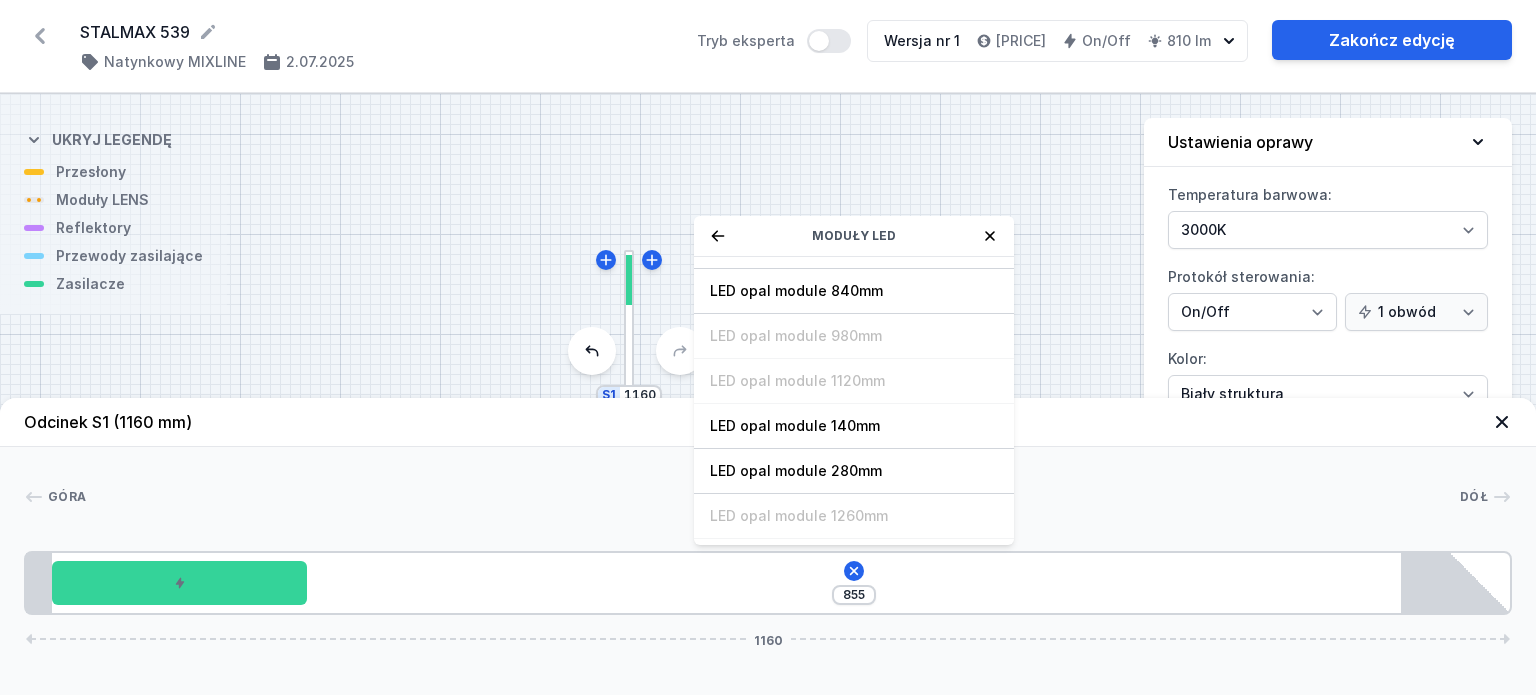 scroll, scrollTop: 140, scrollLeft: 0, axis: vertical 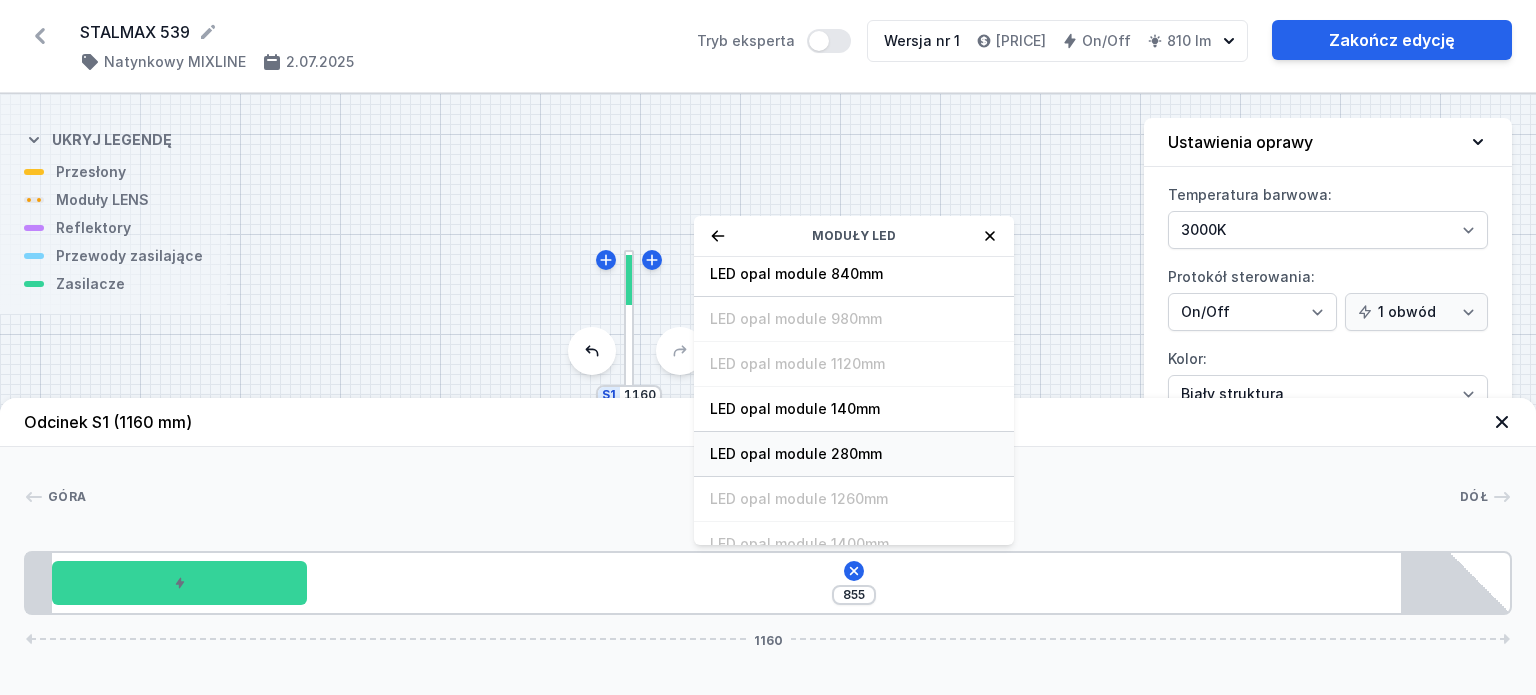 click on "LED opal module 280mm" at bounding box center [854, 139] 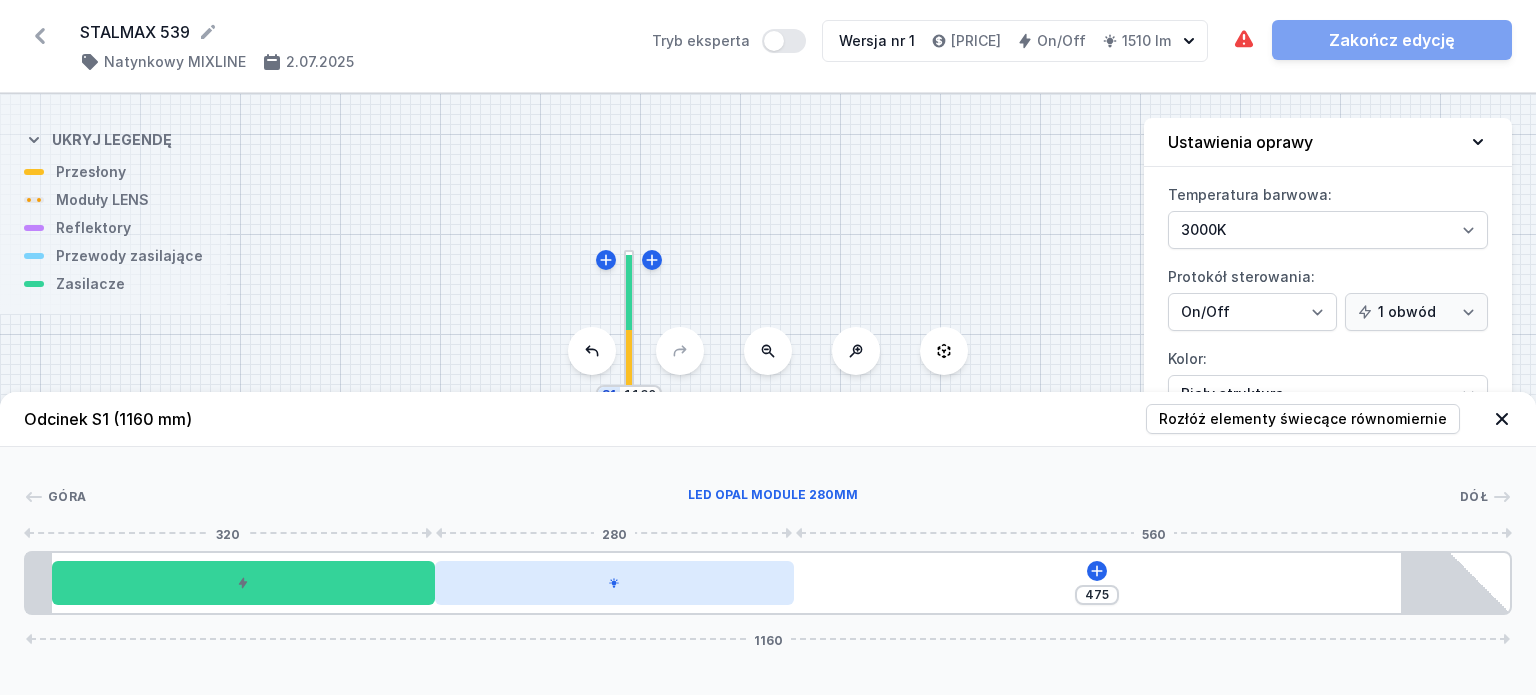 drag, startPoint x: 550, startPoint y: 592, endPoint x: 656, endPoint y: 586, distance: 106.16968 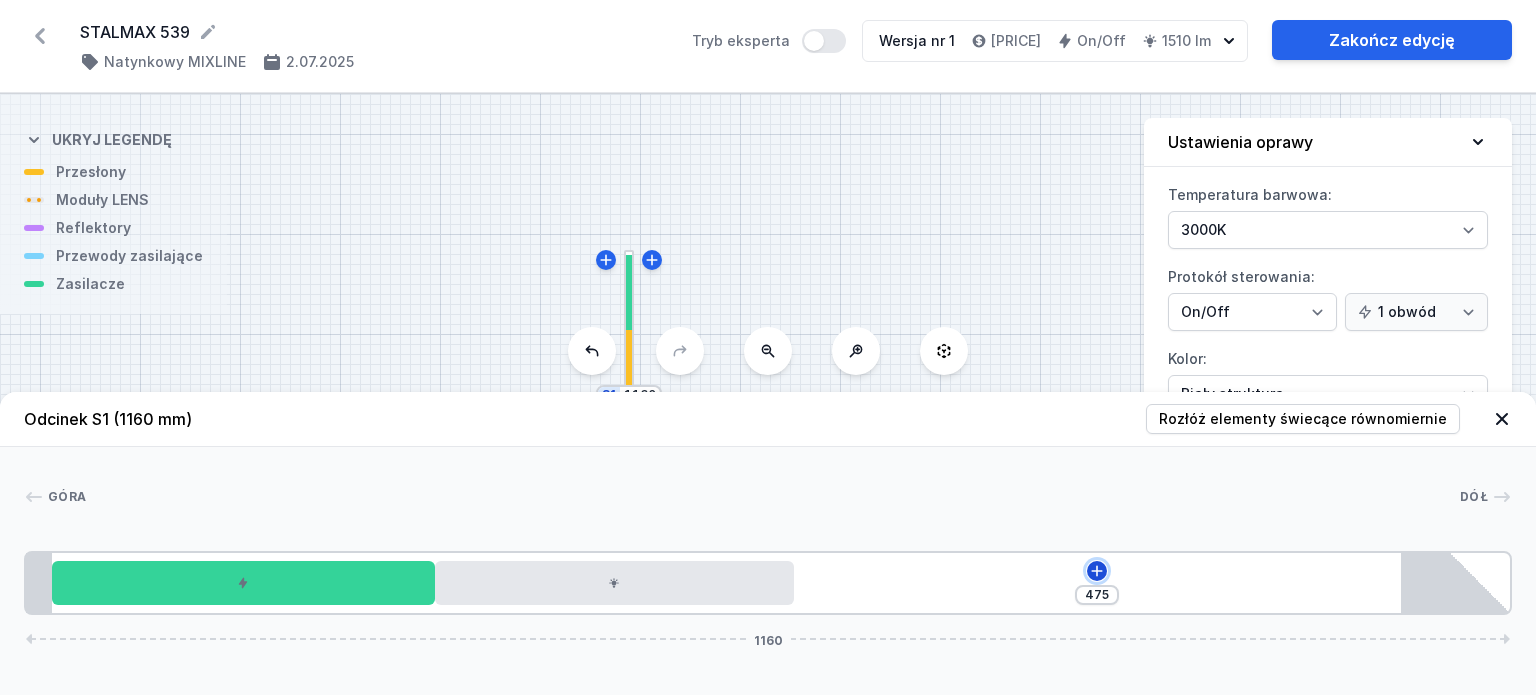 click at bounding box center [1097, 570] 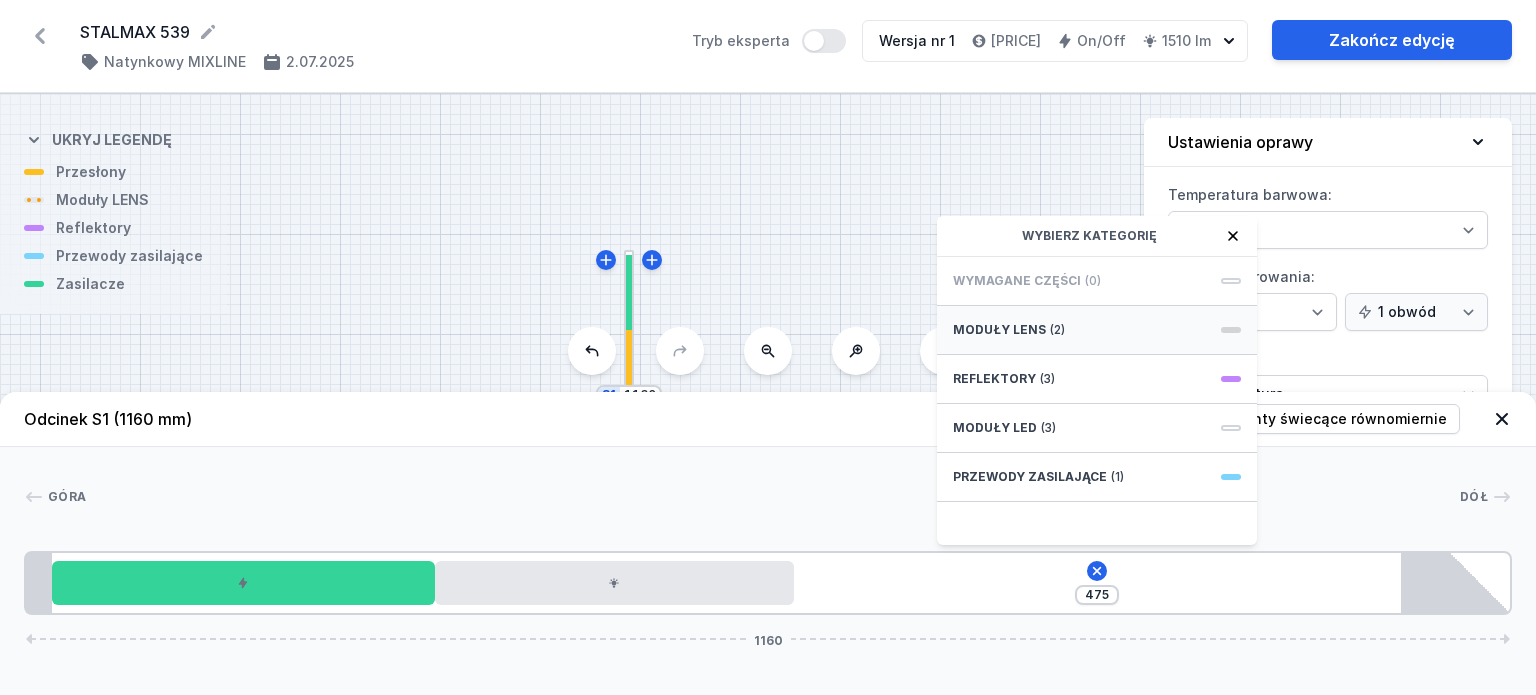 click on "Moduły LENS" at bounding box center (999, 330) 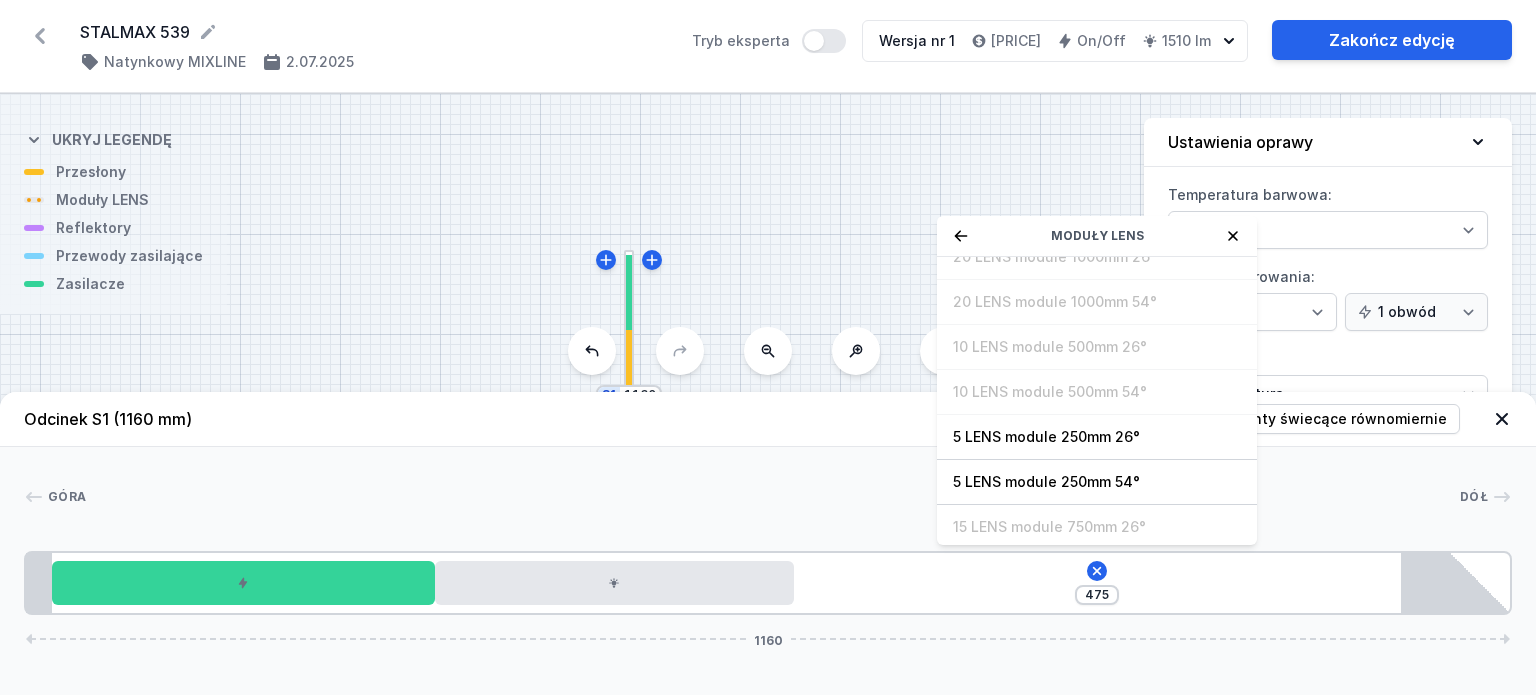 scroll, scrollTop: 70, scrollLeft: 0, axis: vertical 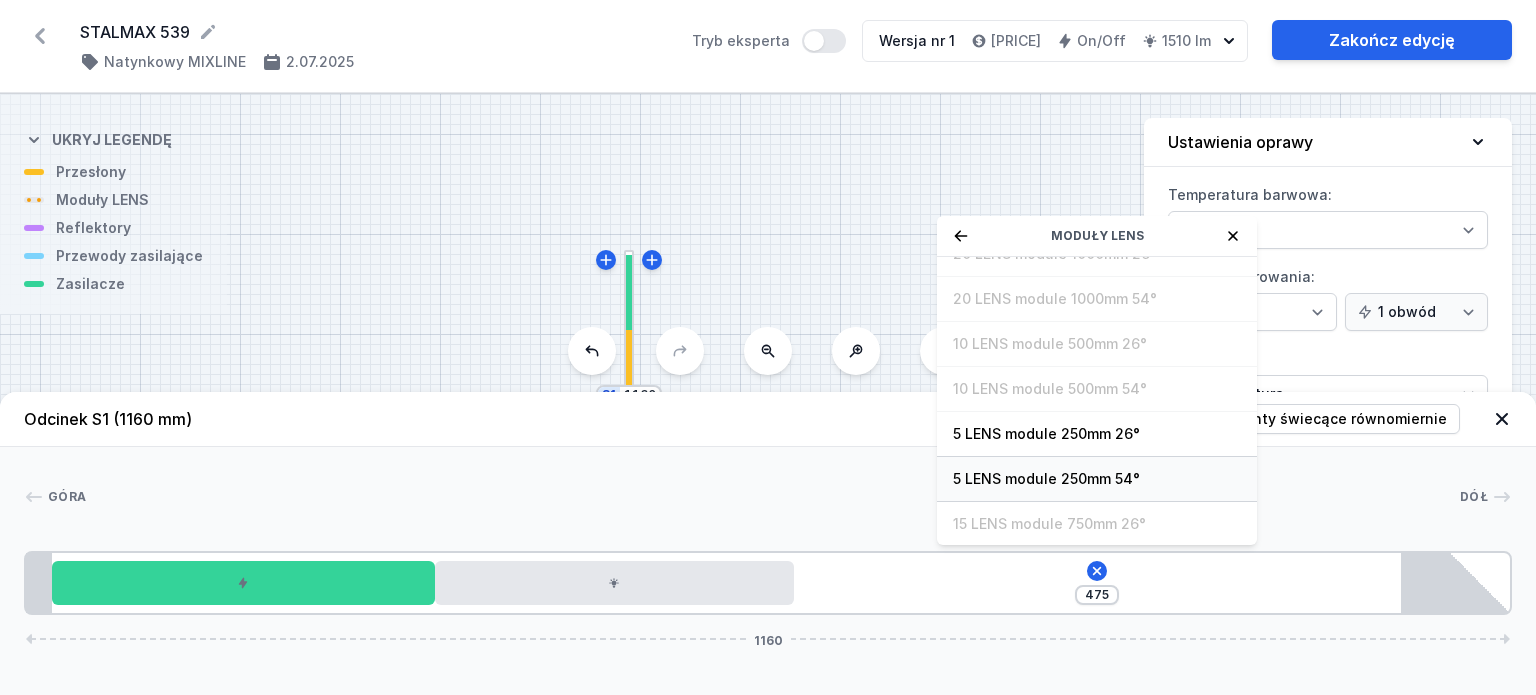 click on "5 LENS module 250mm 54°" at bounding box center [1097, 209] 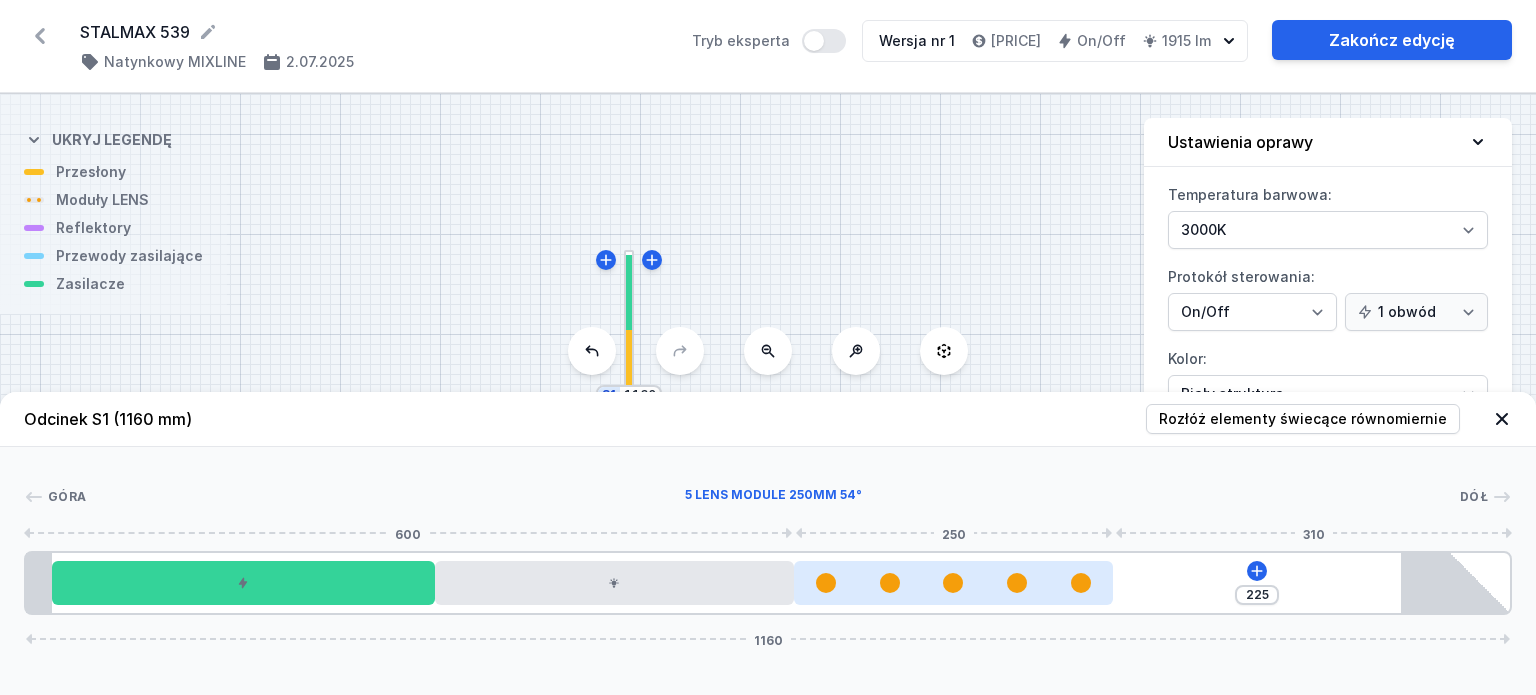 drag, startPoint x: 1016, startPoint y: 595, endPoint x: 1108, endPoint y: 594, distance: 92.00543 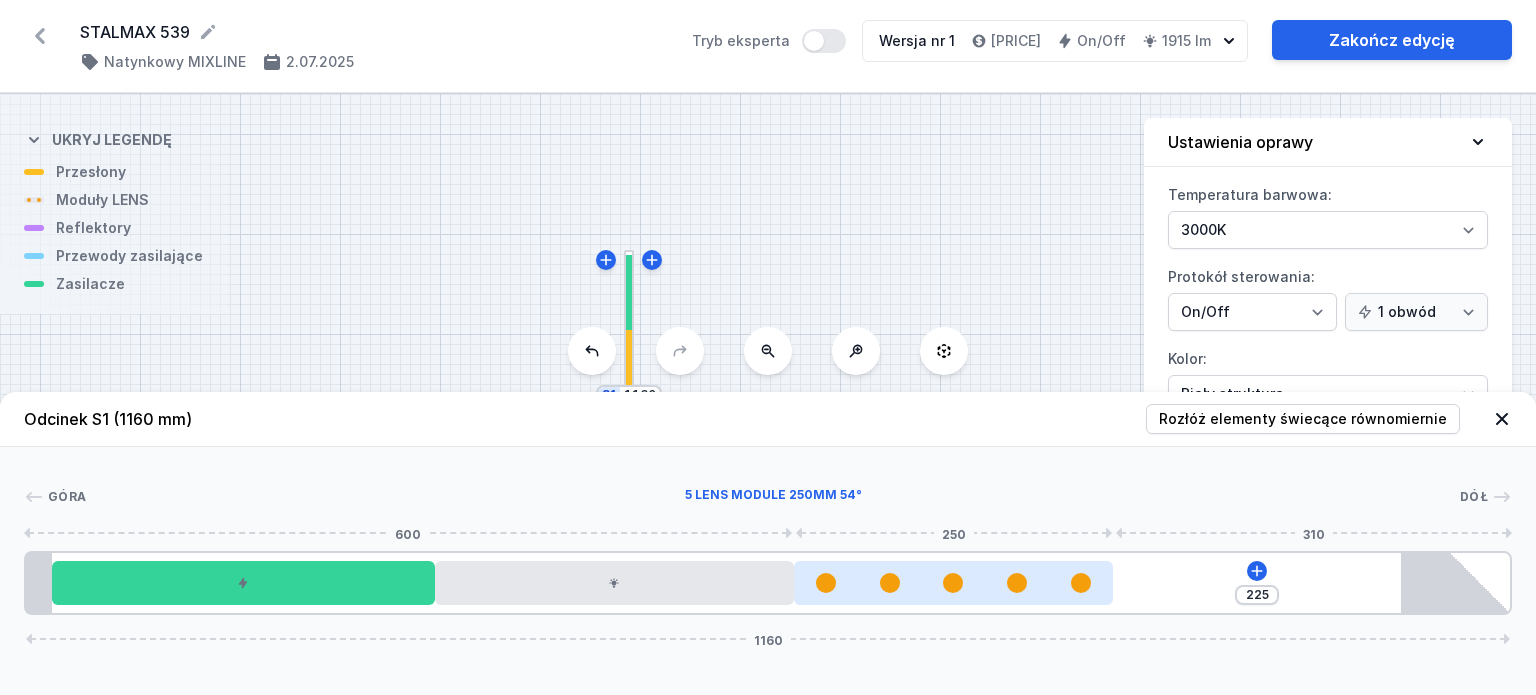 click at bounding box center (954, 583) 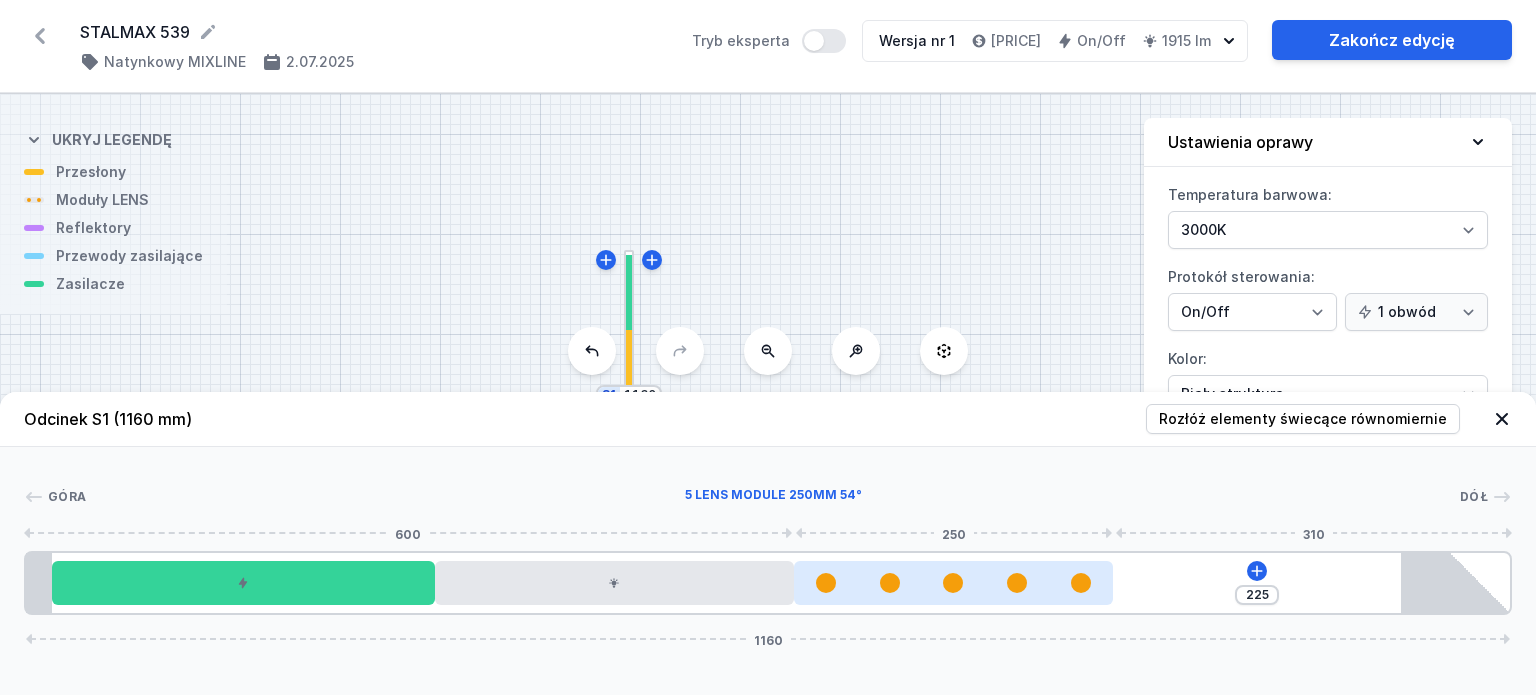 drag, startPoint x: 992, startPoint y: 583, endPoint x: 1034, endPoint y: 578, distance: 42.296574 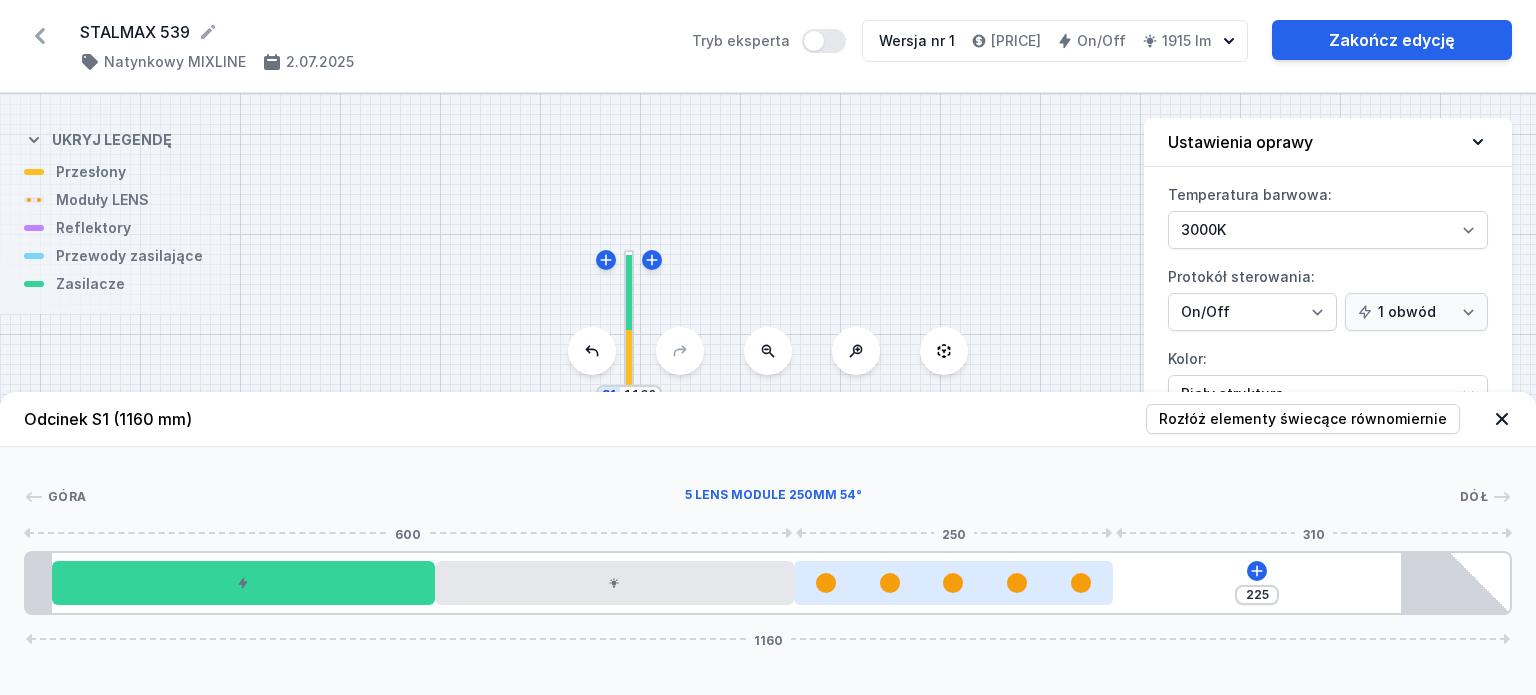 click at bounding box center [954, 583] 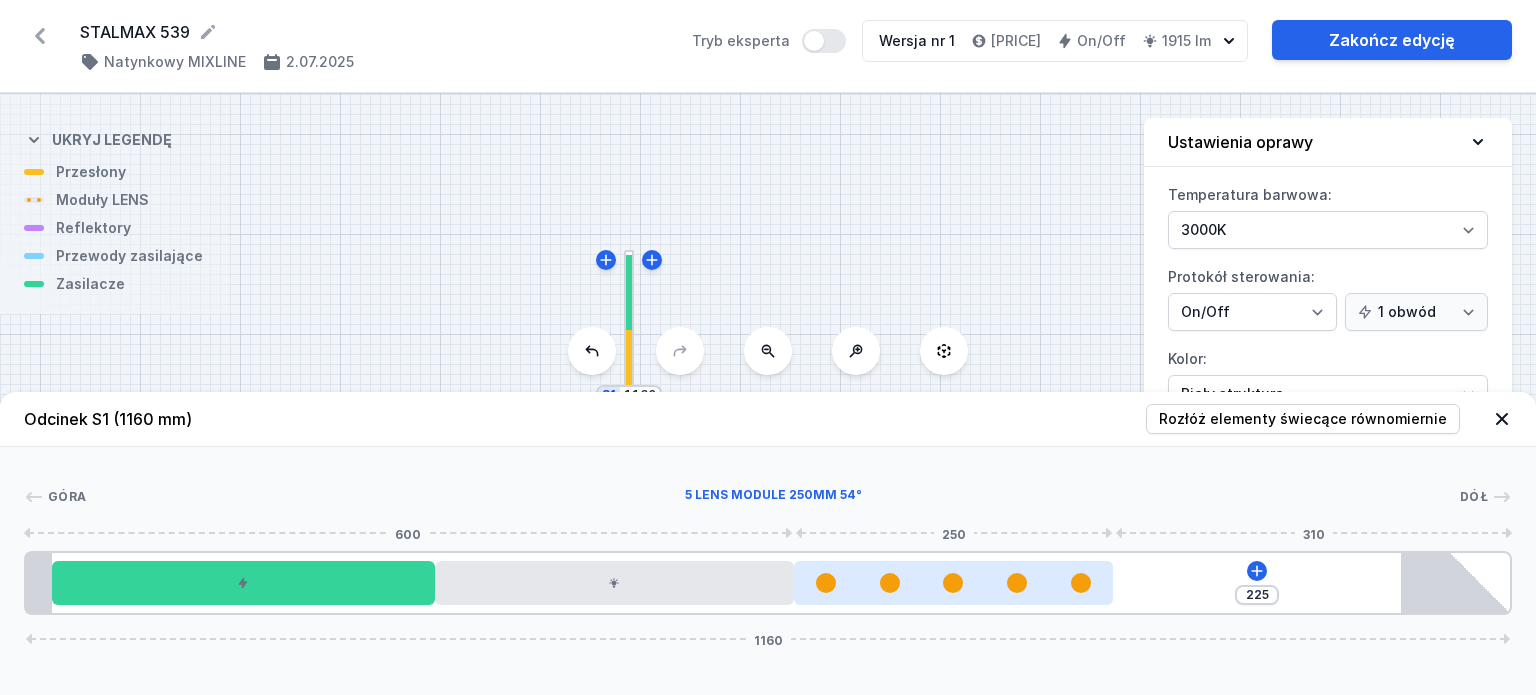 drag, startPoint x: 989, startPoint y: 587, endPoint x: 1020, endPoint y: 586, distance: 31.016125 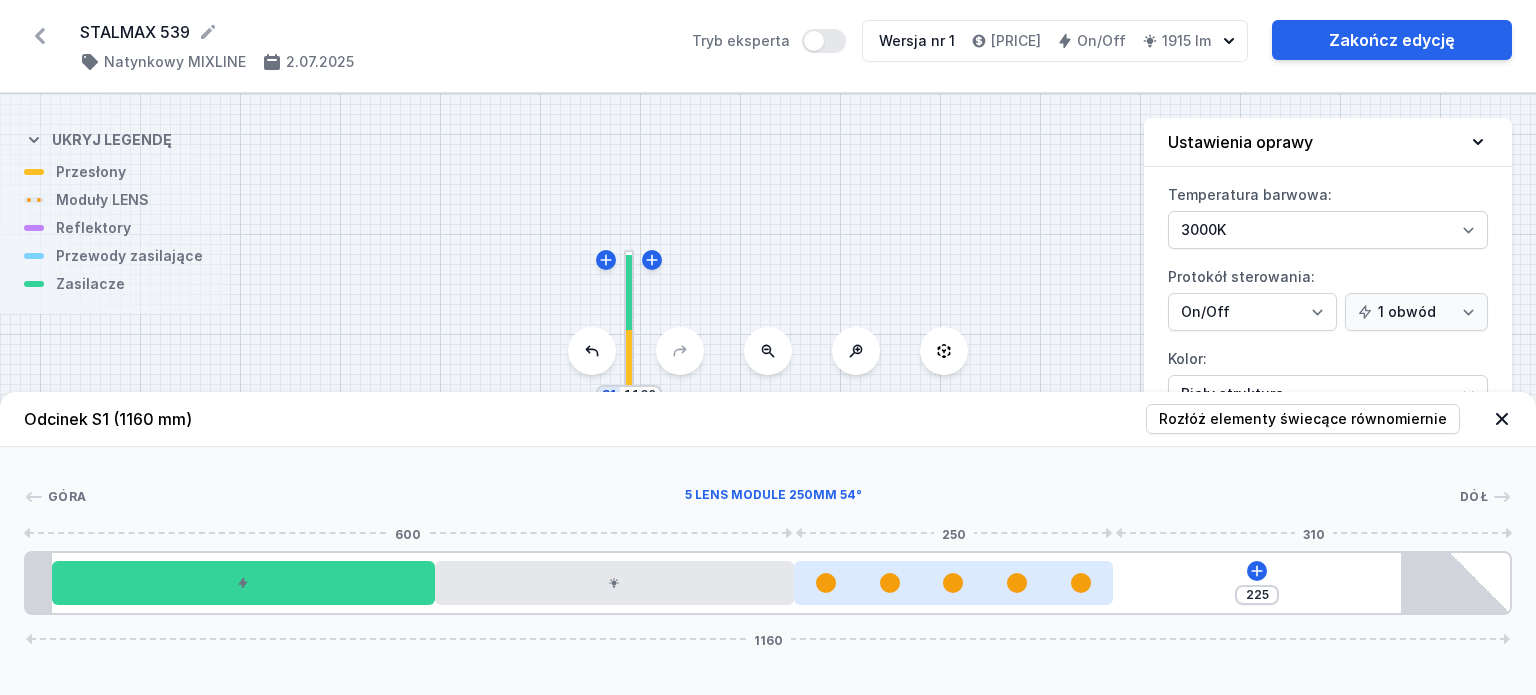 click at bounding box center (954, 583) 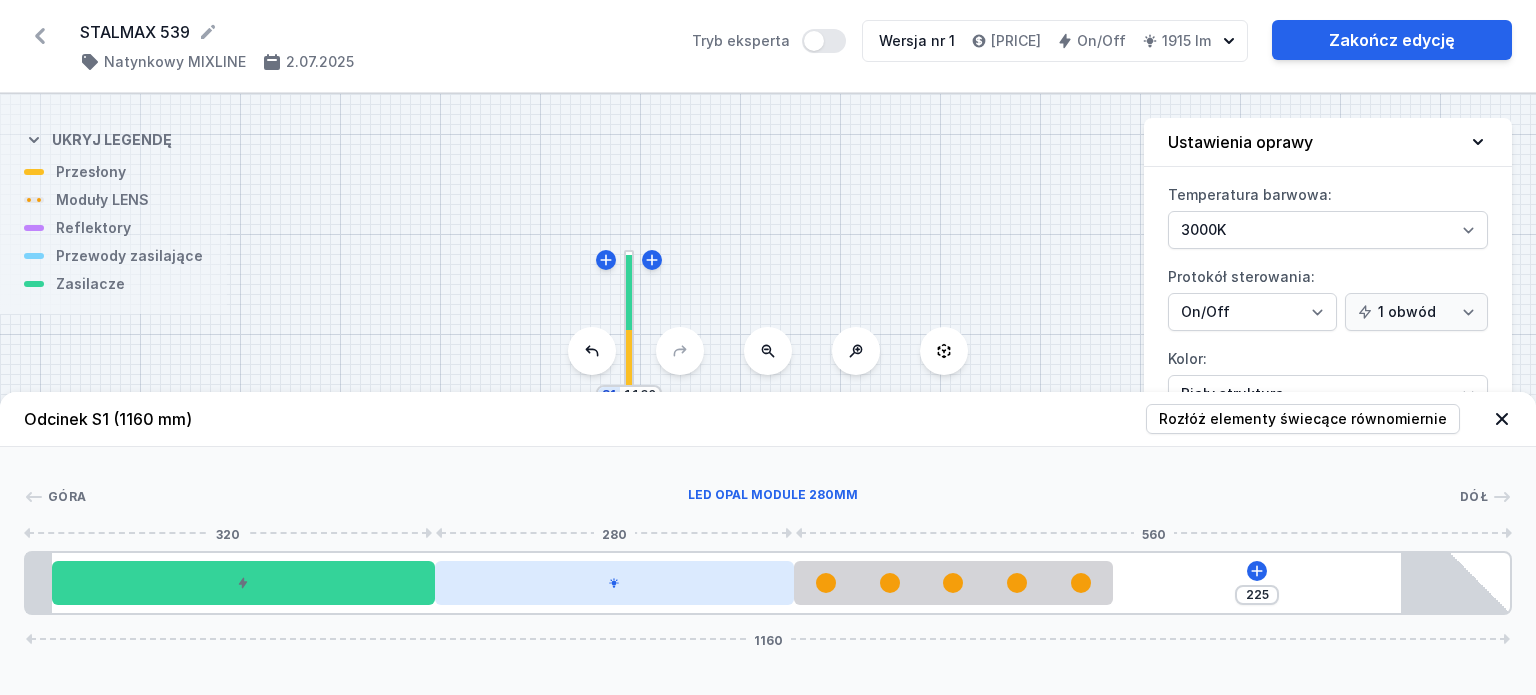 click at bounding box center (614, 583) 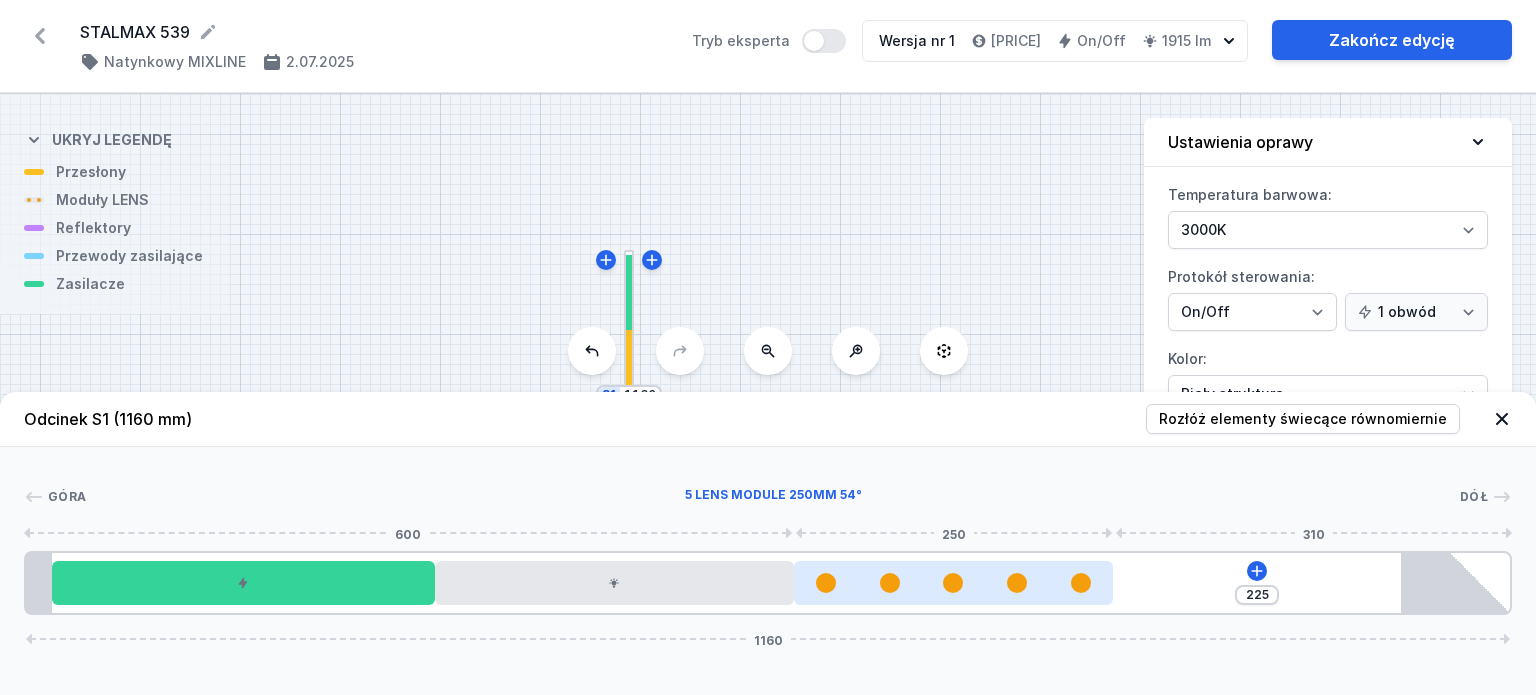 click at bounding box center (954, 583) 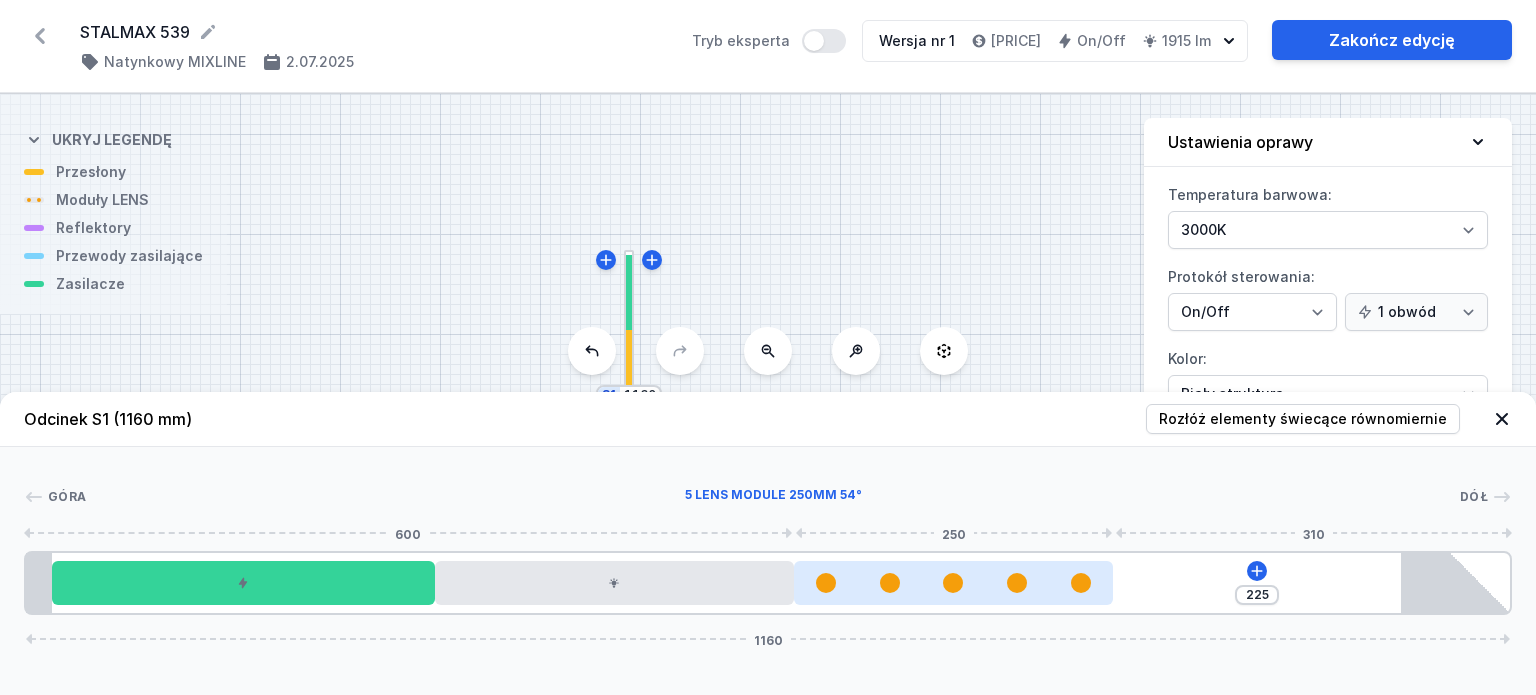 click at bounding box center (953, 583) 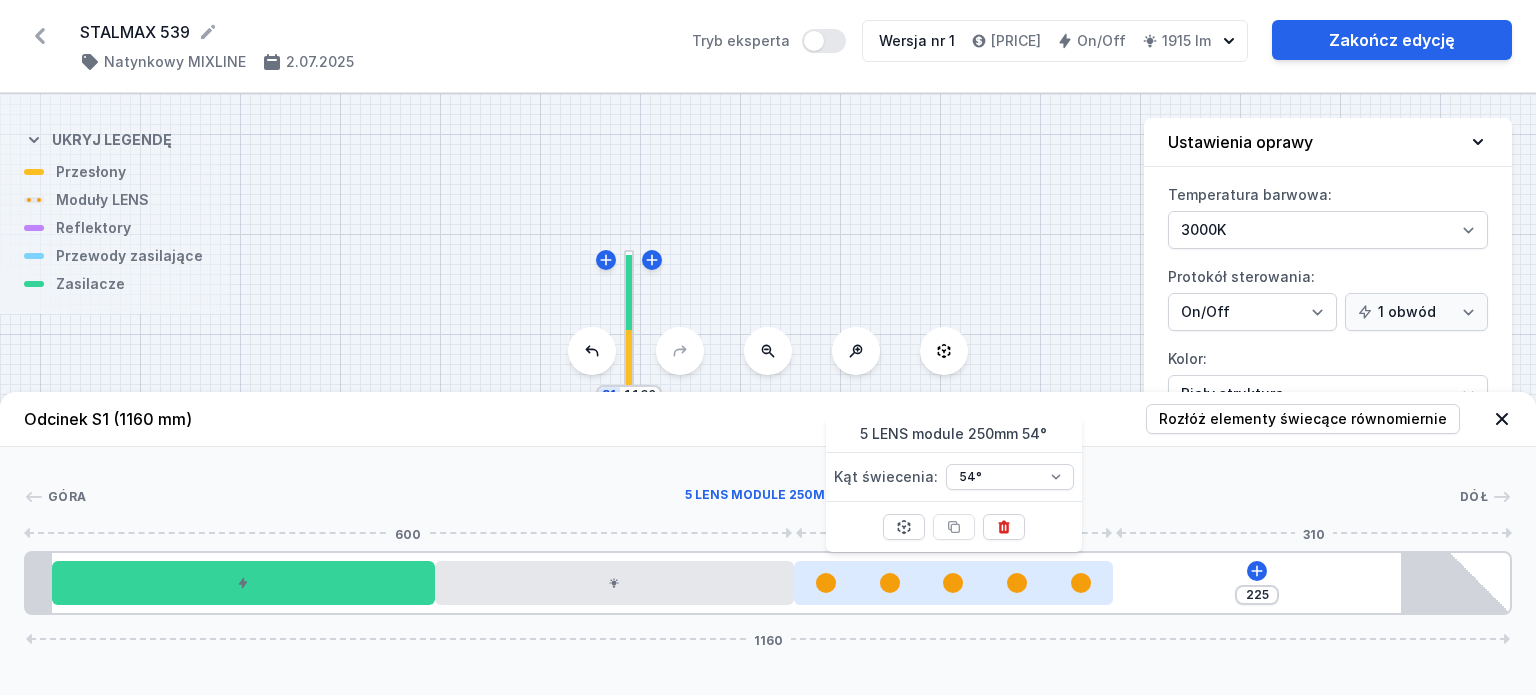 click at bounding box center [954, 583] 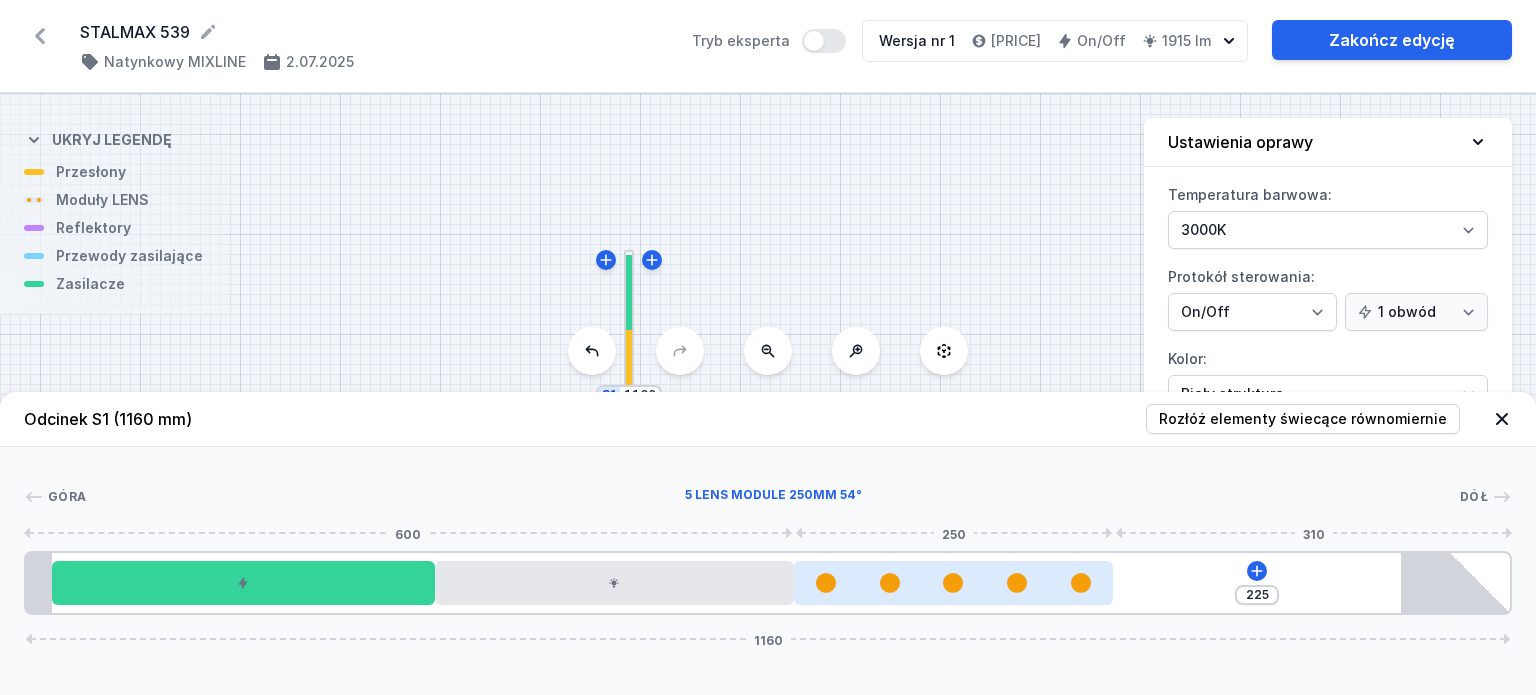drag, startPoint x: 982, startPoint y: 586, endPoint x: 1081, endPoint y: 582, distance: 99.08077 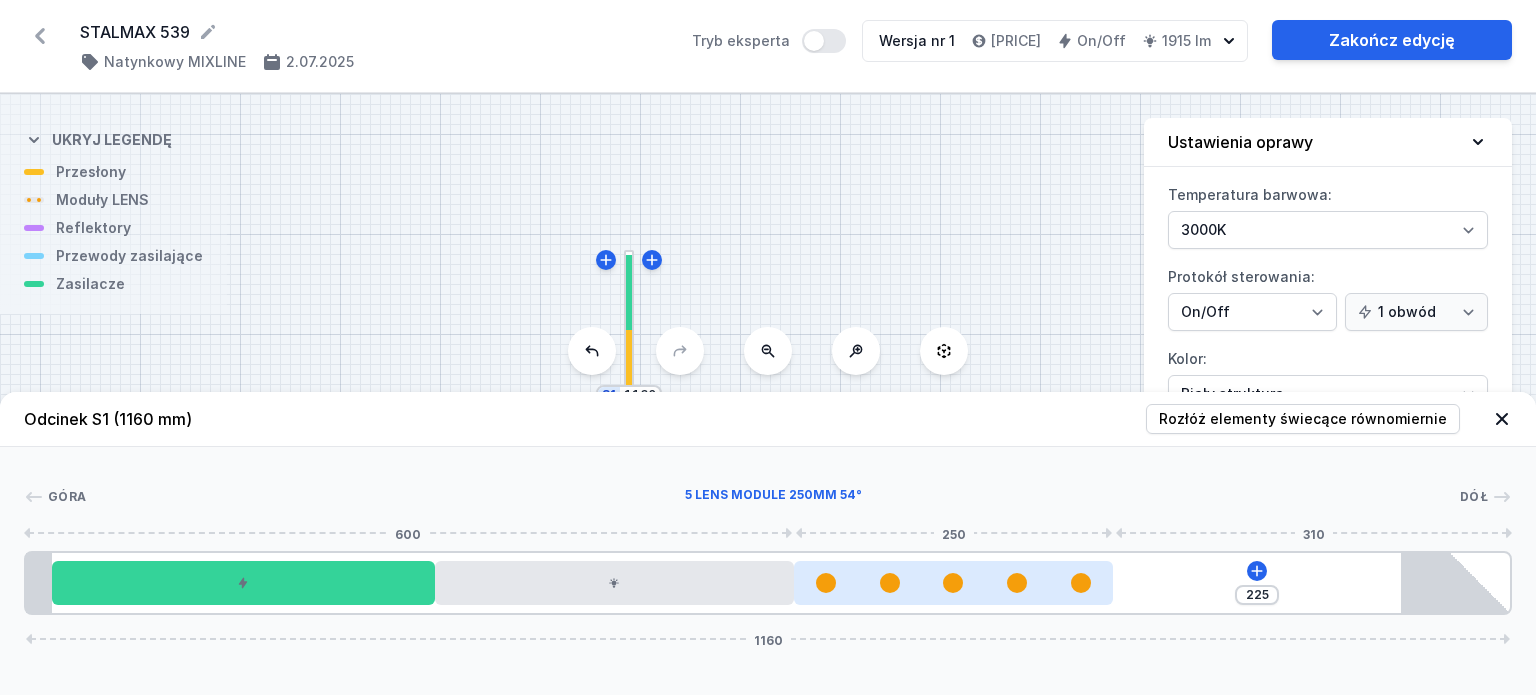 click at bounding box center [954, 583] 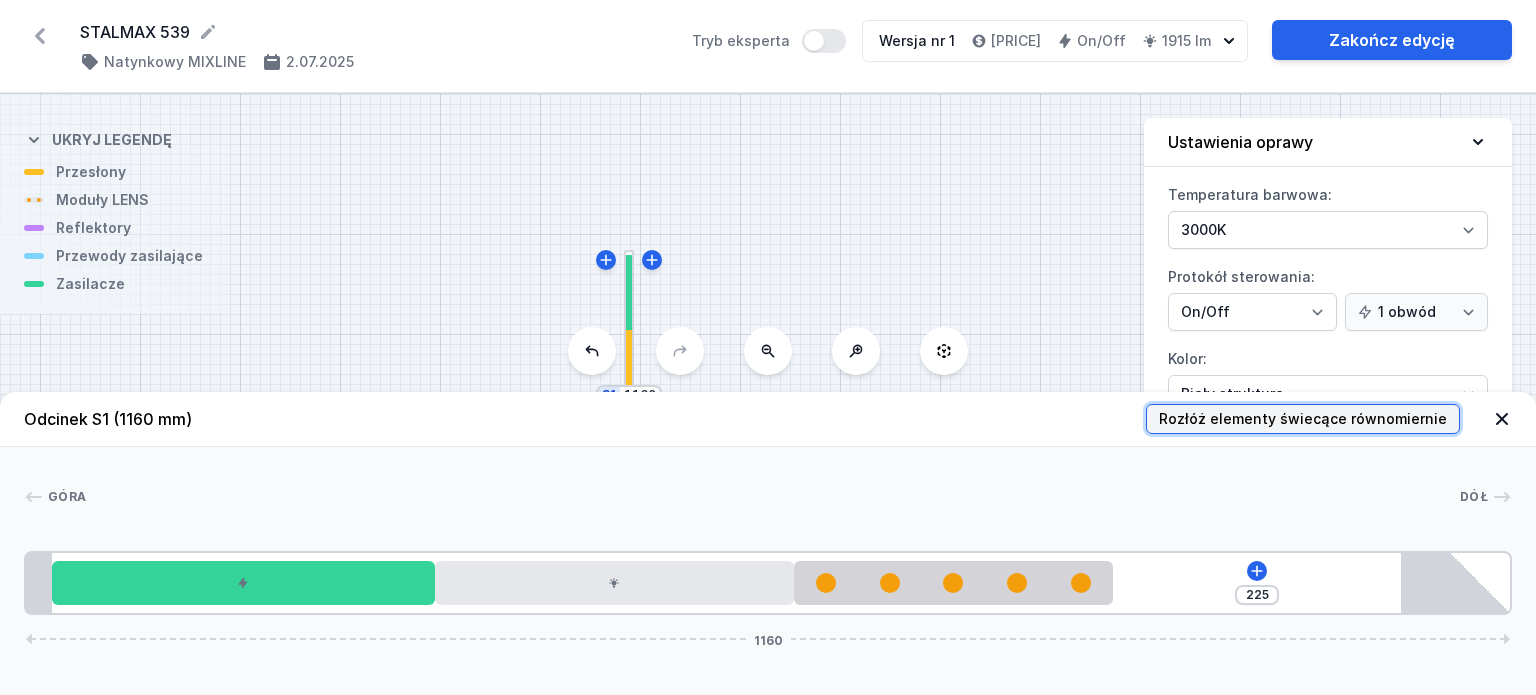 click on "Rozłóż elementy świecące równomiernie" at bounding box center [1303, 419] 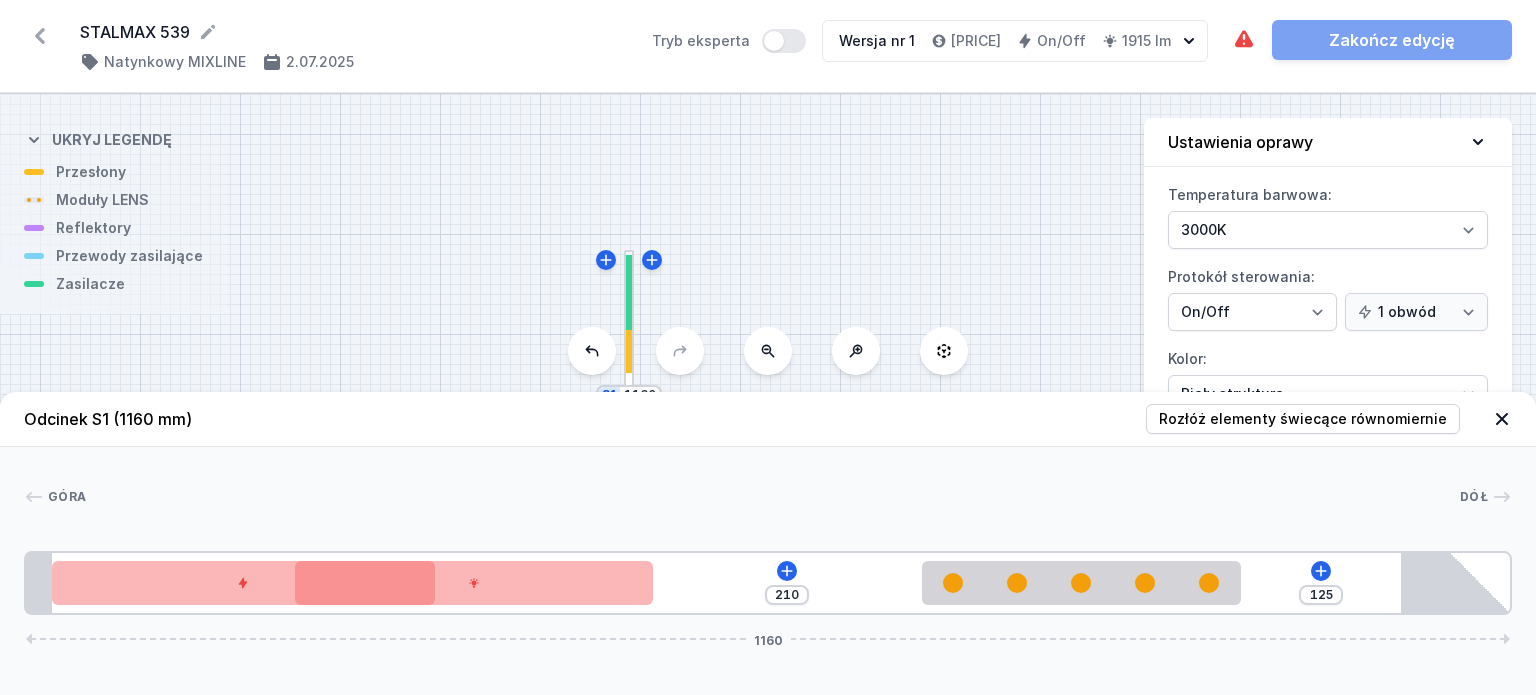 click at bounding box center [1502, 419] 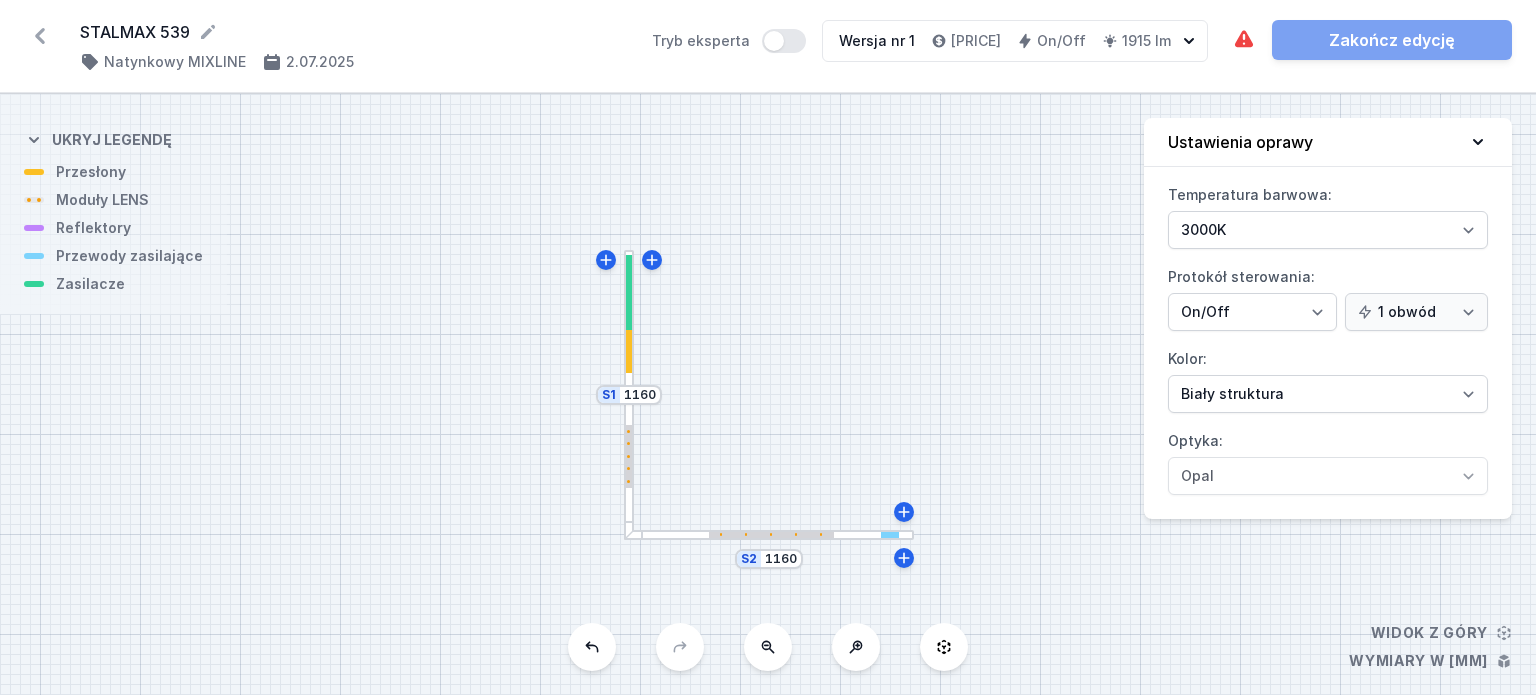 click at bounding box center (629, 338) 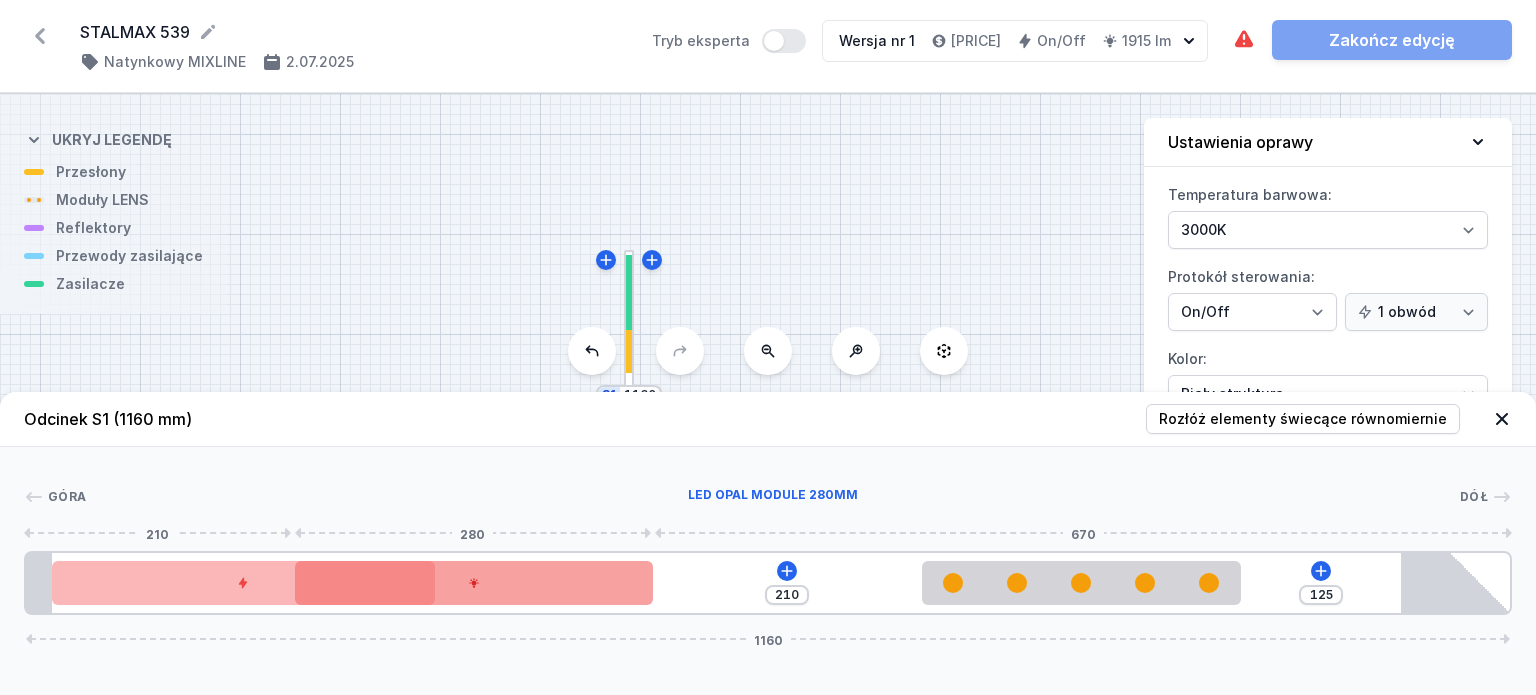 click at bounding box center [474, 583] 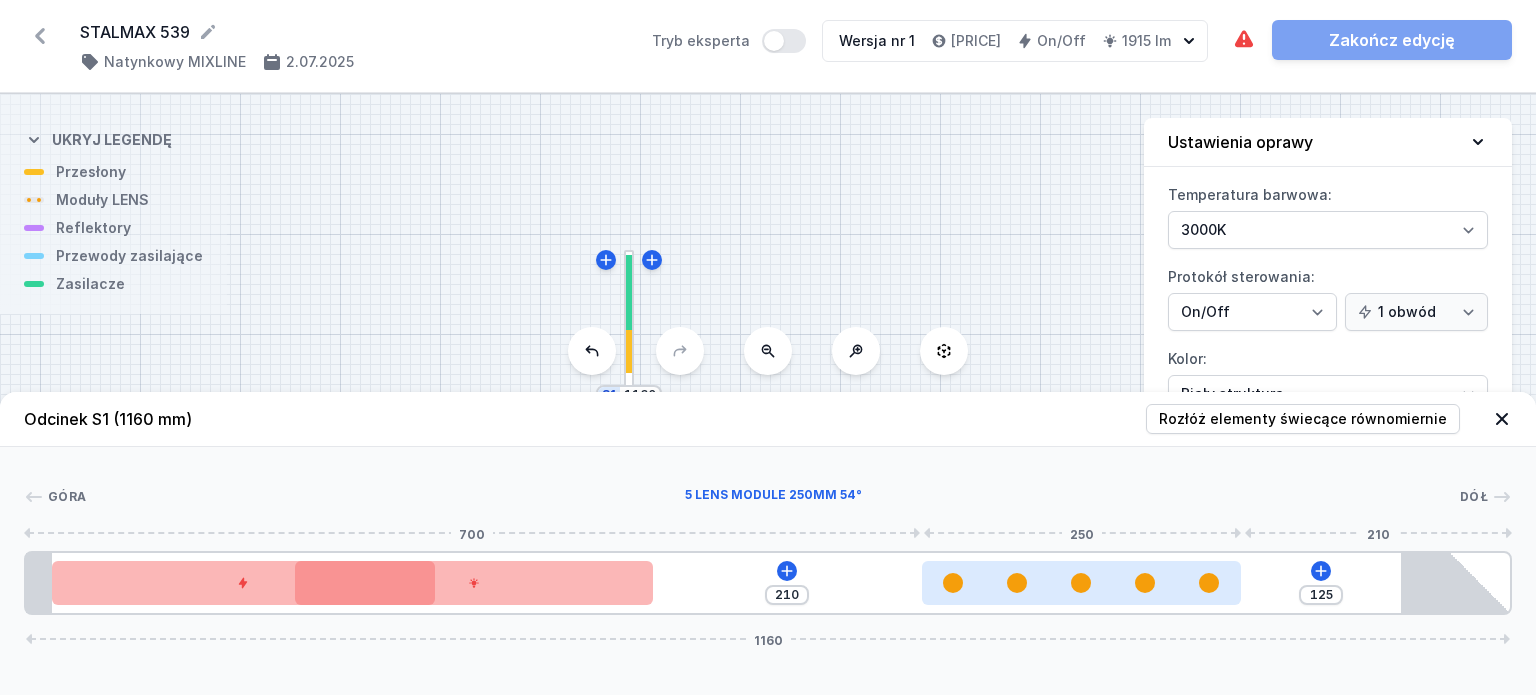 click at bounding box center [1082, 583] 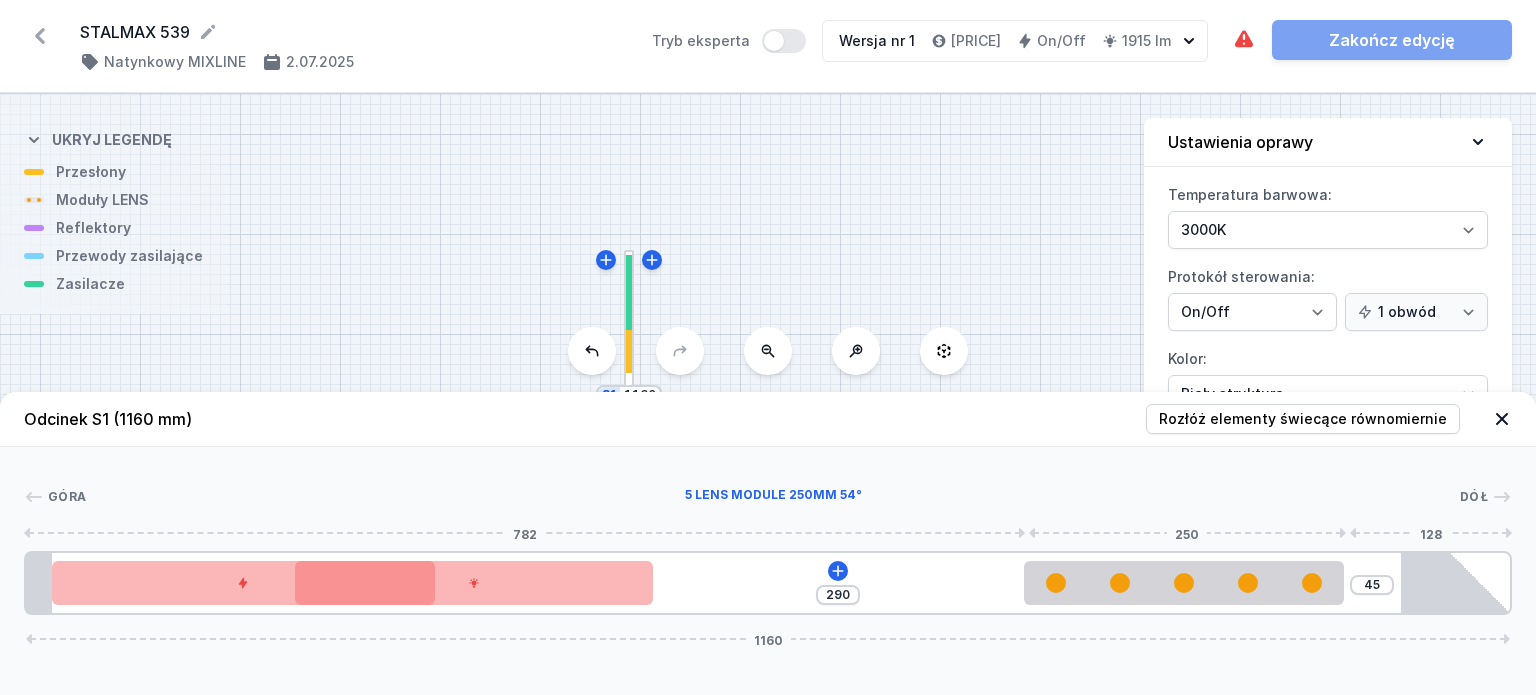 drag, startPoint x: 1004, startPoint y: 581, endPoint x: 734, endPoint y: 601, distance: 270.73972 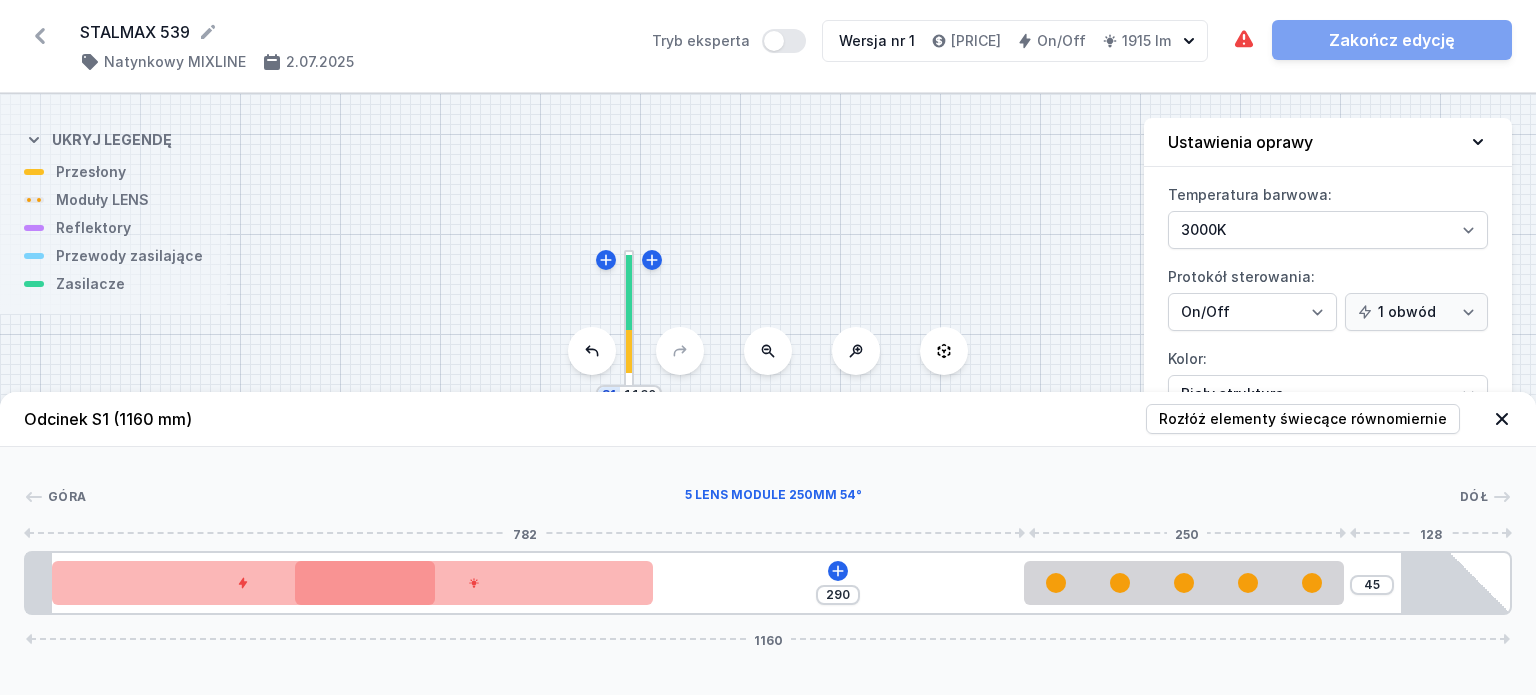 click at bounding box center (1184, 583) 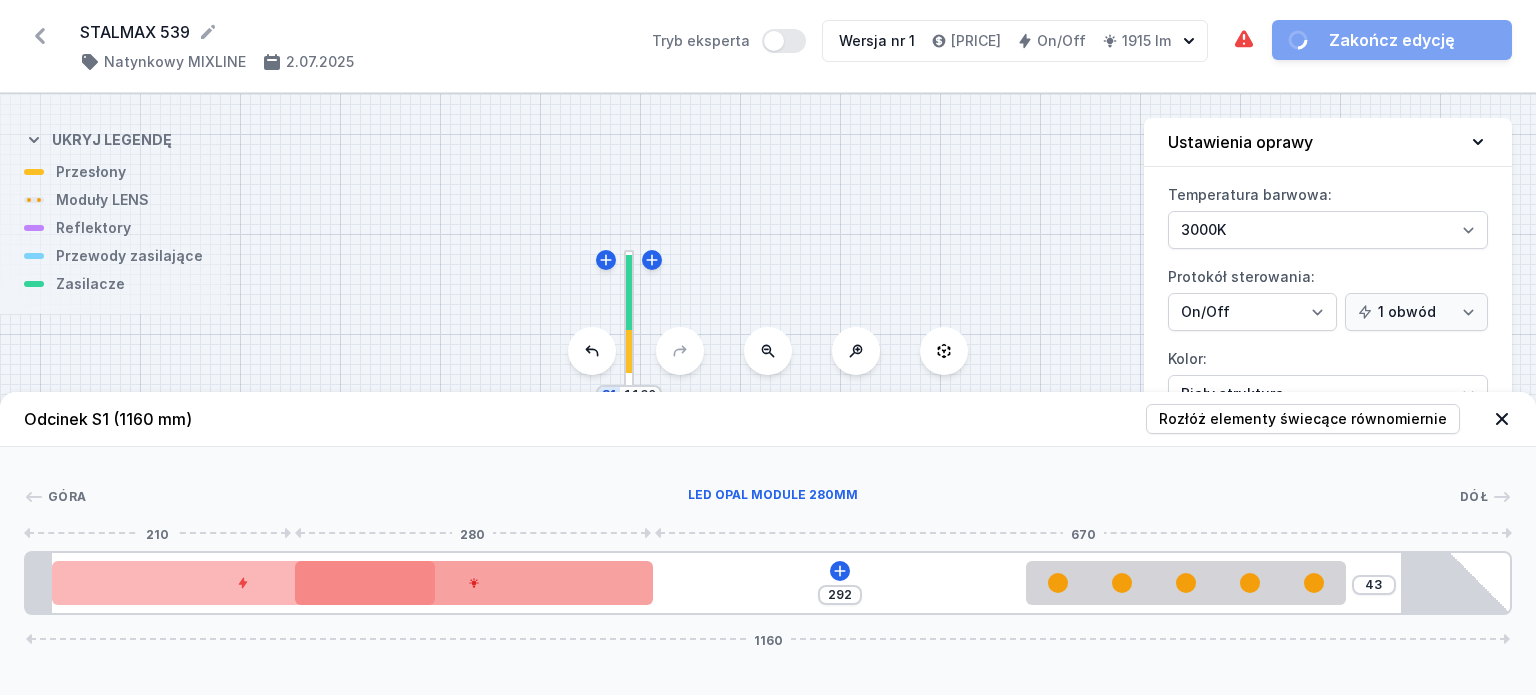 click at bounding box center (474, 583) 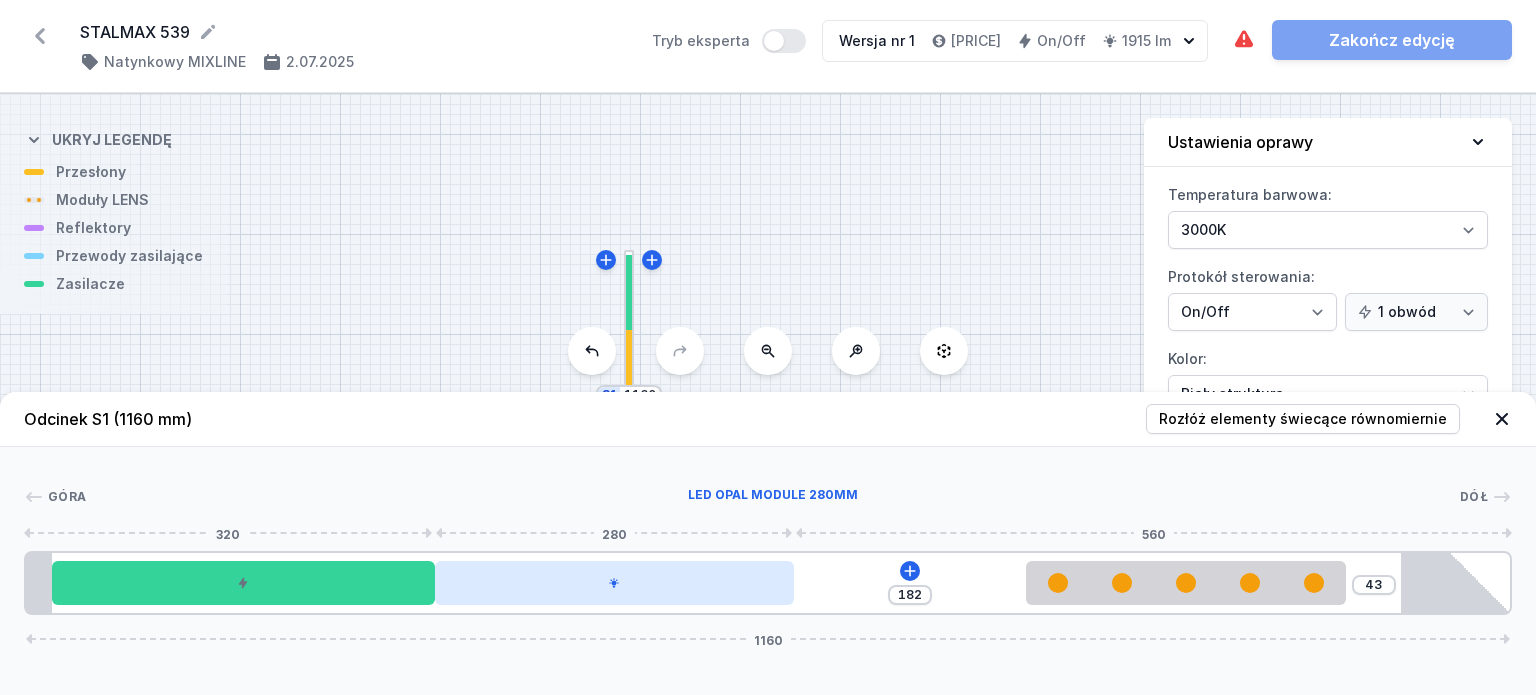 drag, startPoint x: 524, startPoint y: 582, endPoint x: 721, endPoint y: 581, distance: 197.00253 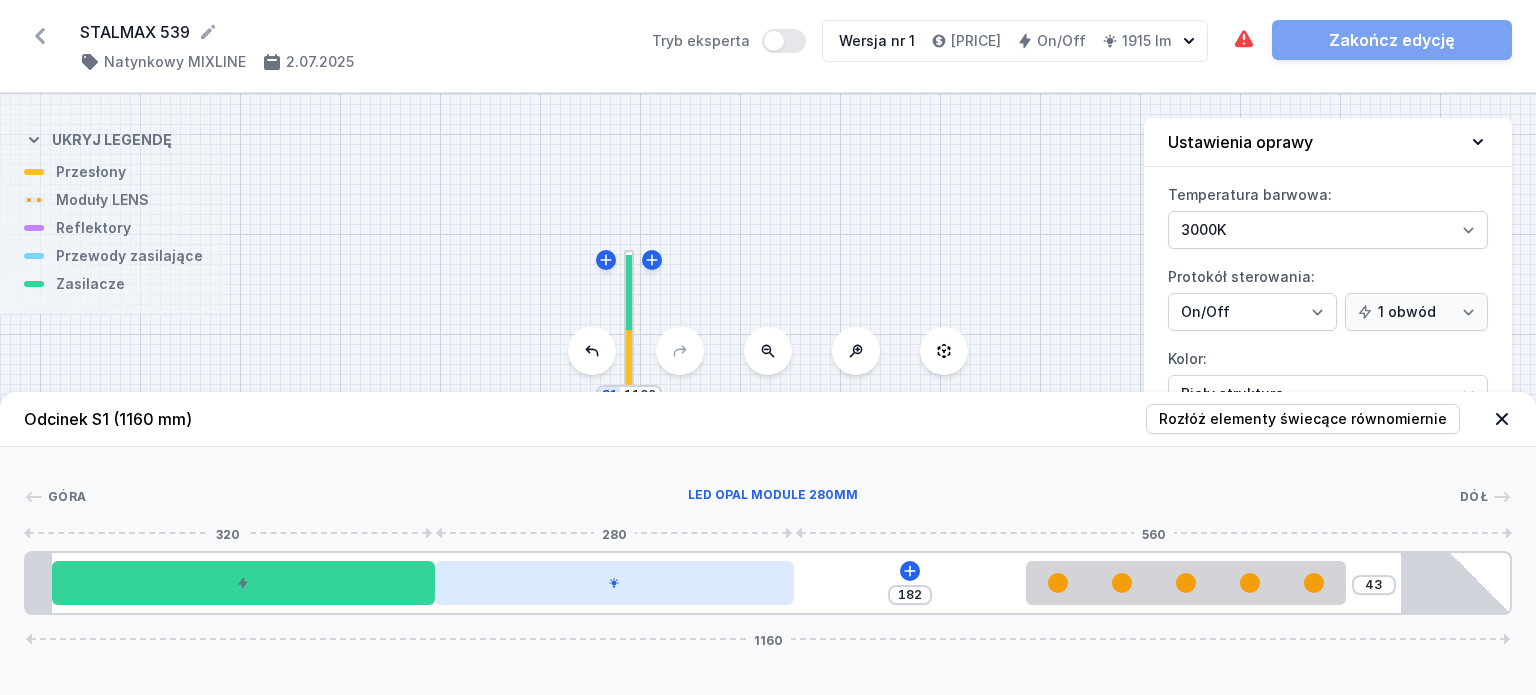 click at bounding box center (614, 583) 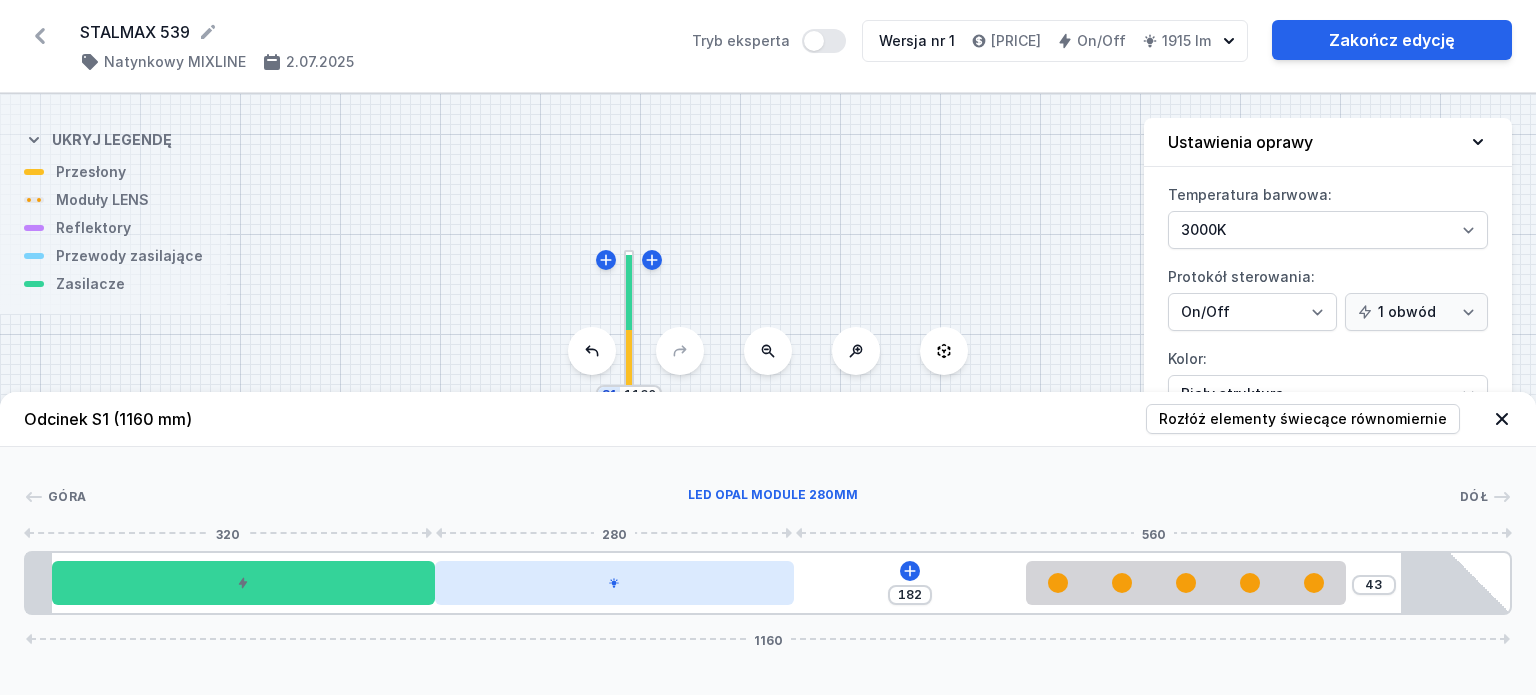 drag, startPoint x: 697, startPoint y: 585, endPoint x: 729, endPoint y: 582, distance: 32.140316 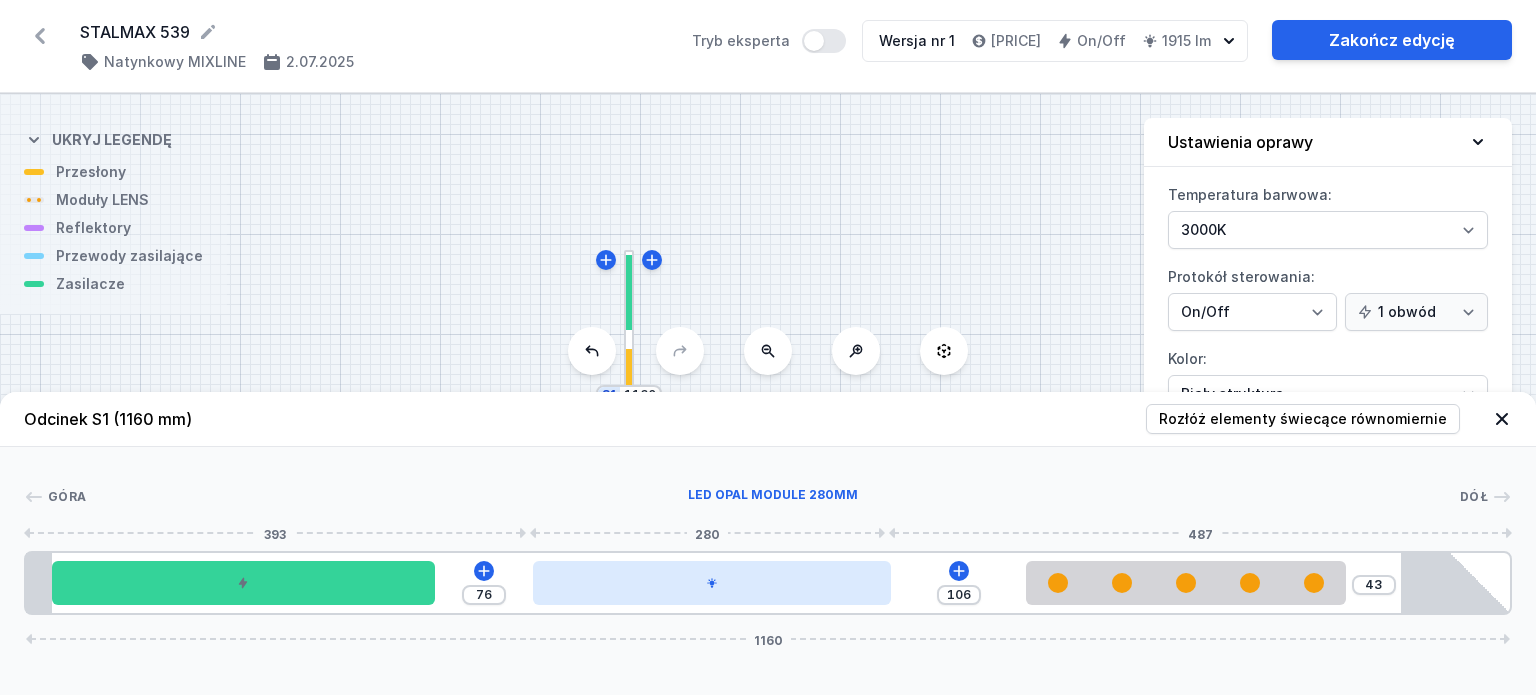 drag, startPoint x: 512, startPoint y: 586, endPoint x: 608, endPoint y: 586, distance: 96 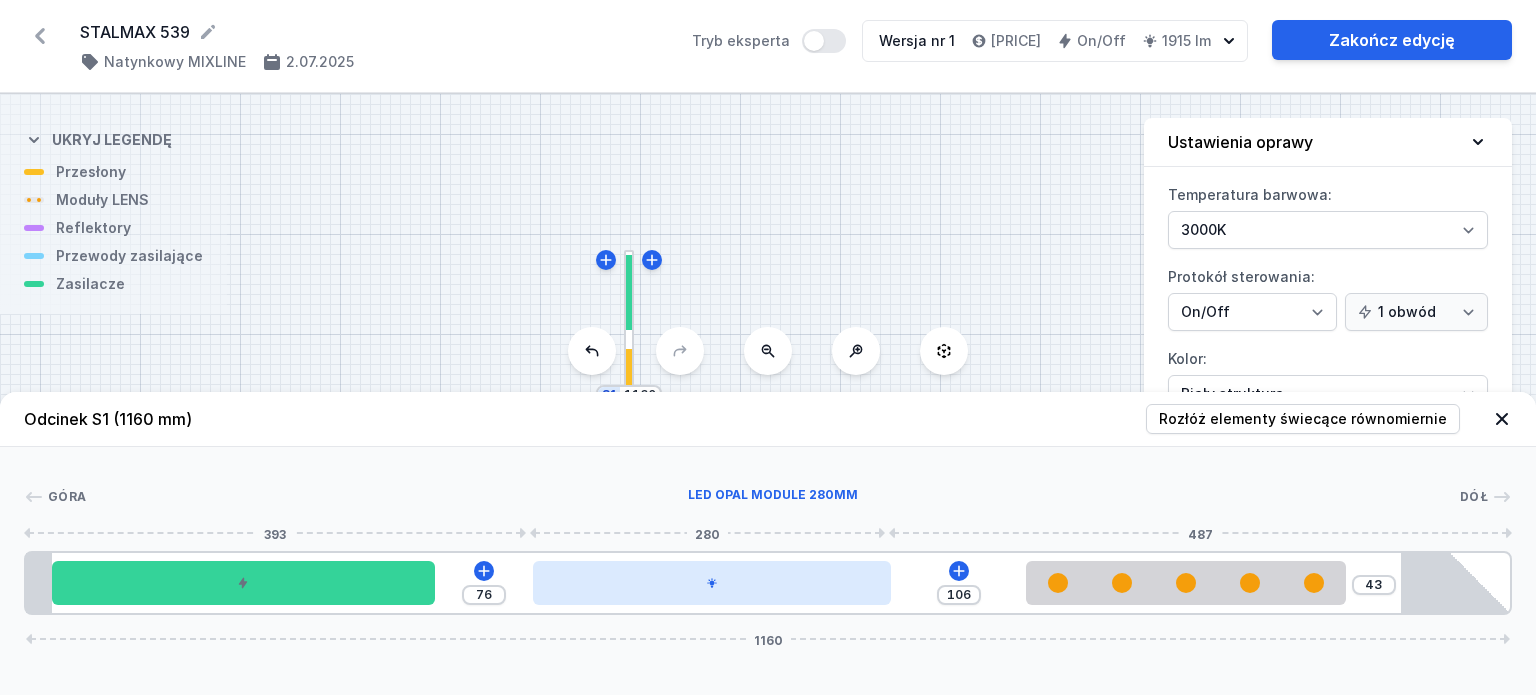 click at bounding box center [712, 583] 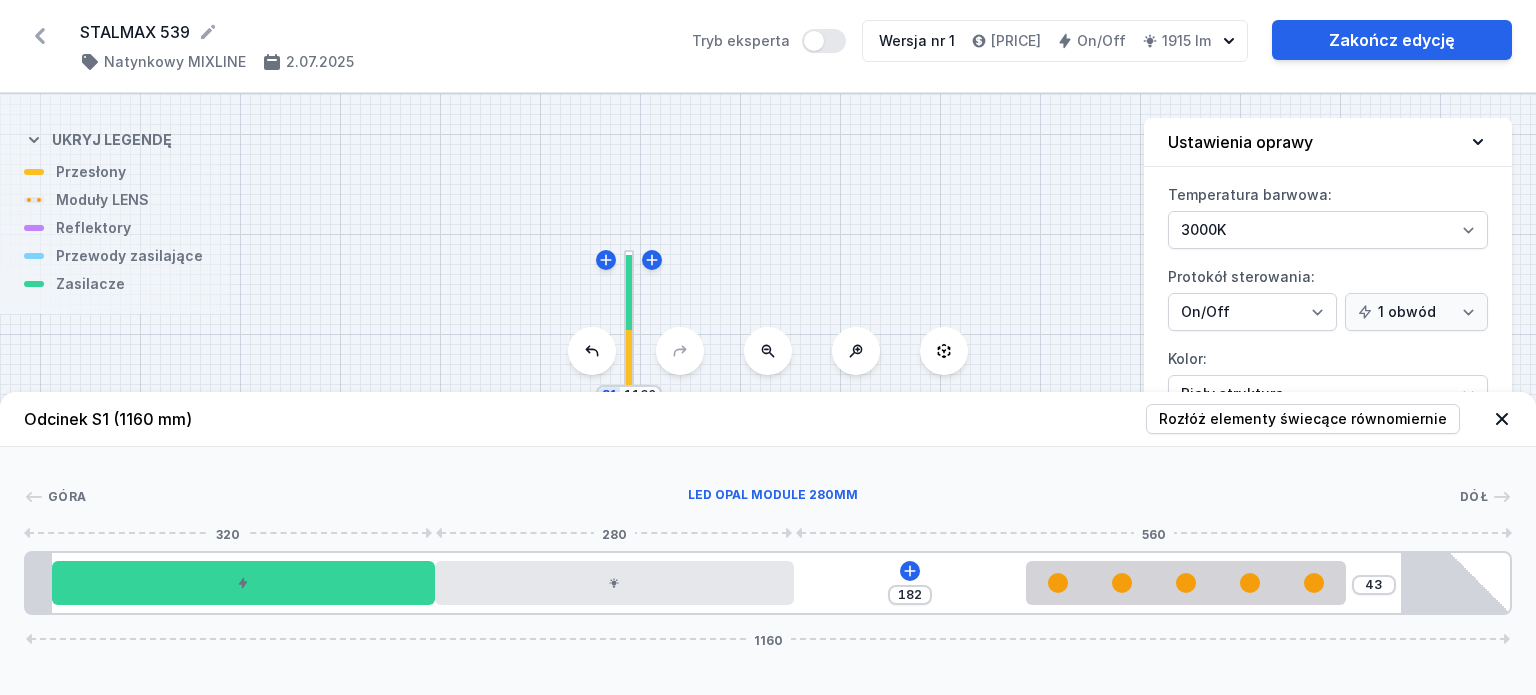 drag, startPoint x: 626, startPoint y: 587, endPoint x: 639, endPoint y: 535, distance: 53.600372 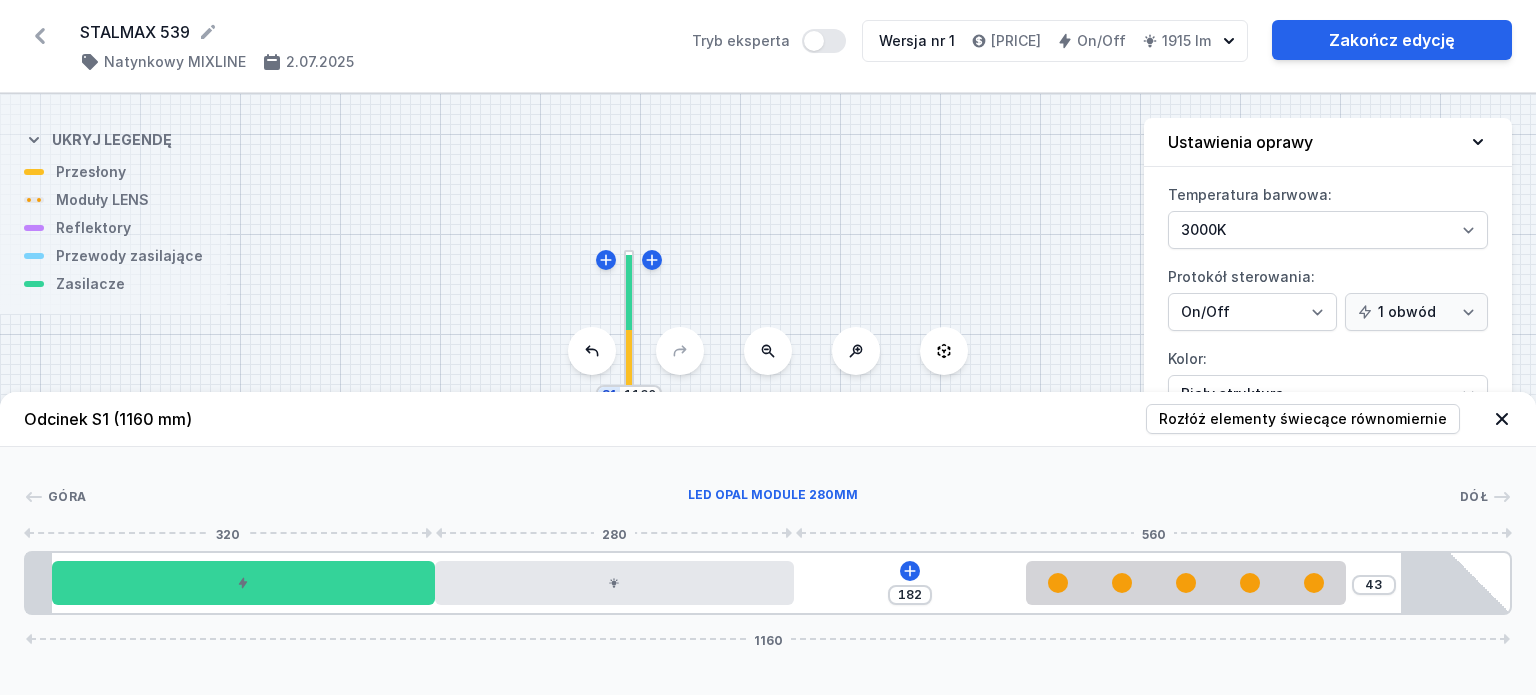 click at bounding box center (614, 583) 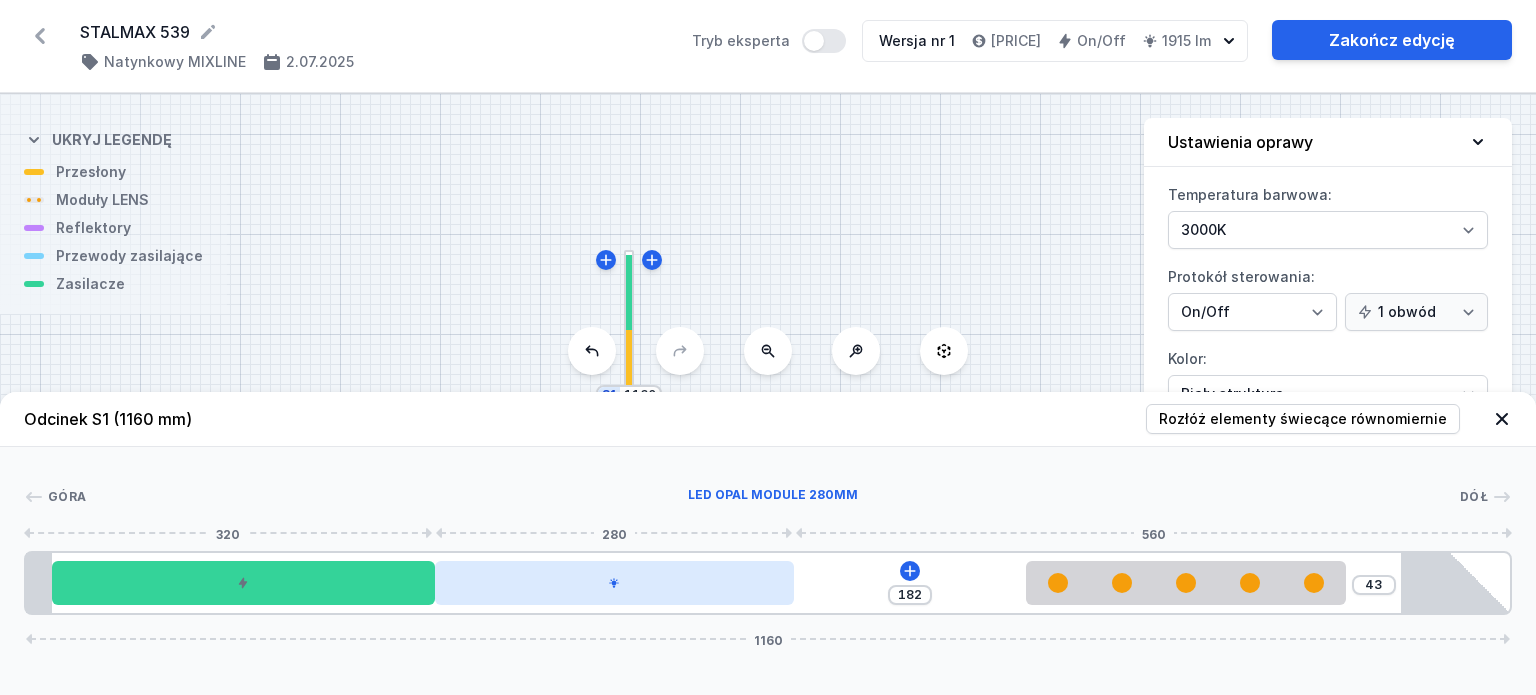 click at bounding box center [614, 583] 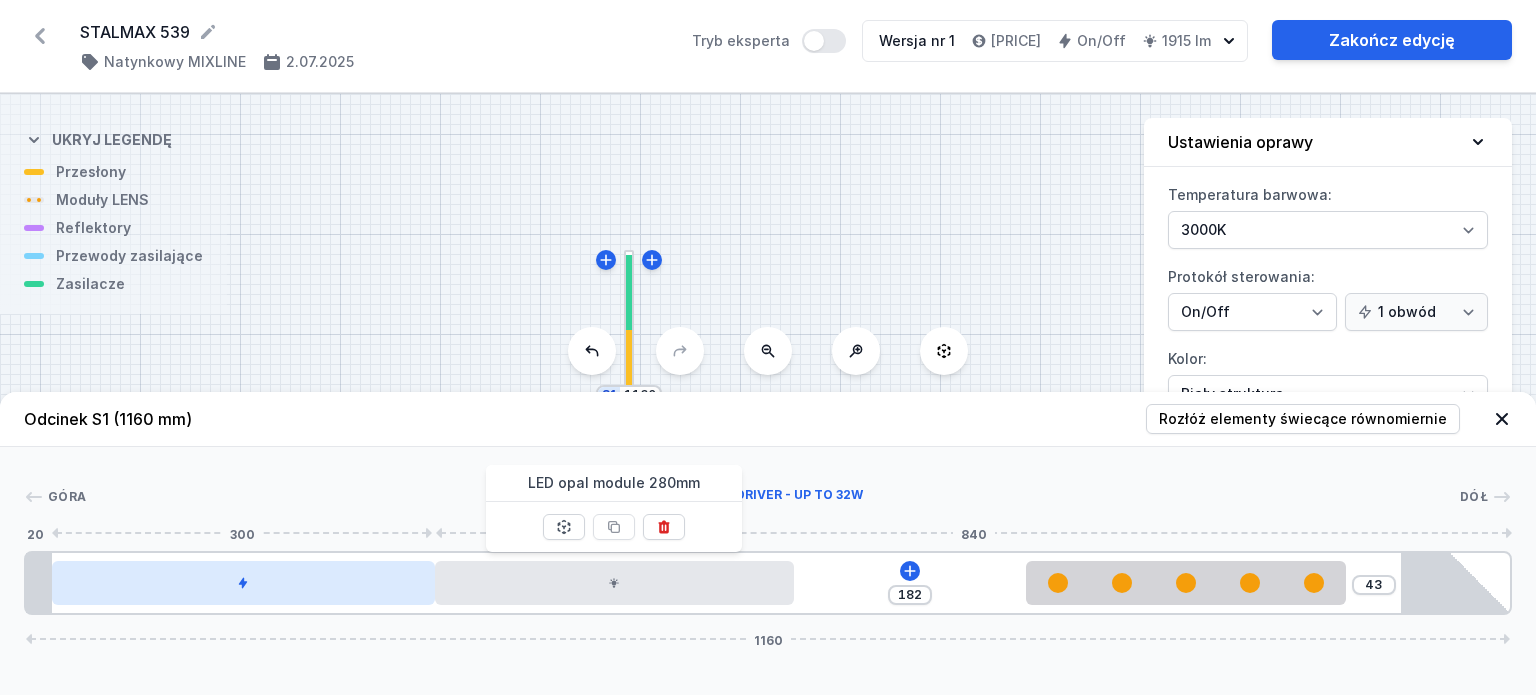 click at bounding box center (244, 583) 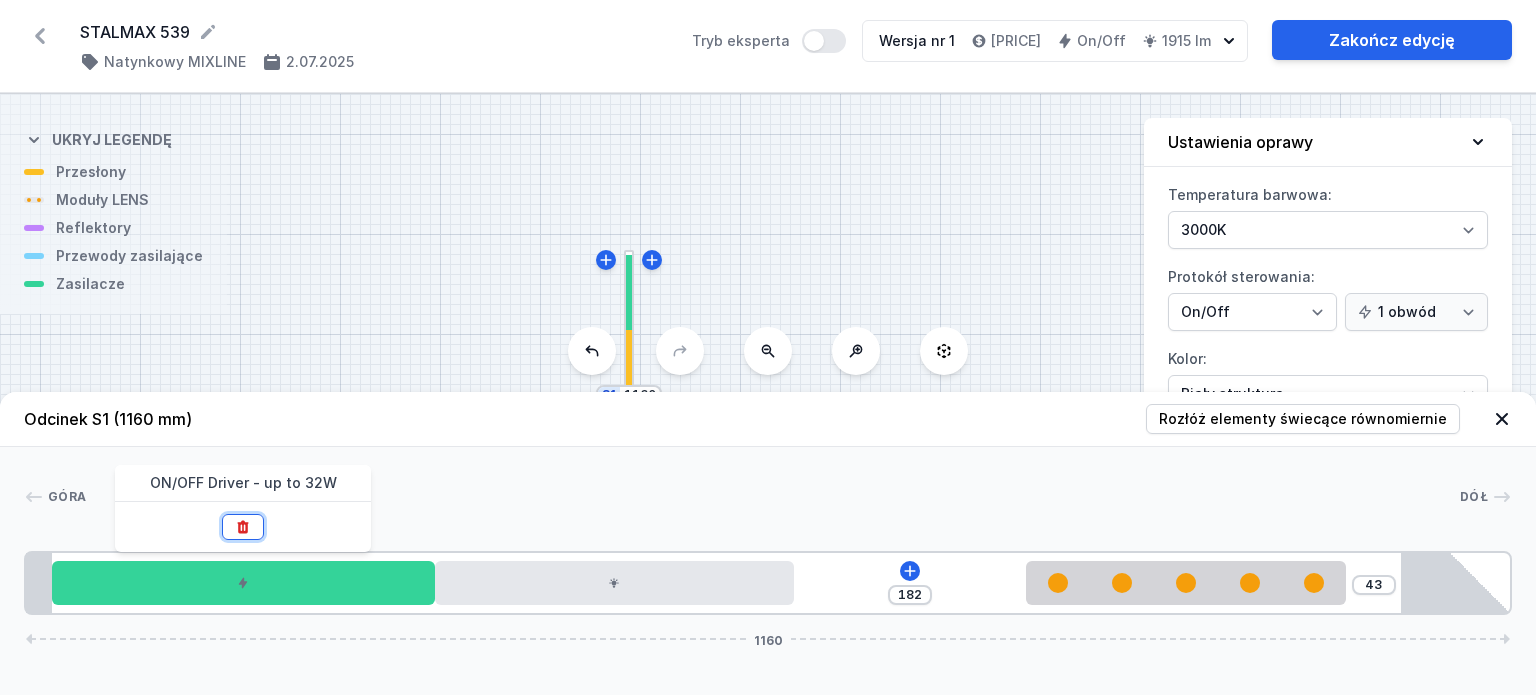 click at bounding box center (243, 527) 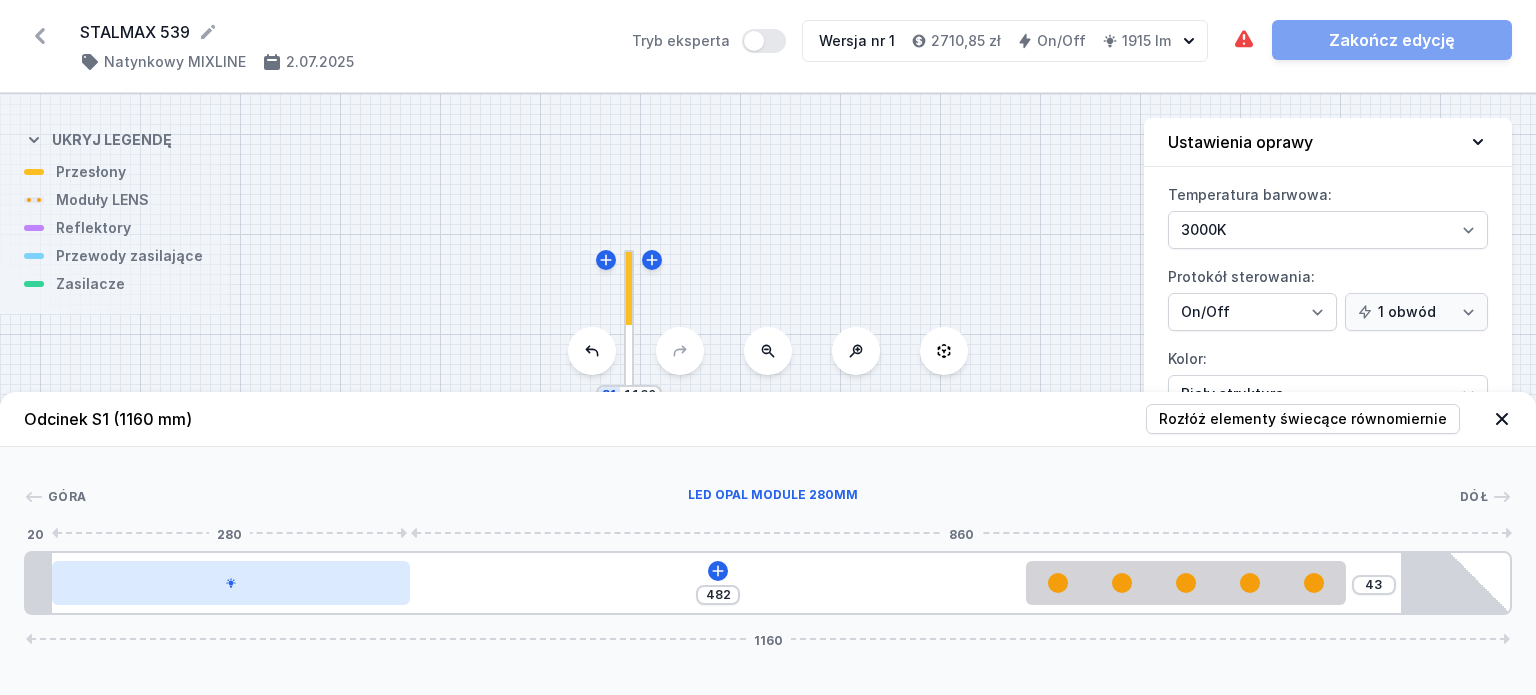 drag, startPoint x: 581, startPoint y: 594, endPoint x: 265, endPoint y: 583, distance: 316.1914 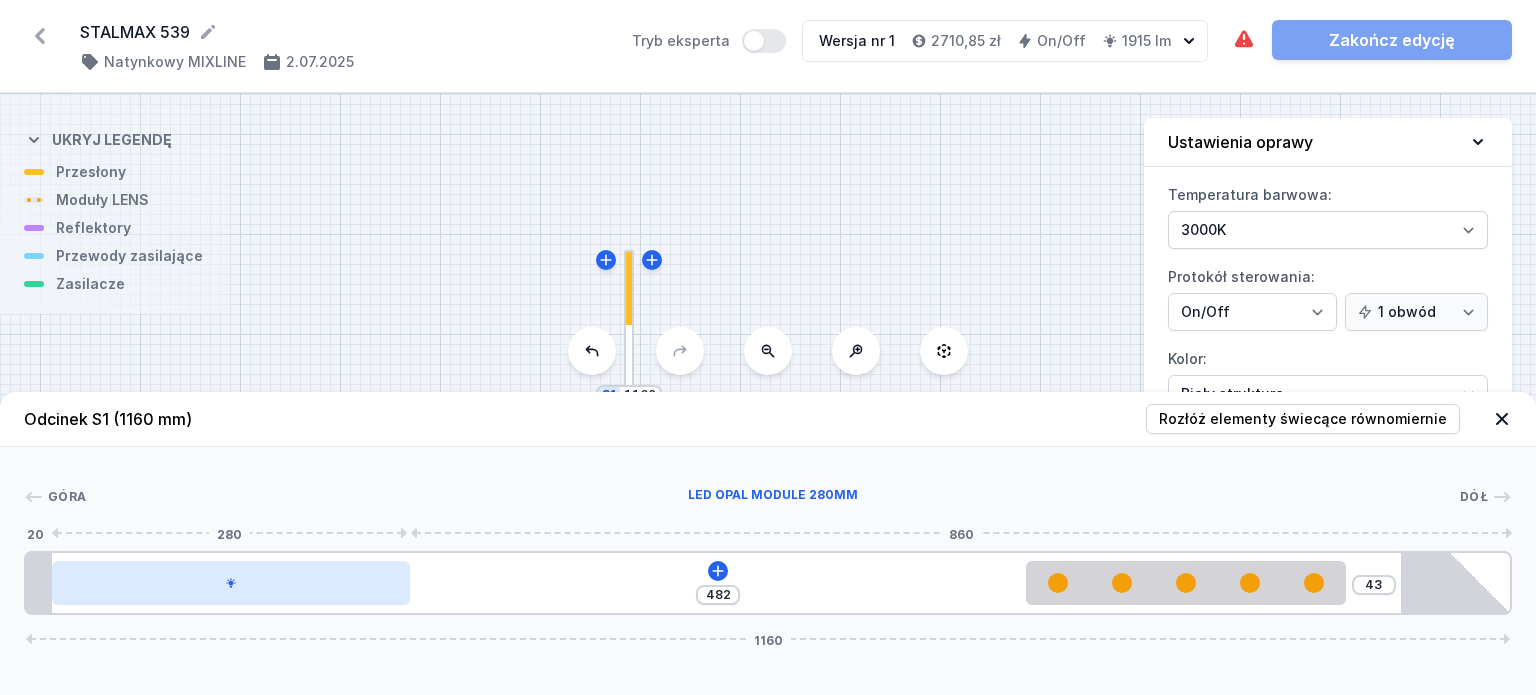 click at bounding box center (231, 583) 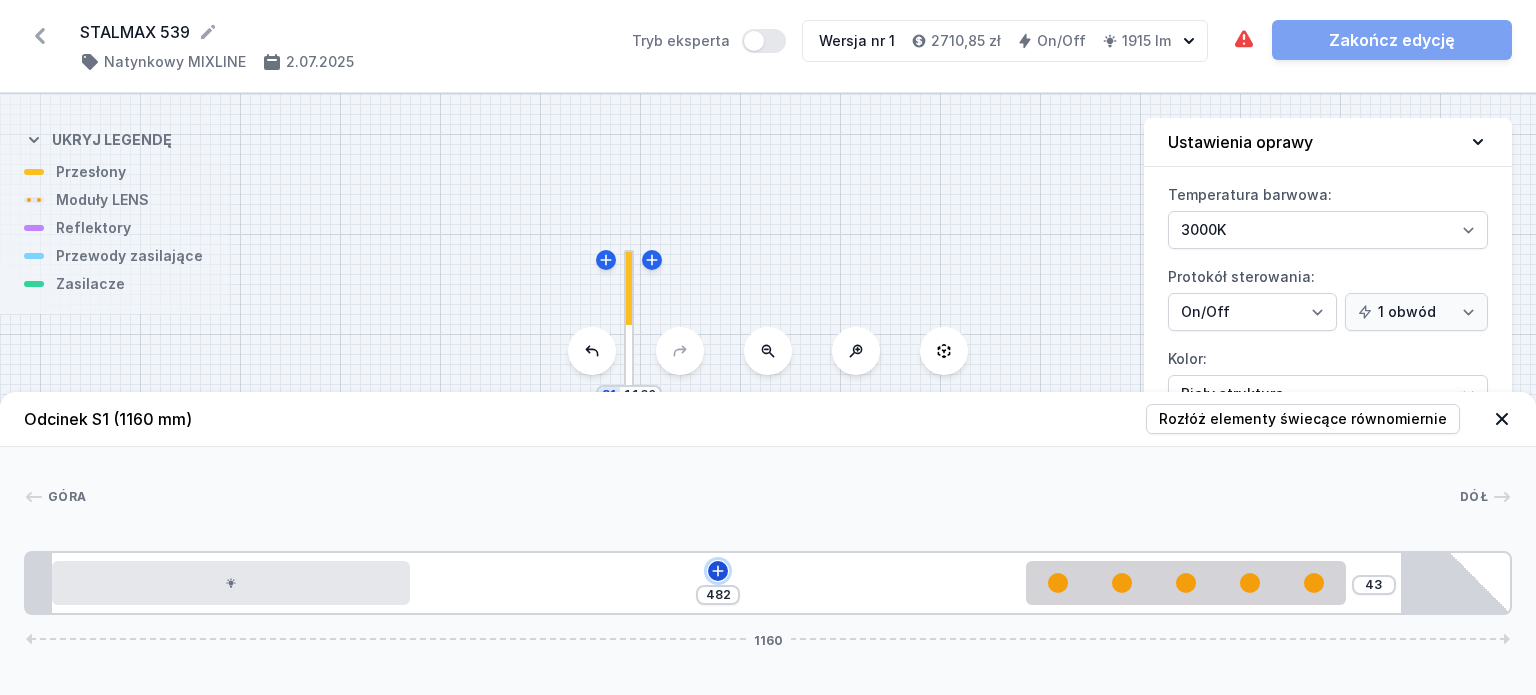 click at bounding box center (717, 570) 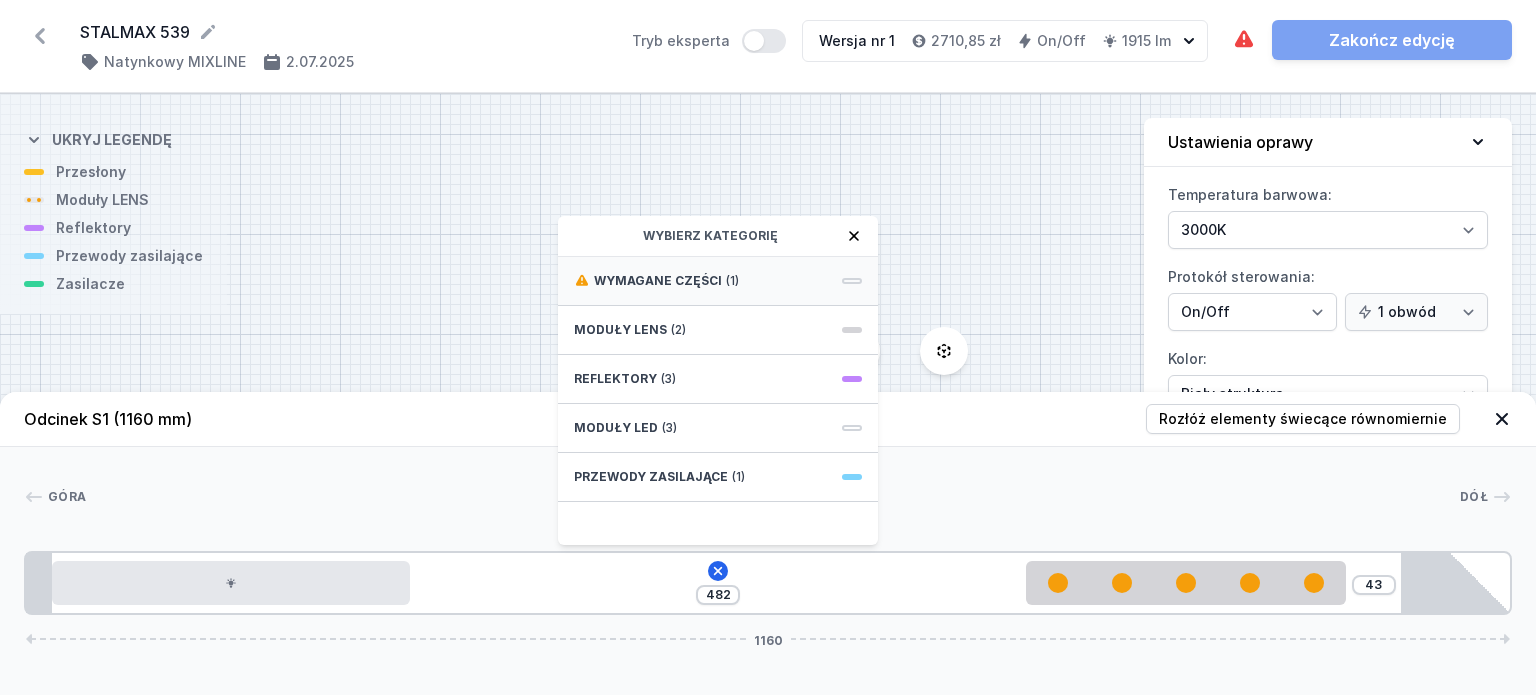 click on "Wymagane części" at bounding box center [658, 281] 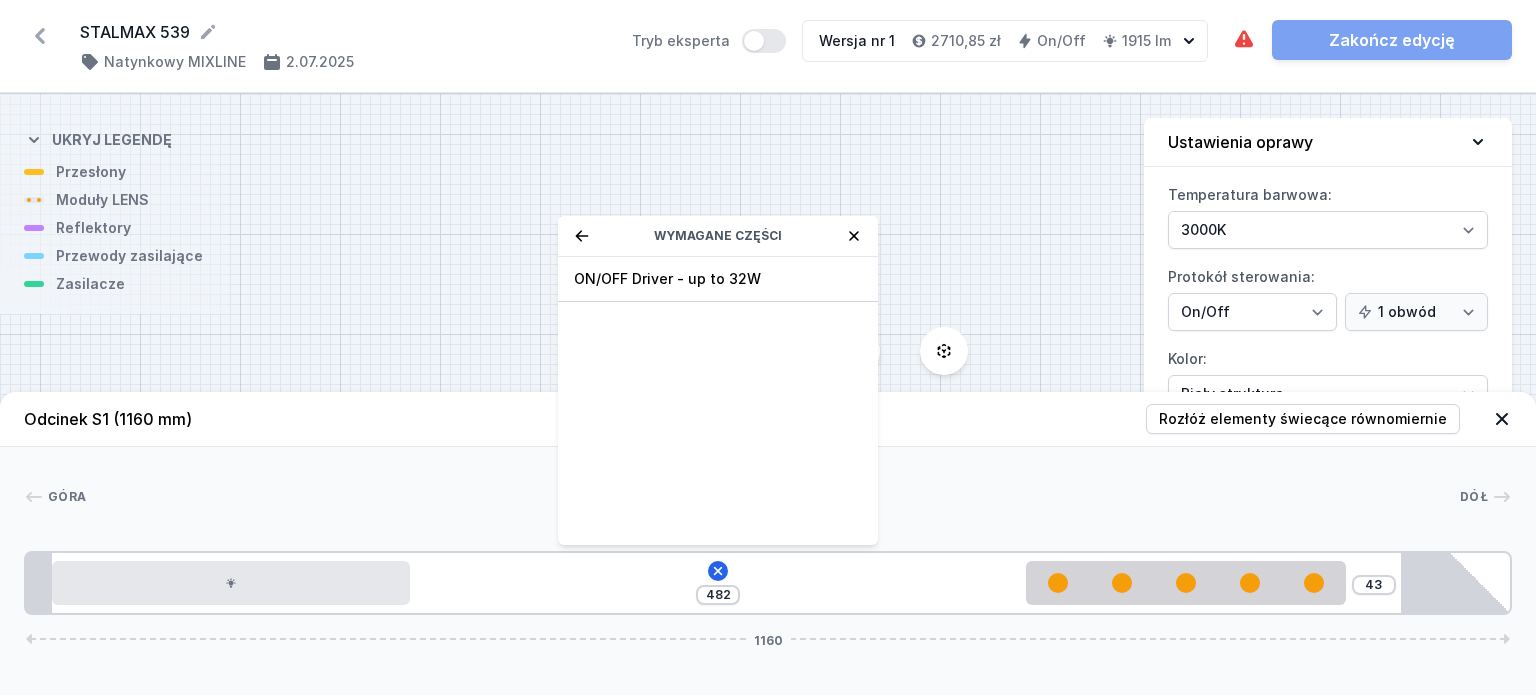 click on "ON/OFF Driver - up to 32W" at bounding box center (718, 279) 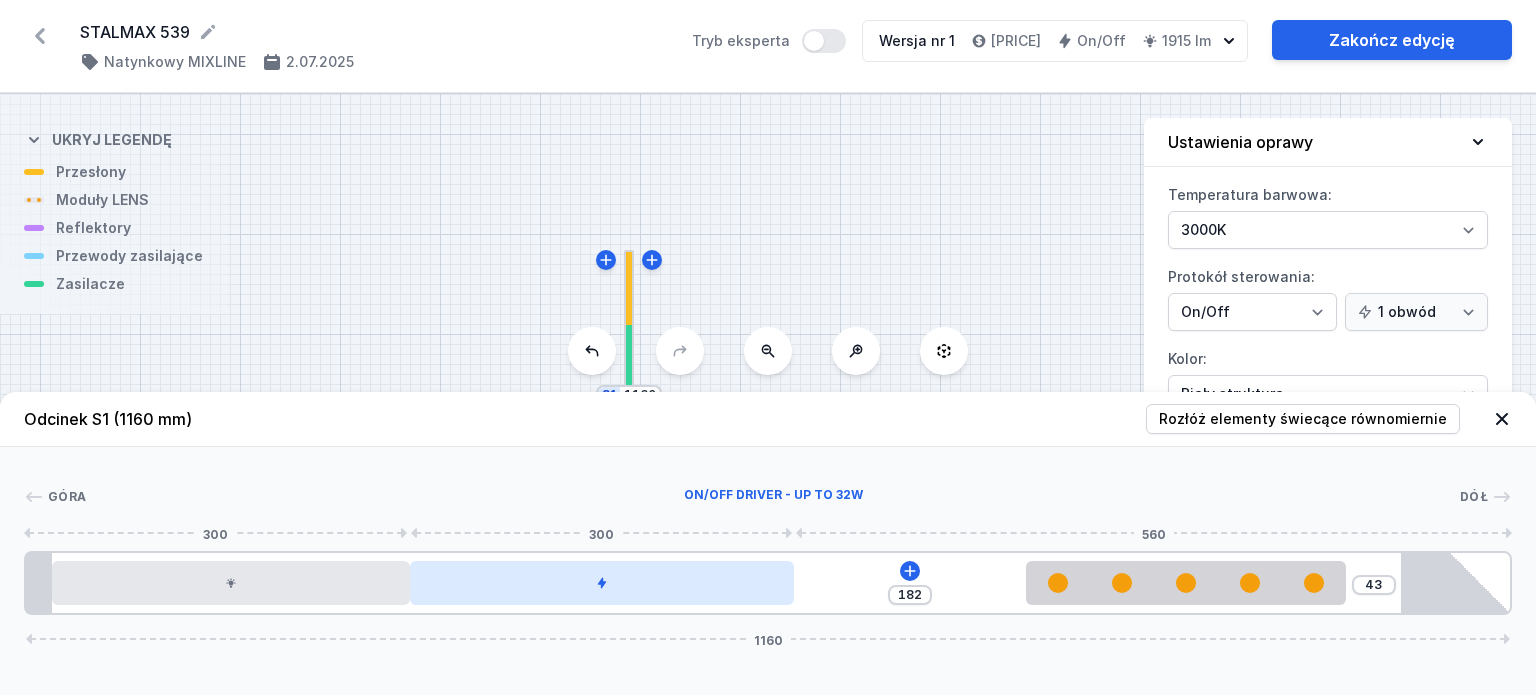 drag, startPoint x: 646, startPoint y: 586, endPoint x: 728, endPoint y: 586, distance: 82 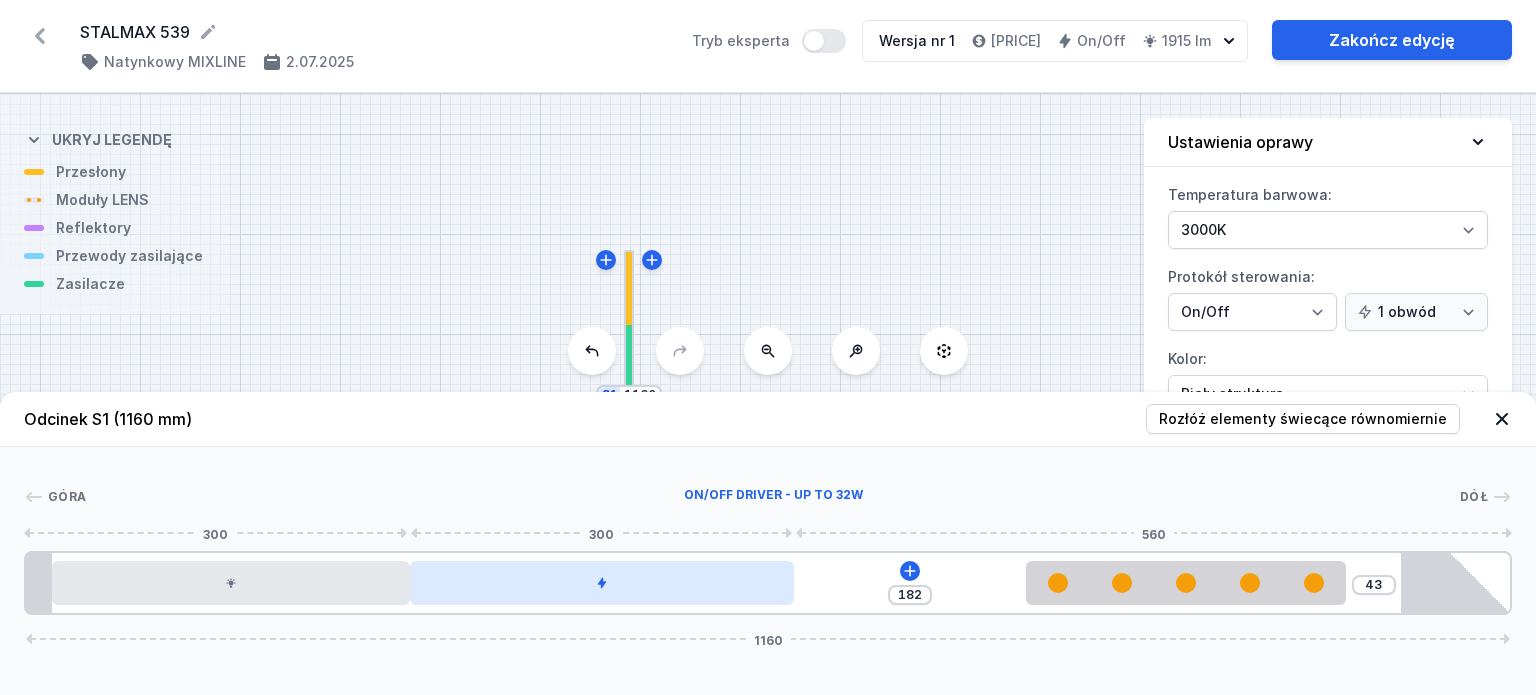 click at bounding box center [602, 583] 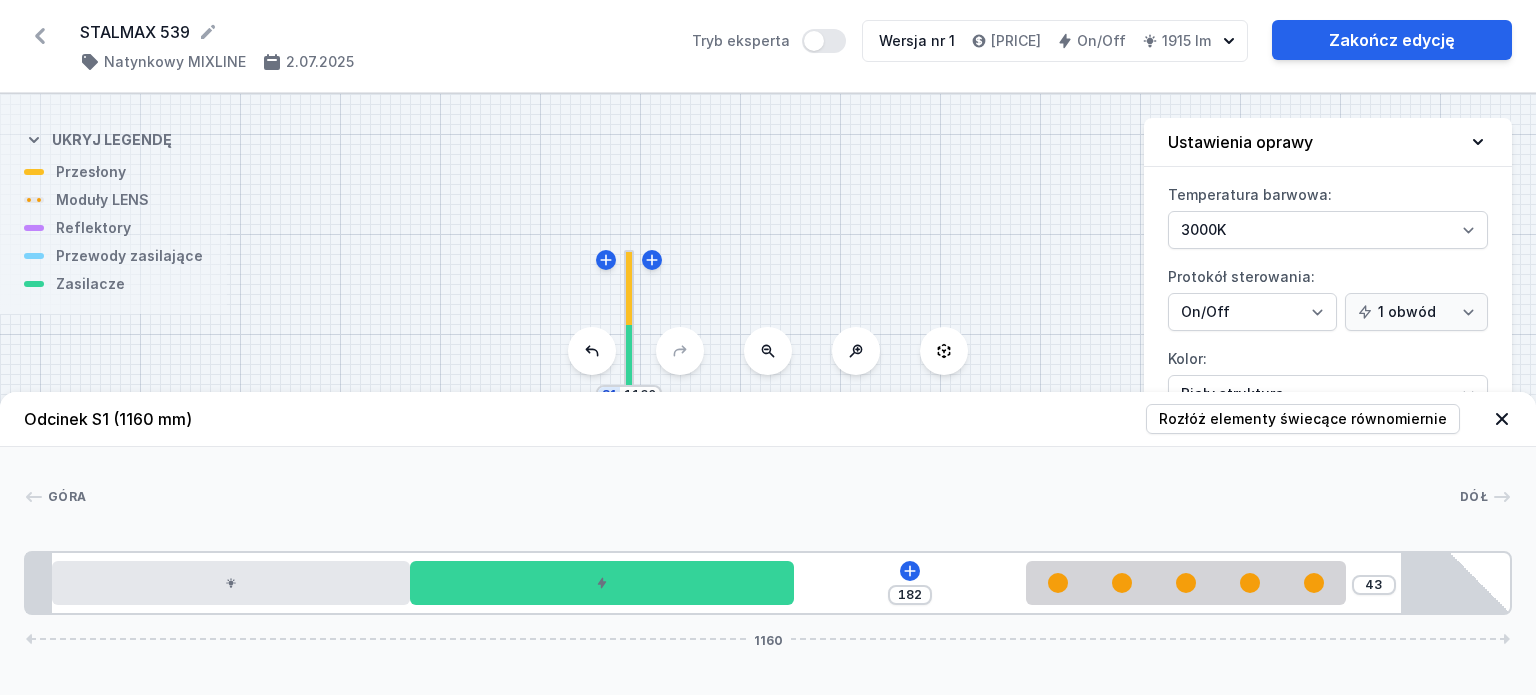 drag, startPoint x: 739, startPoint y: 589, endPoint x: 809, endPoint y: 583, distance: 70.256676 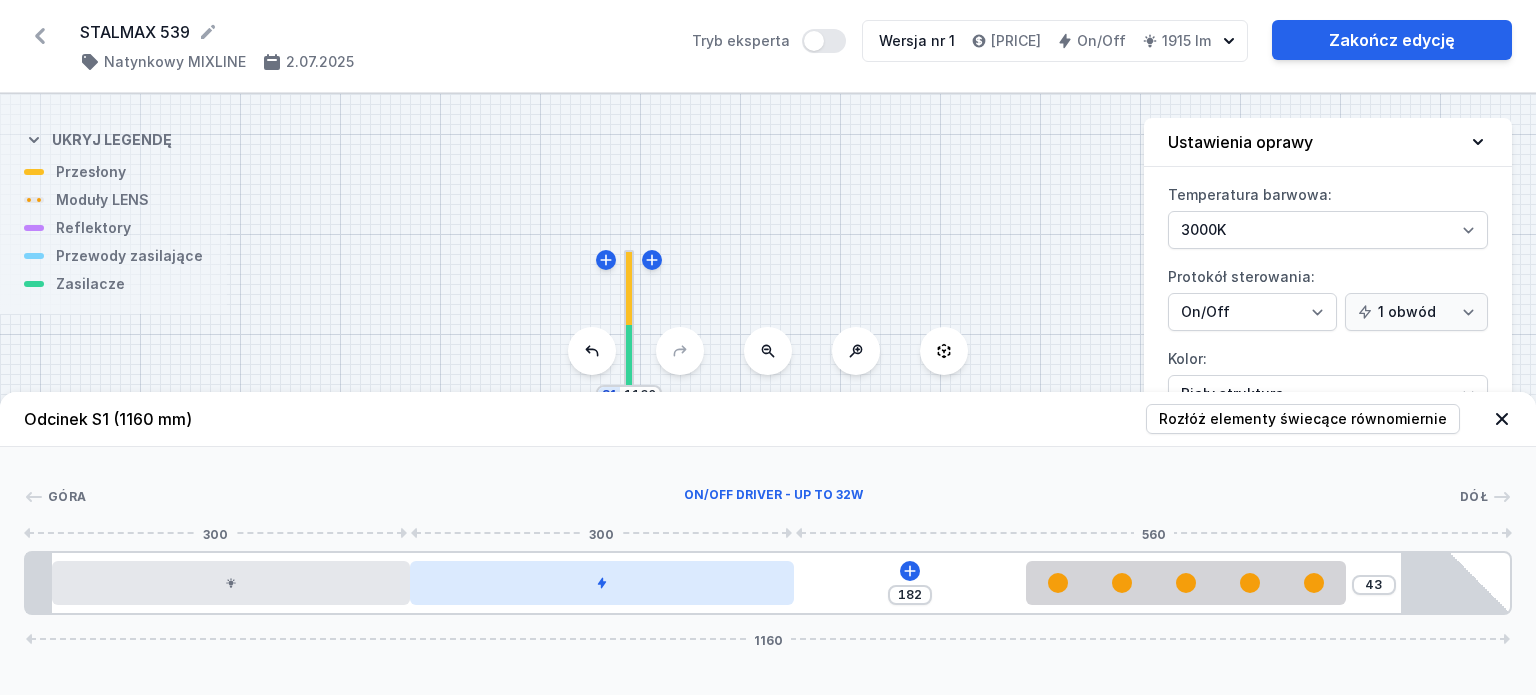 click at bounding box center [602, 583] 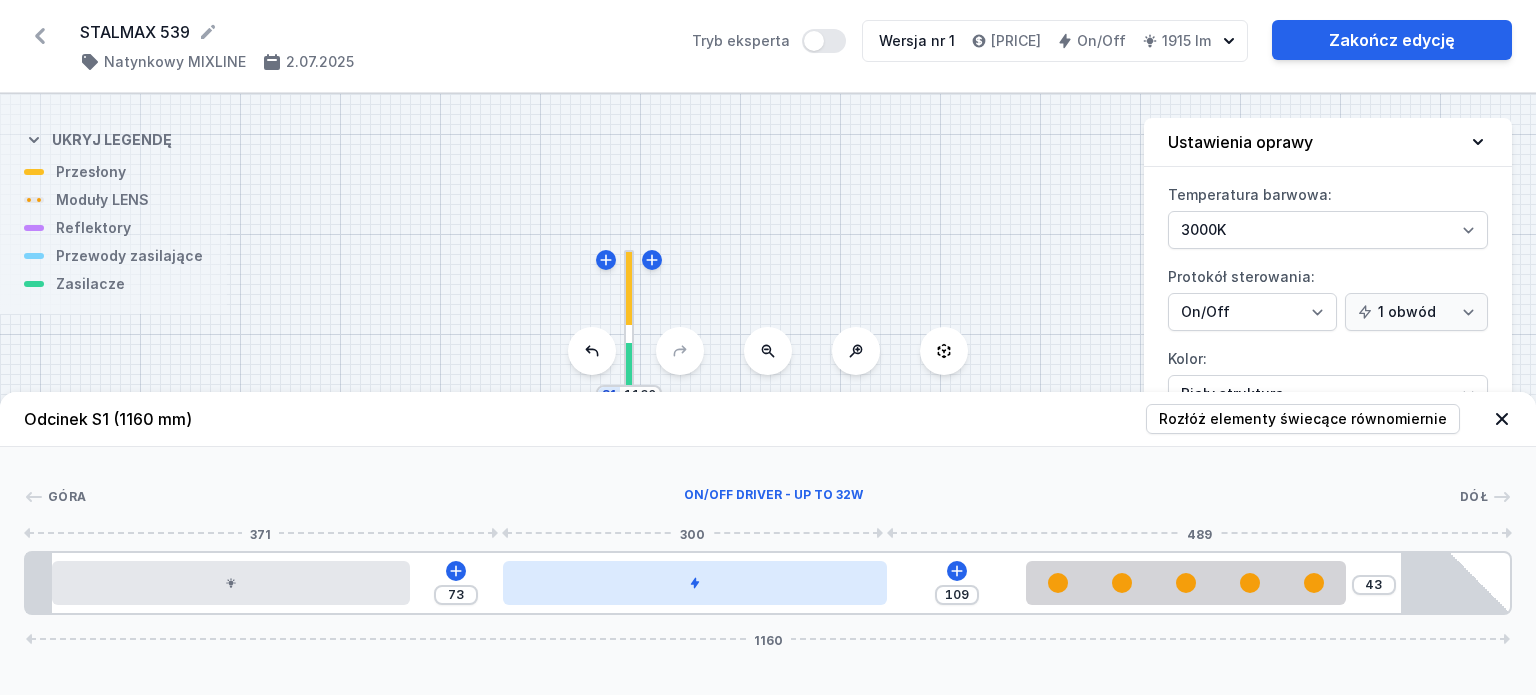 drag, startPoint x: 616, startPoint y: 585, endPoint x: 704, endPoint y: 584, distance: 88.005684 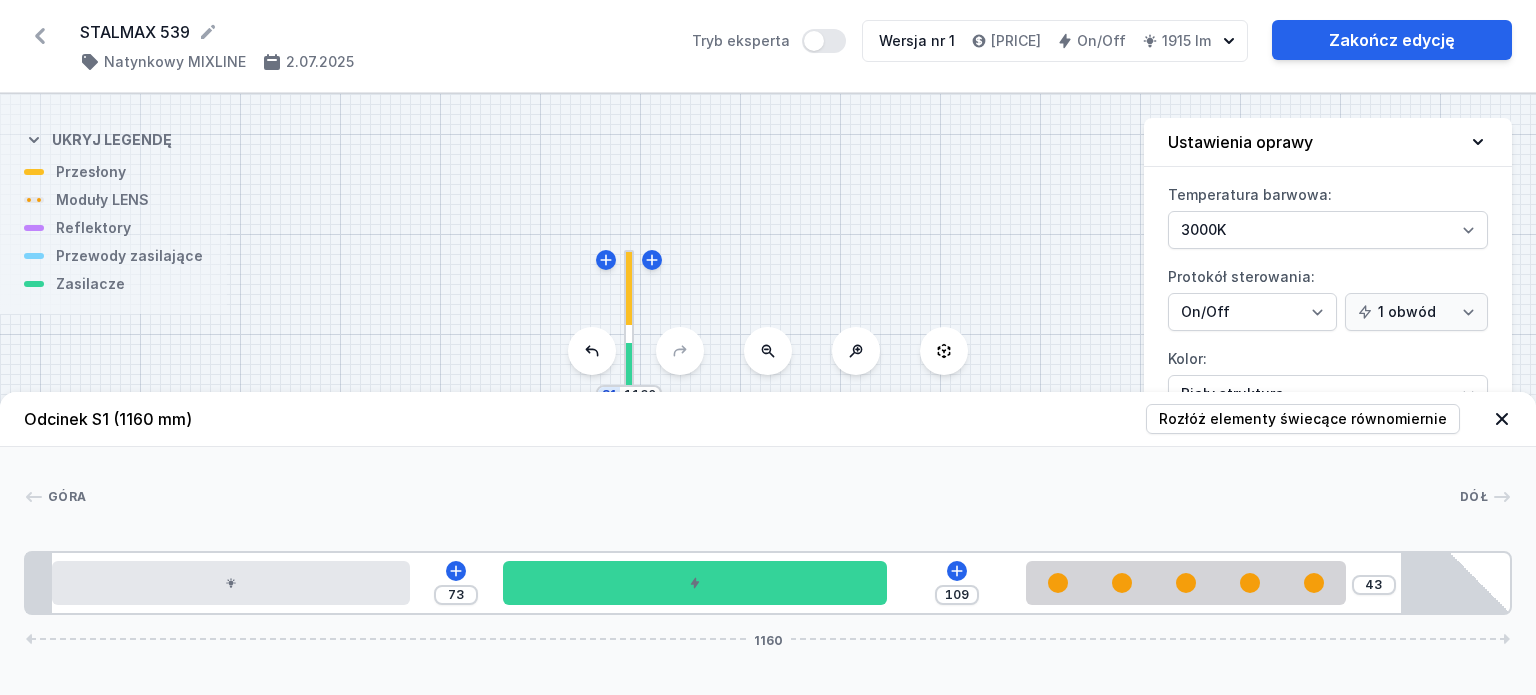 click at bounding box center (1502, 419) 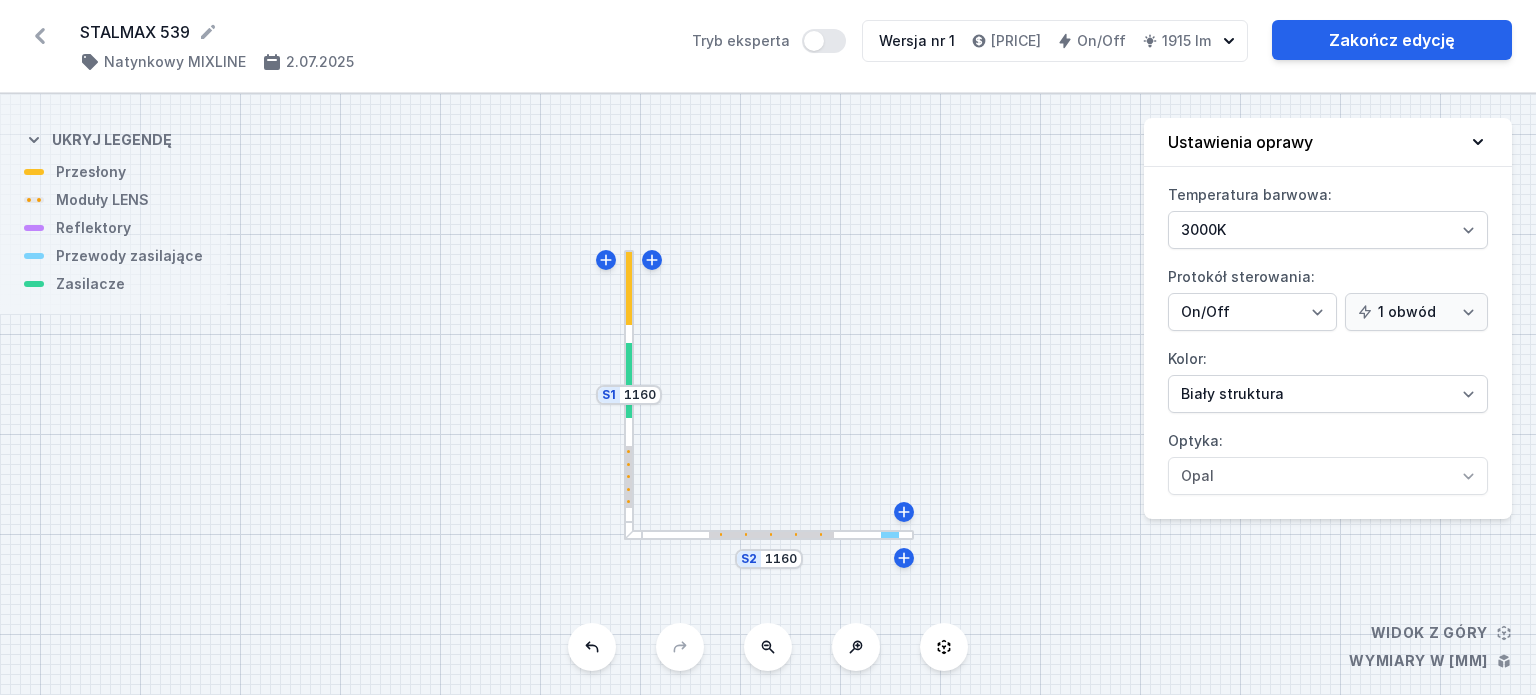 click on "S2 1160 S1 1160" at bounding box center [768, 394] 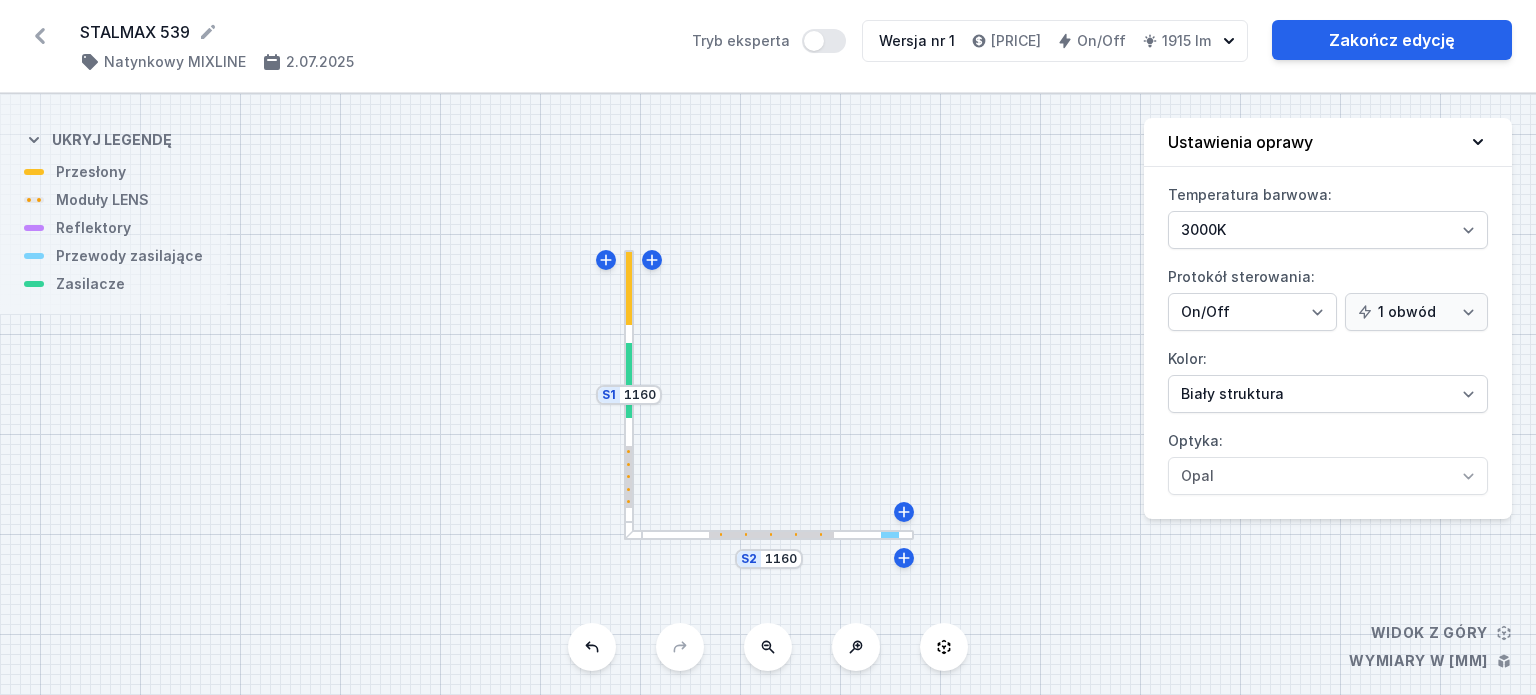 click at bounding box center (769, 535) 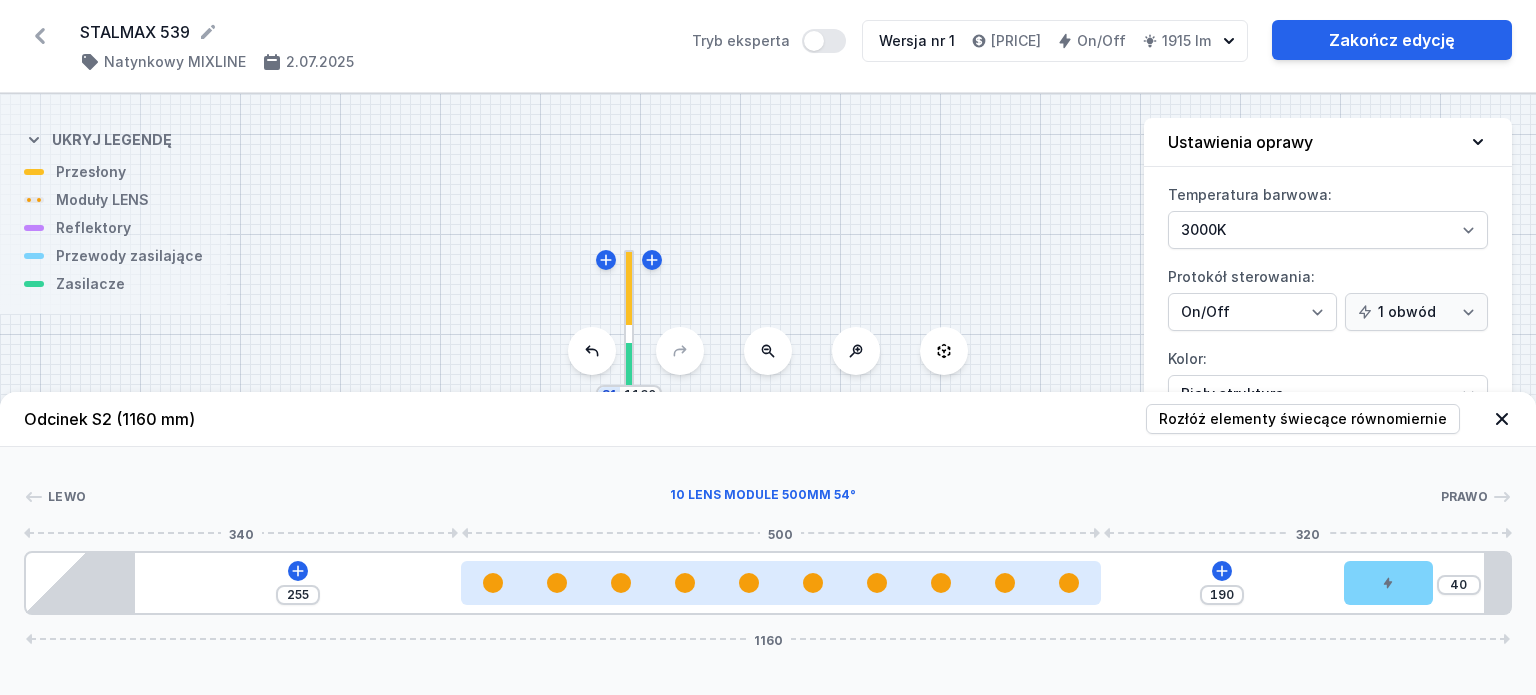 click at bounding box center [781, 583] 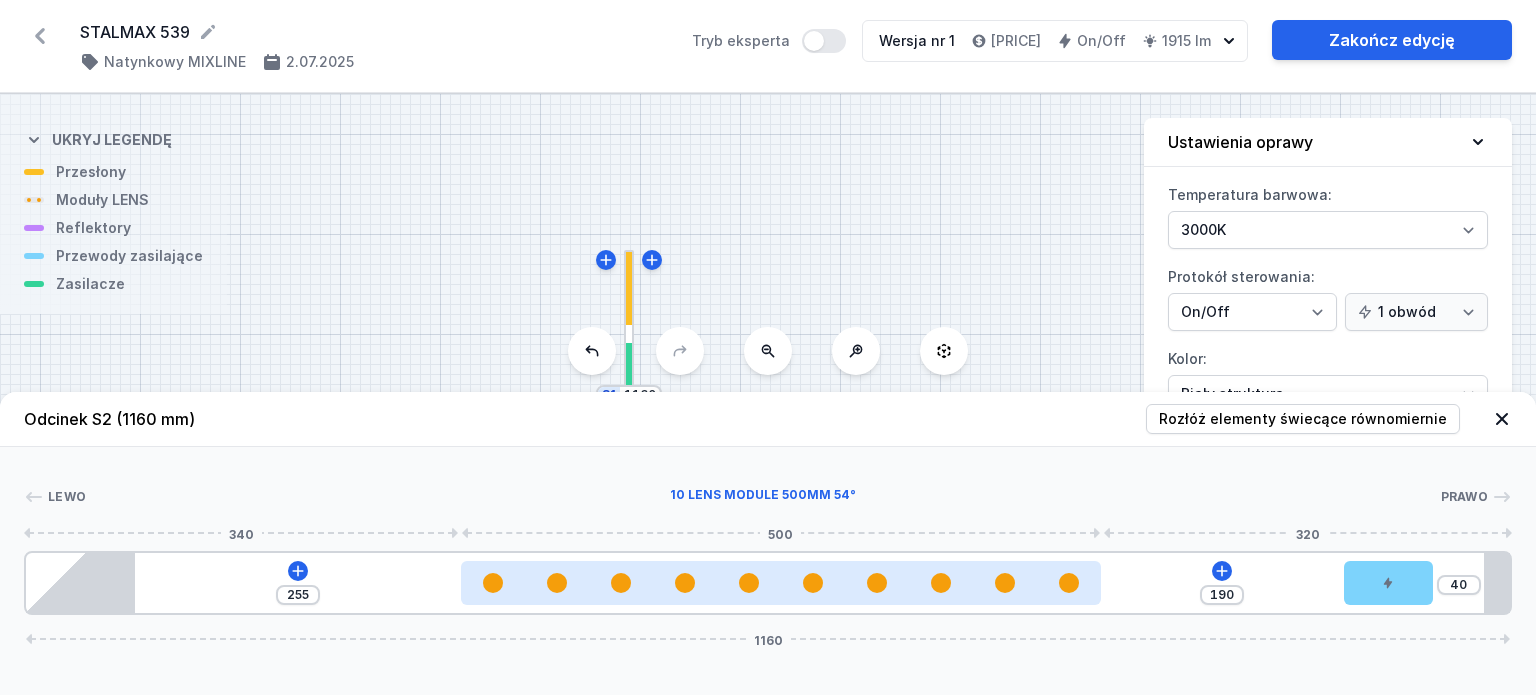 click at bounding box center (781, 583) 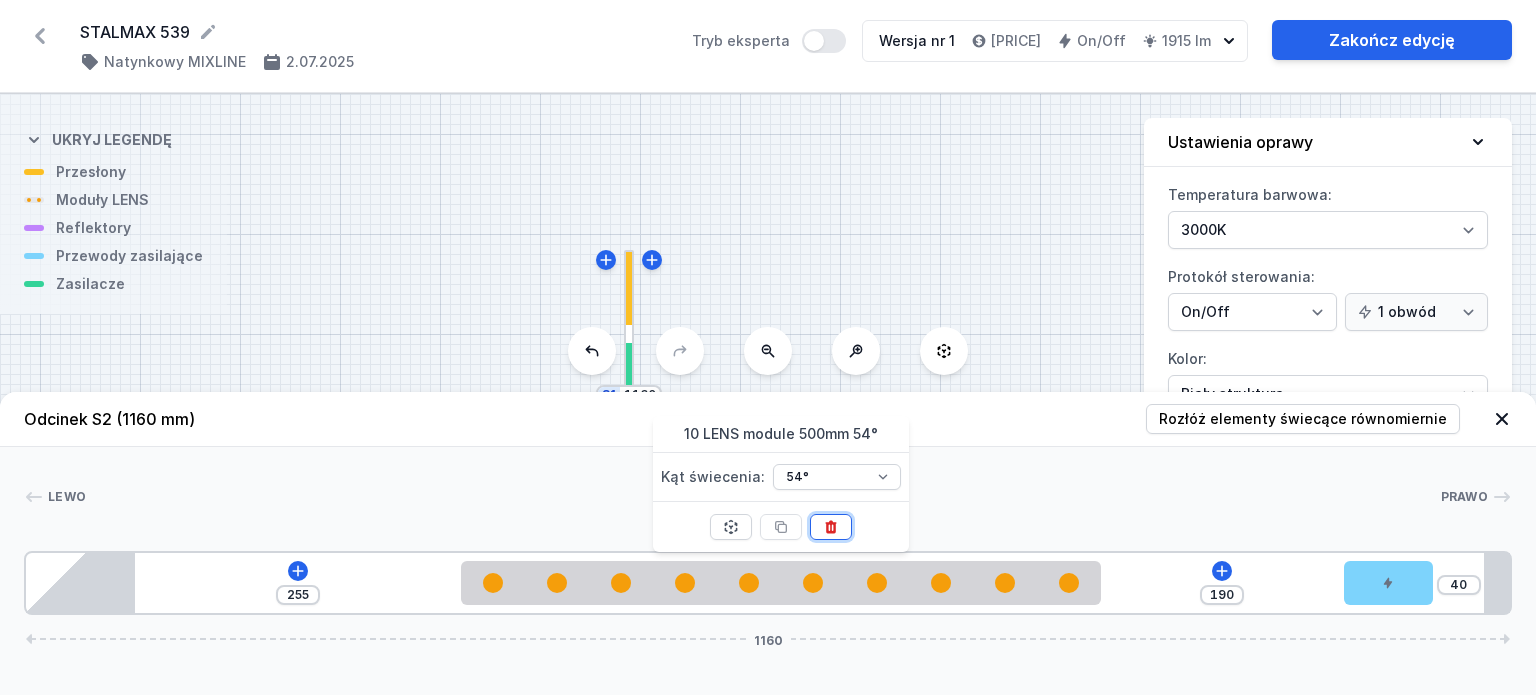 click at bounding box center (830, 526) 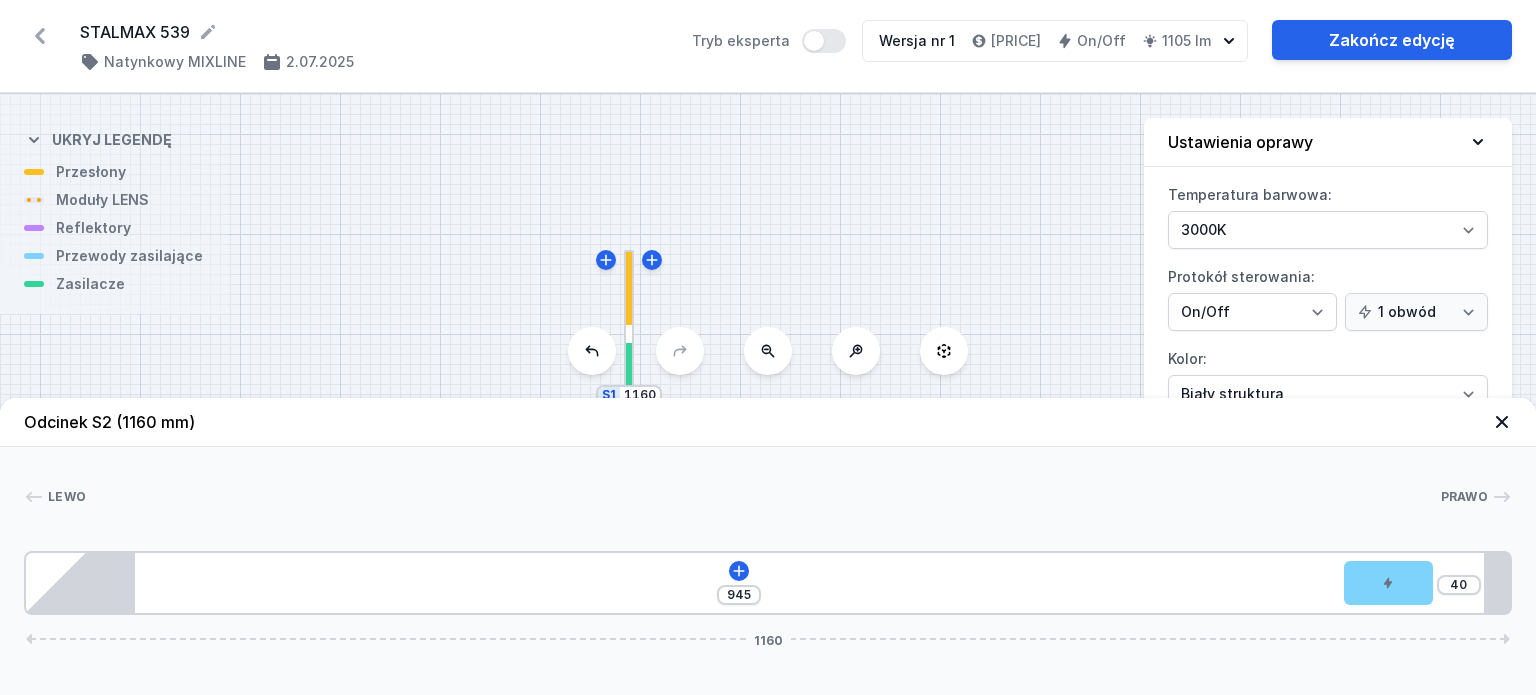 click on "945 40 1160" at bounding box center (768, 583) 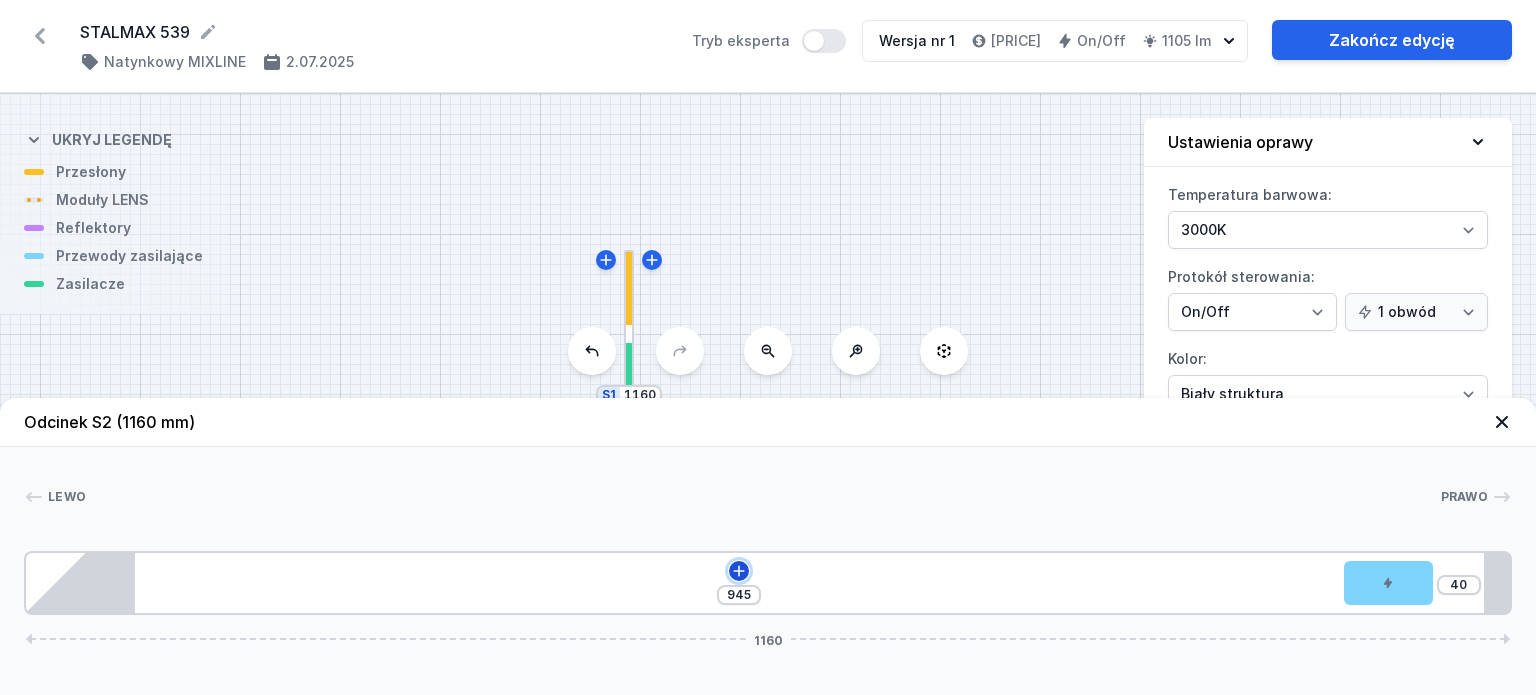 click at bounding box center (739, 571) 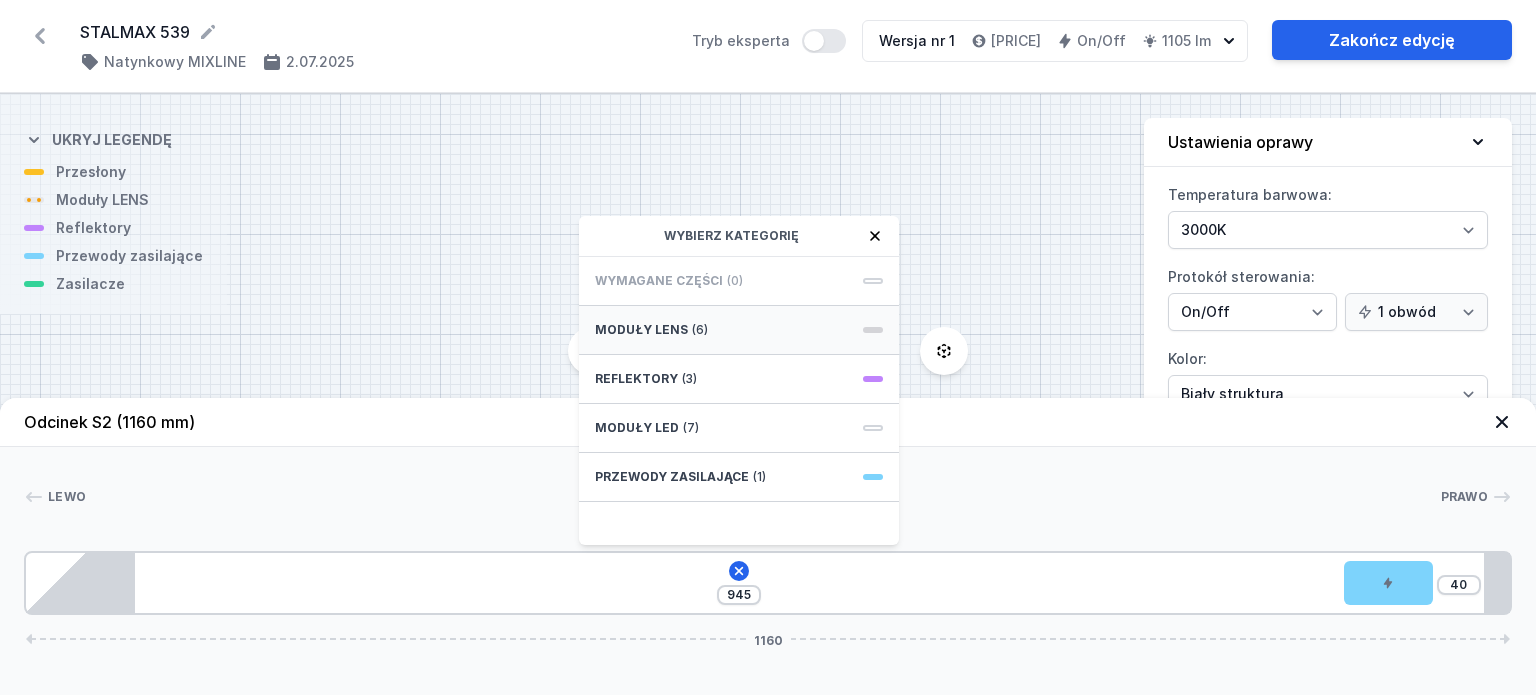 click on "Moduły LENS" at bounding box center (641, 330) 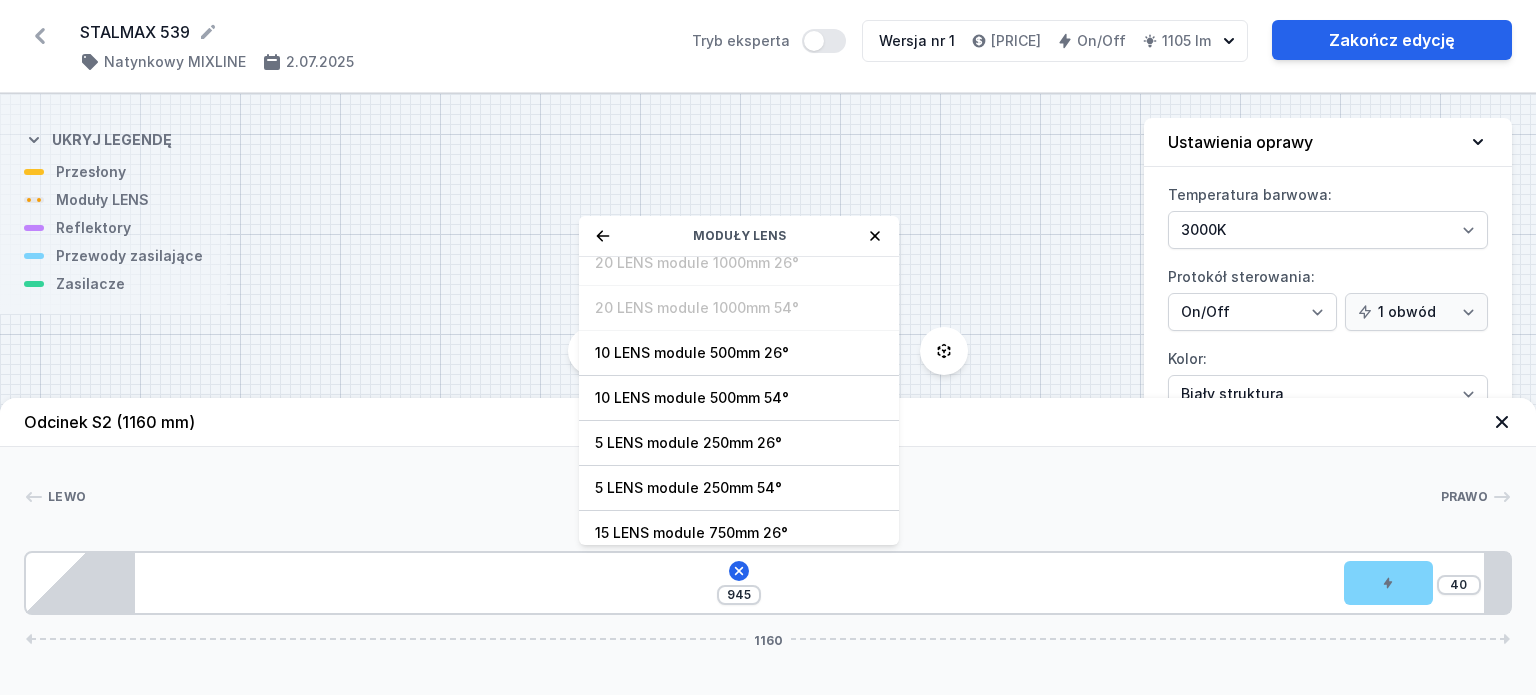 scroll, scrollTop: 70, scrollLeft: 0, axis: vertical 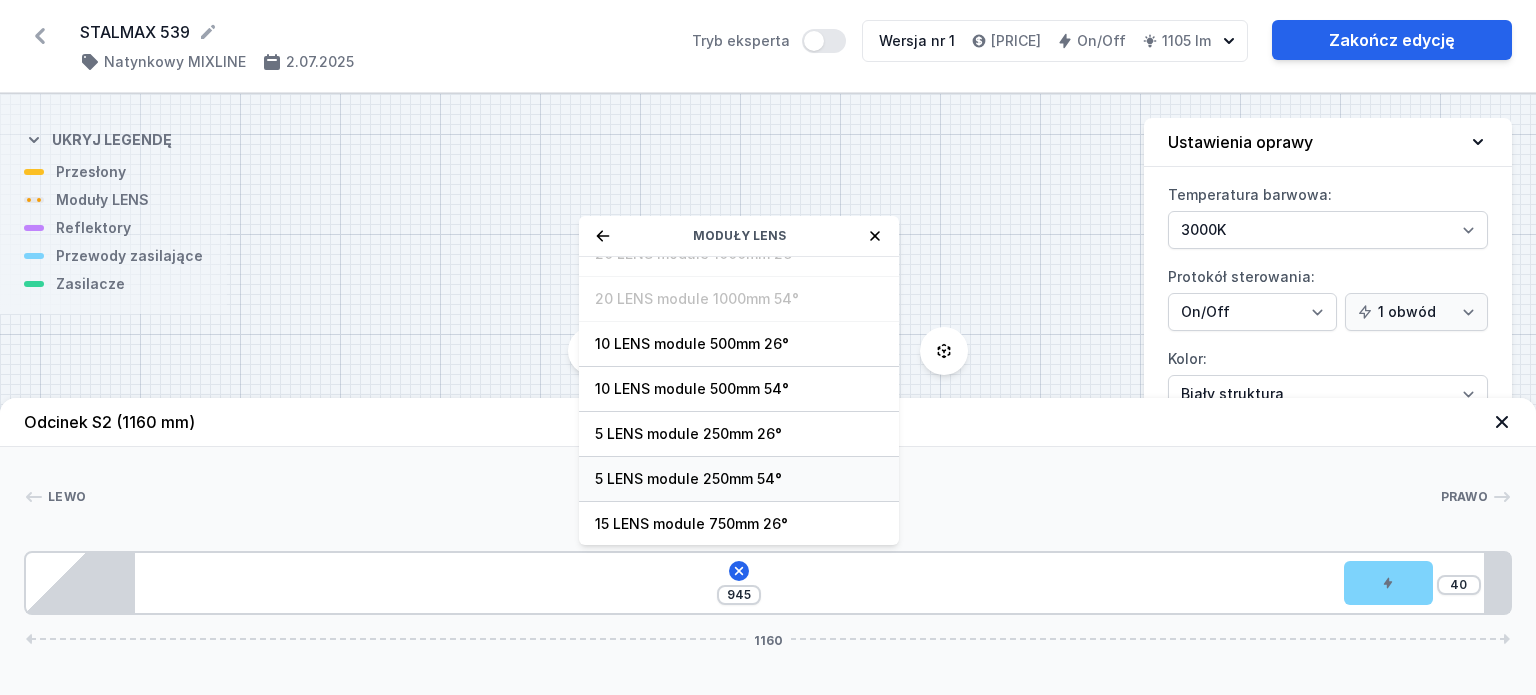 click on "5 LENS module 250mm 54°" at bounding box center (739, 479) 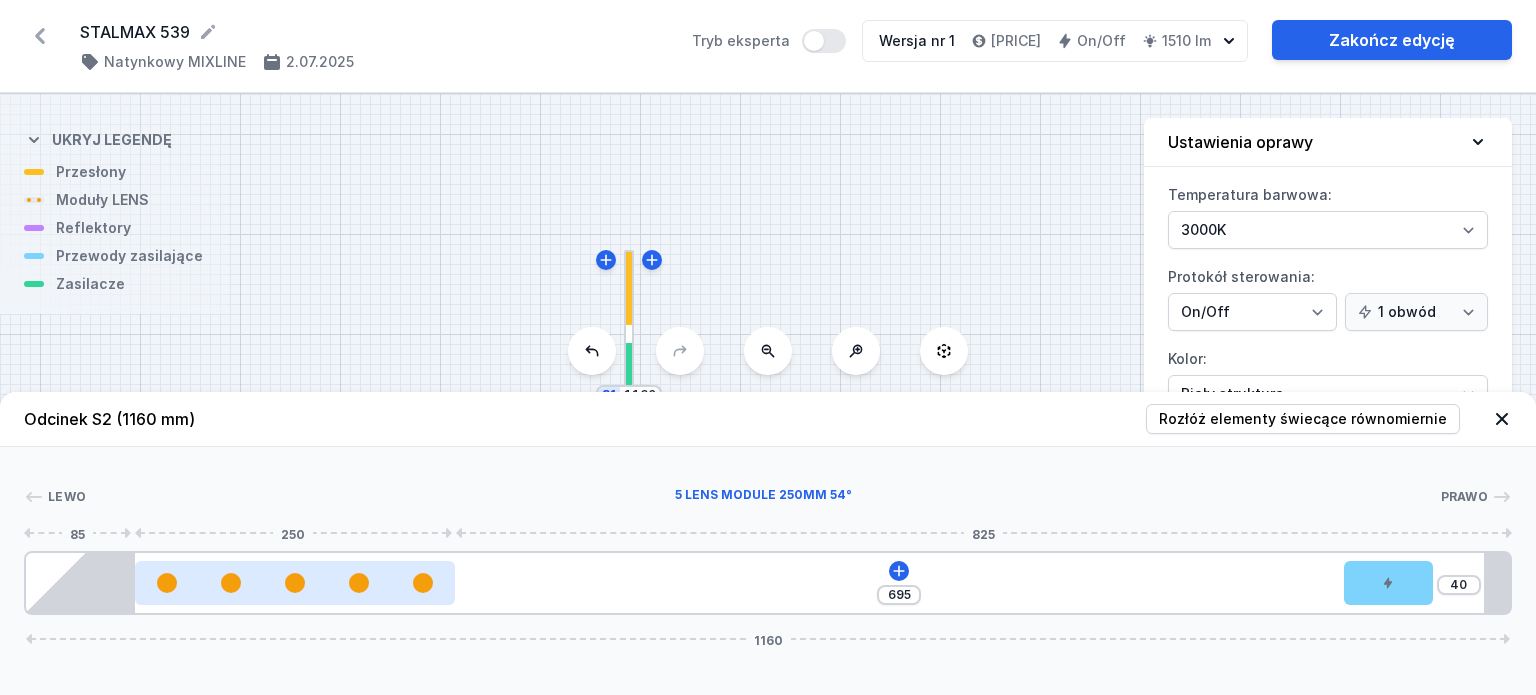 drag, startPoint x: 388, startPoint y: 579, endPoint x: 444, endPoint y: 578, distance: 56.008926 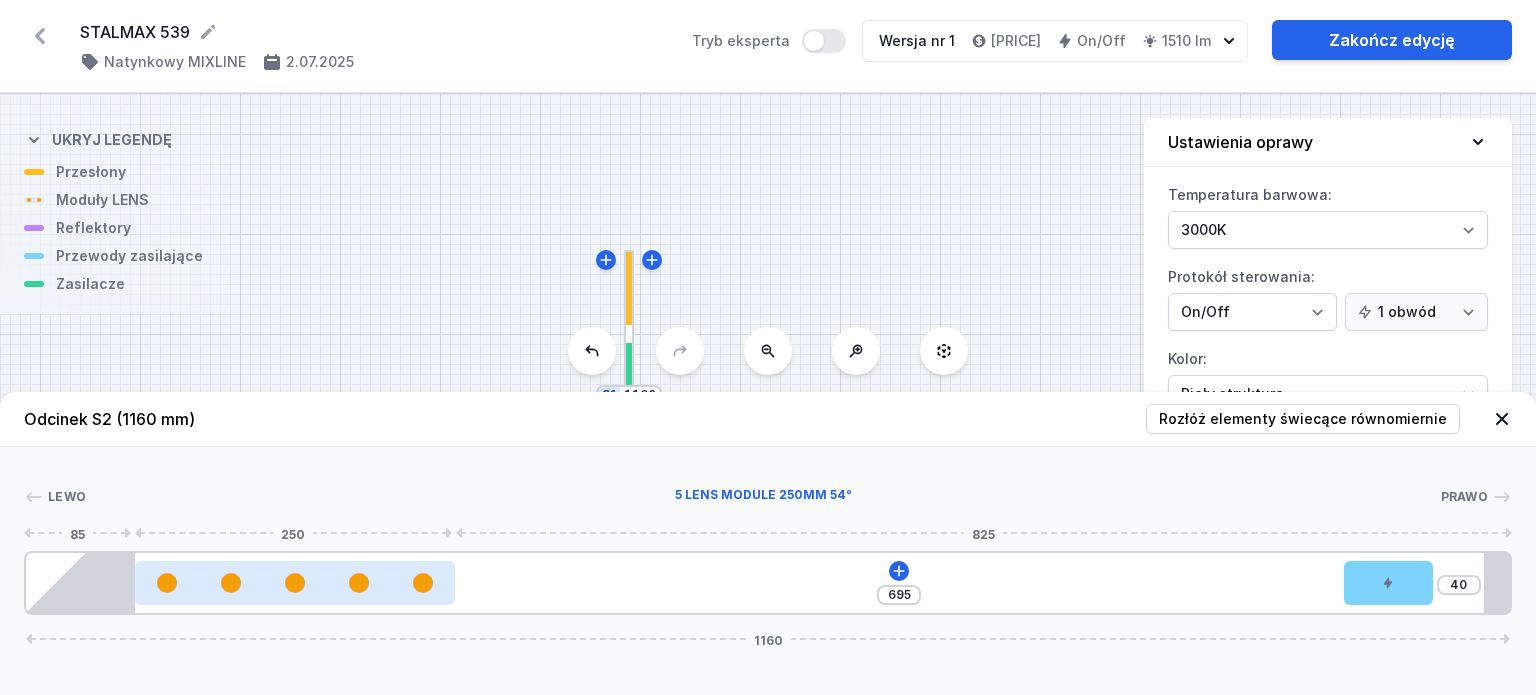 click at bounding box center (295, 583) 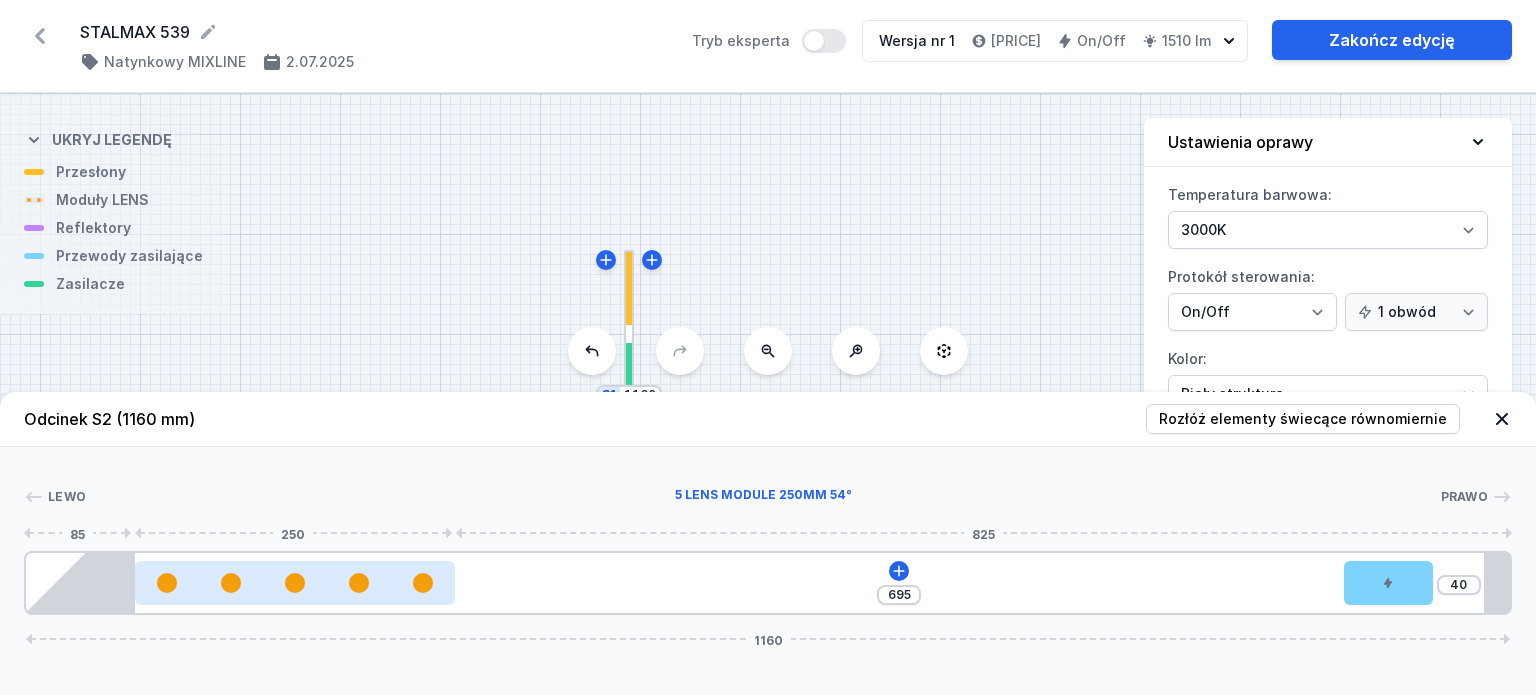 drag, startPoint x: 320, startPoint y: 587, endPoint x: 361, endPoint y: 584, distance: 41.109608 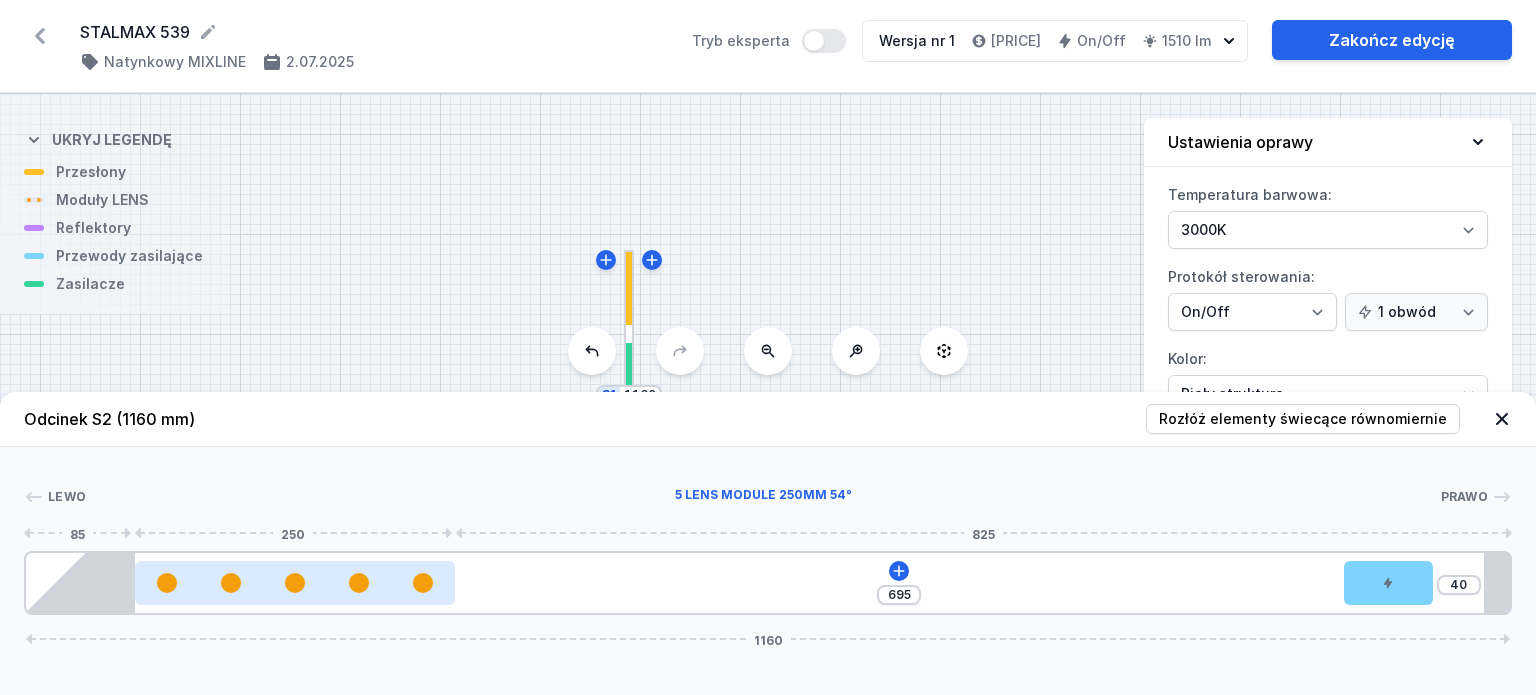 click at bounding box center (295, 583) 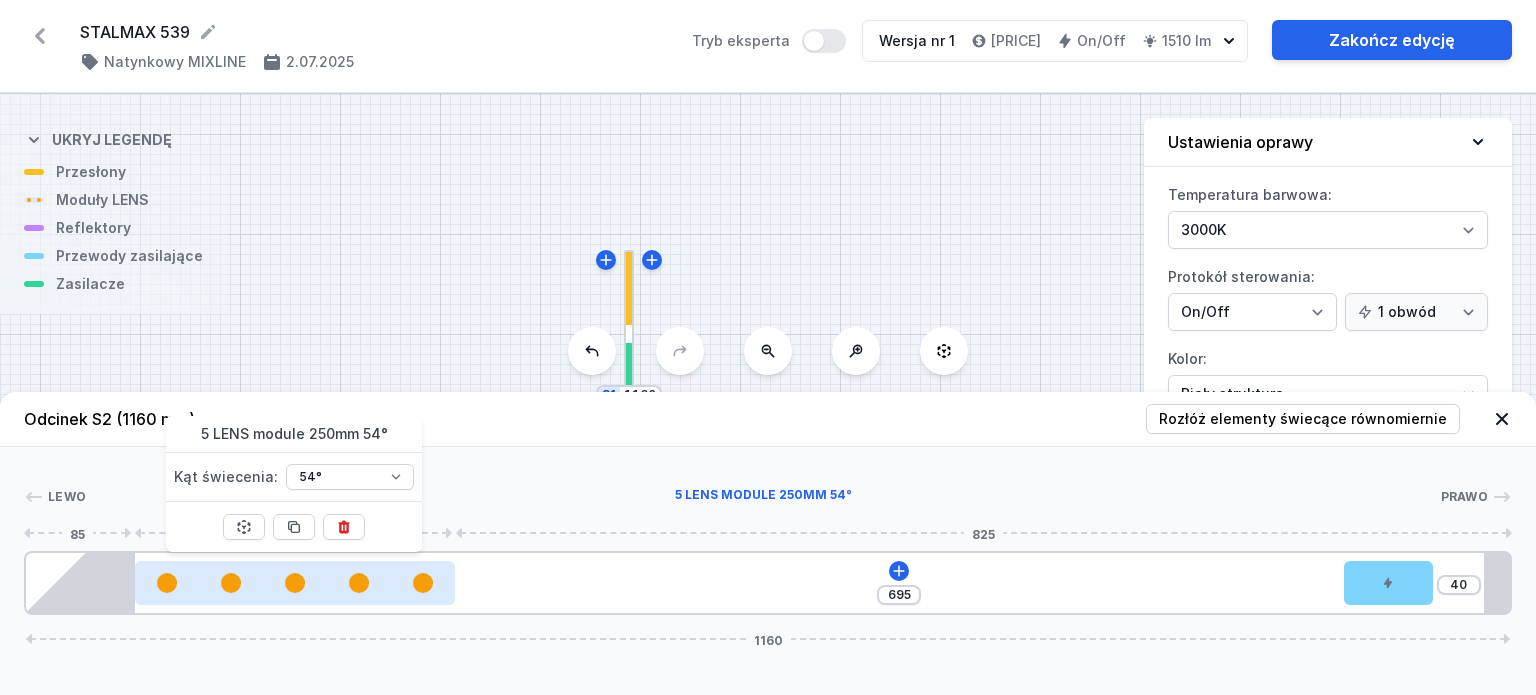 click at bounding box center [295, 583] 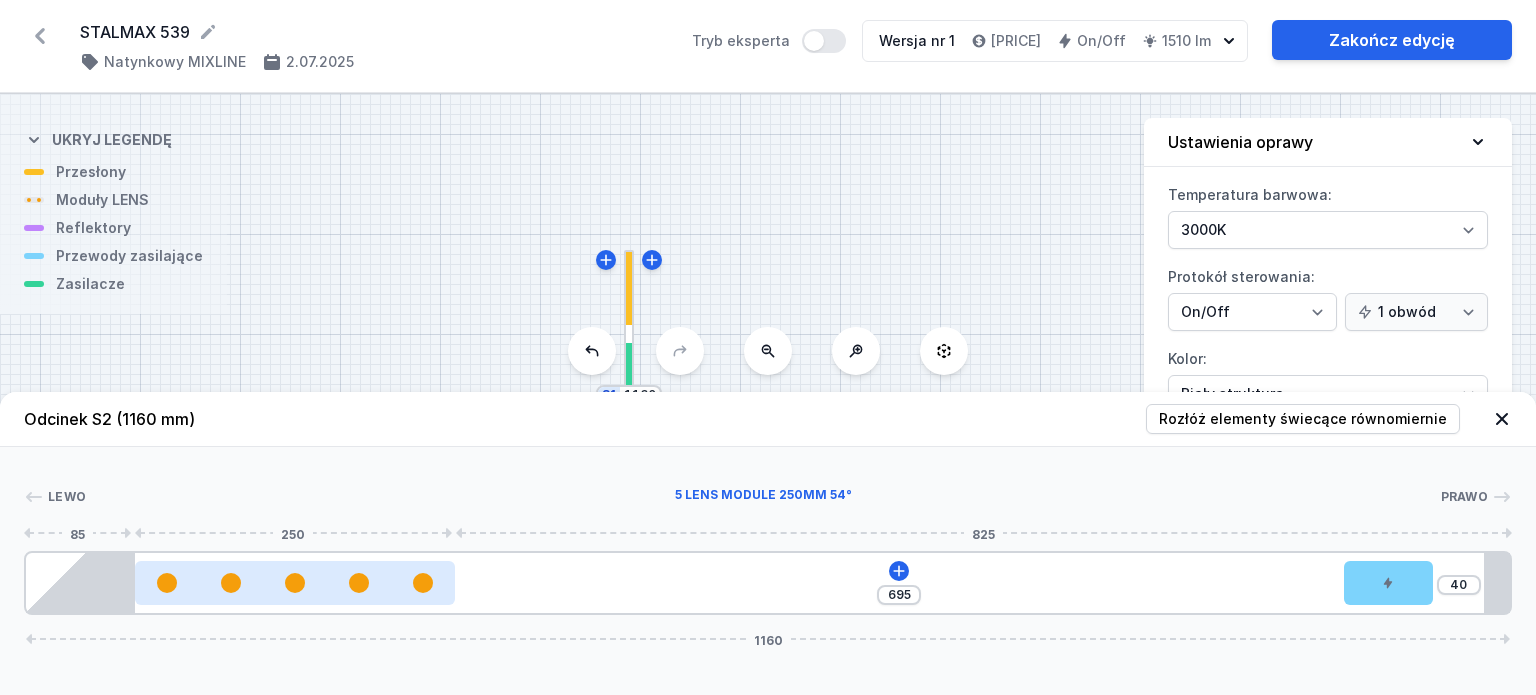 drag, startPoint x: 336, startPoint y: 583, endPoint x: 384, endPoint y: 579, distance: 48.166378 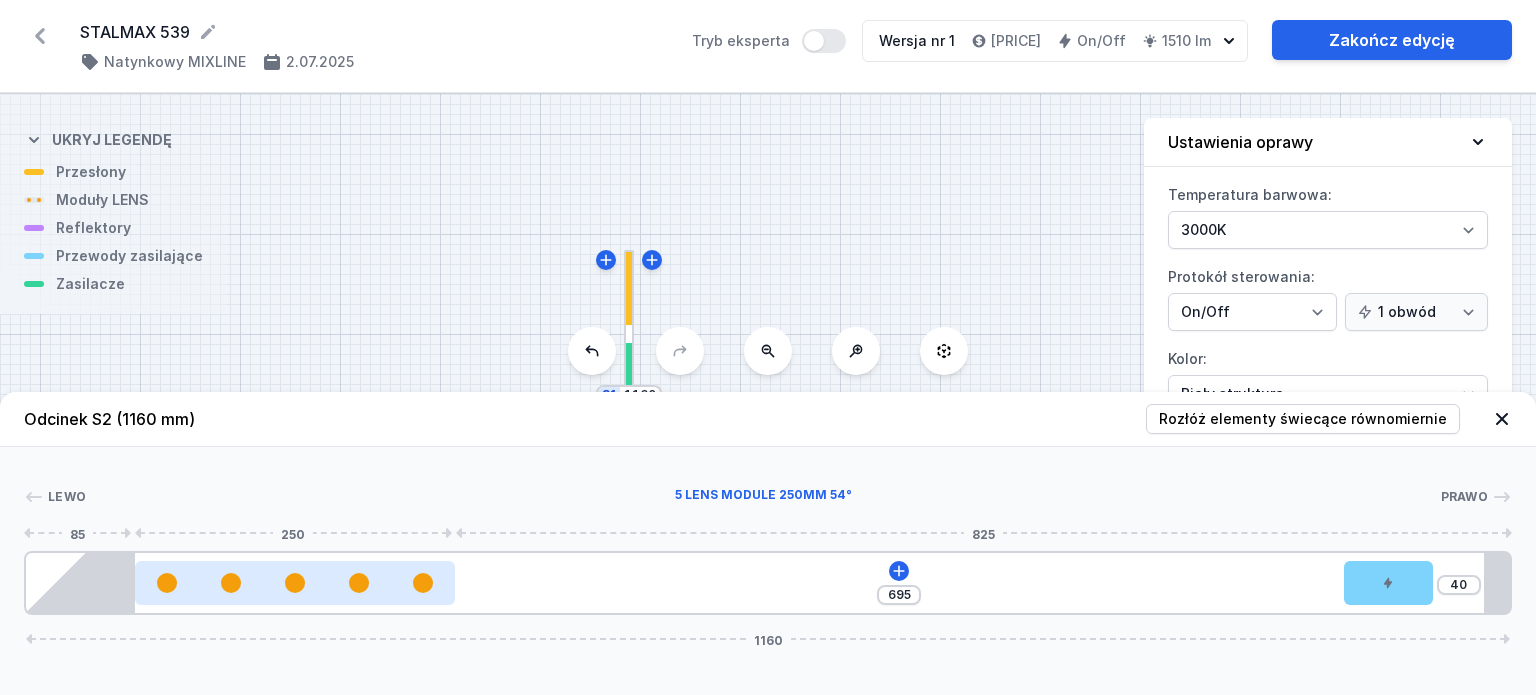 click at bounding box center (295, 583) 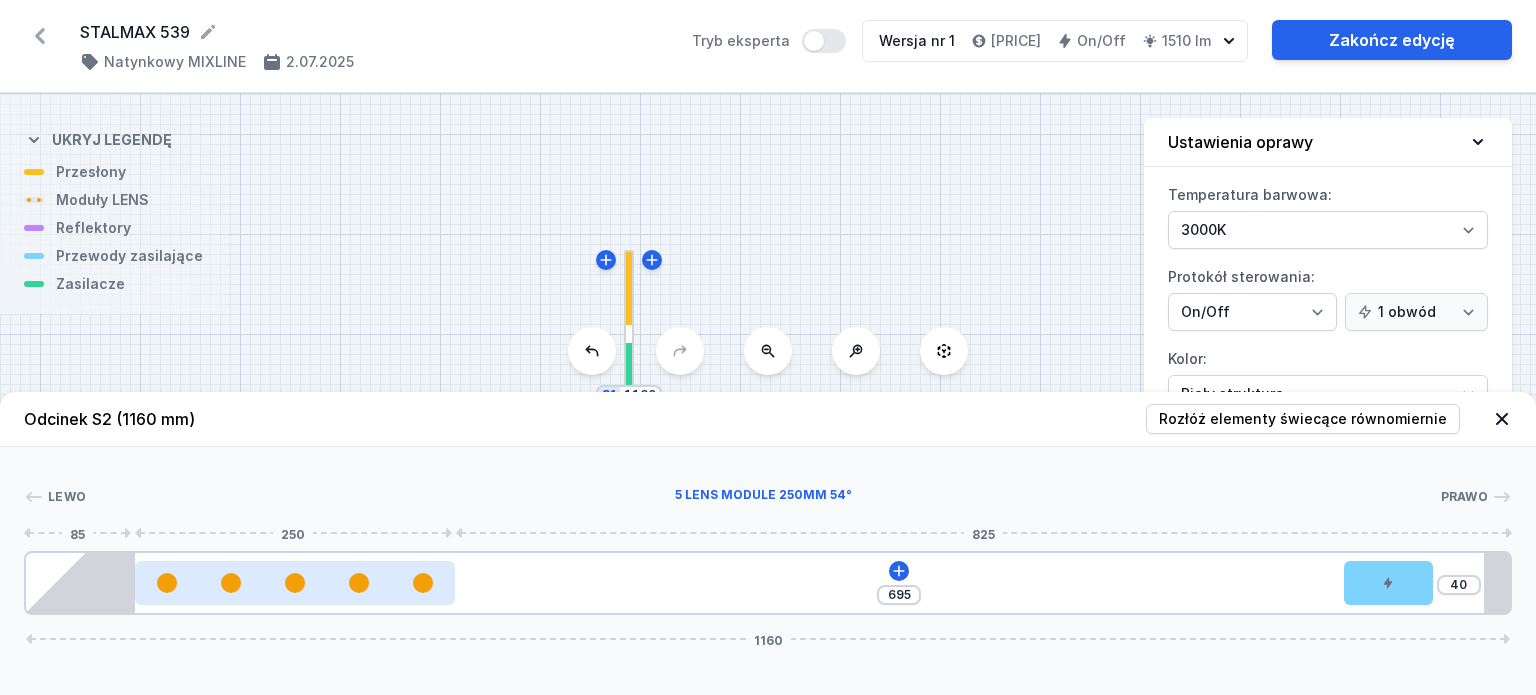 click at bounding box center (295, 583) 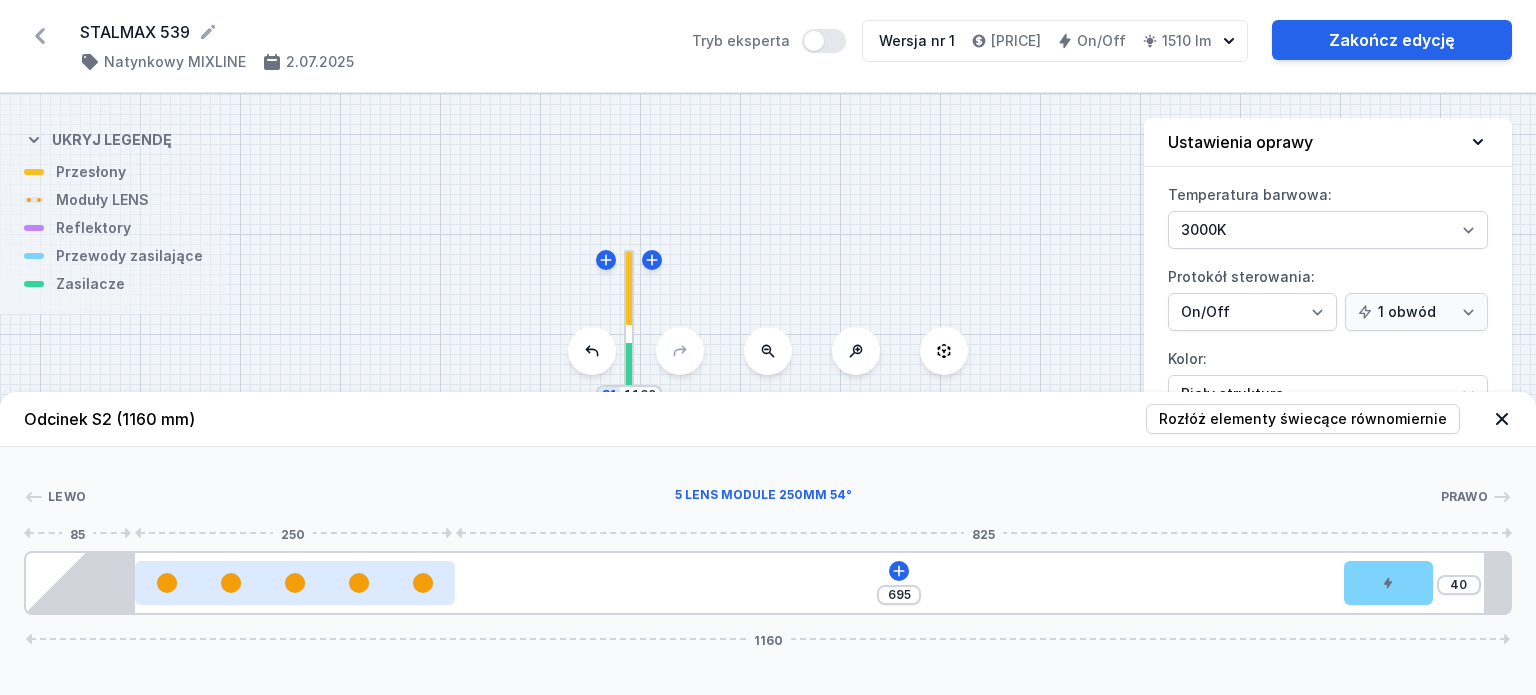 drag, startPoint x: 394, startPoint y: 583, endPoint x: 428, endPoint y: 583, distance: 34 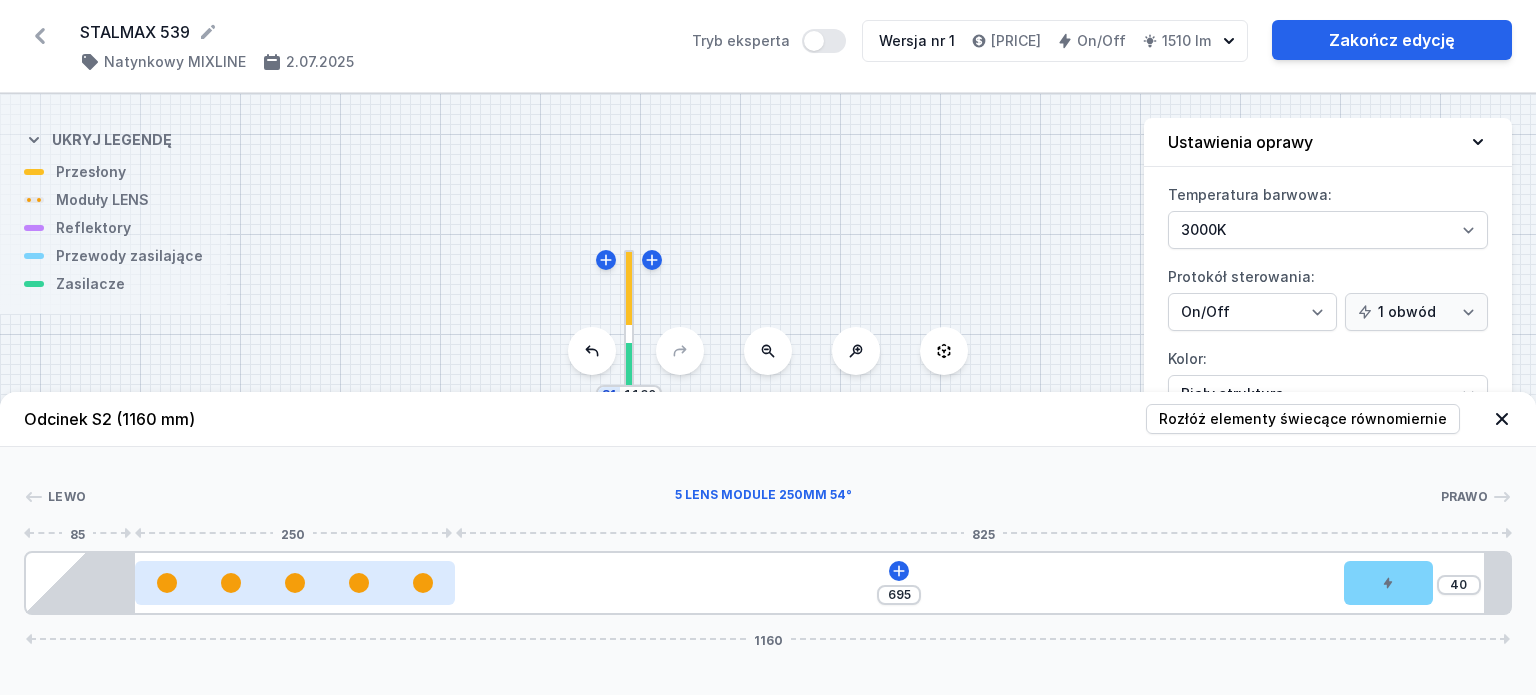 click at bounding box center [295, 583] 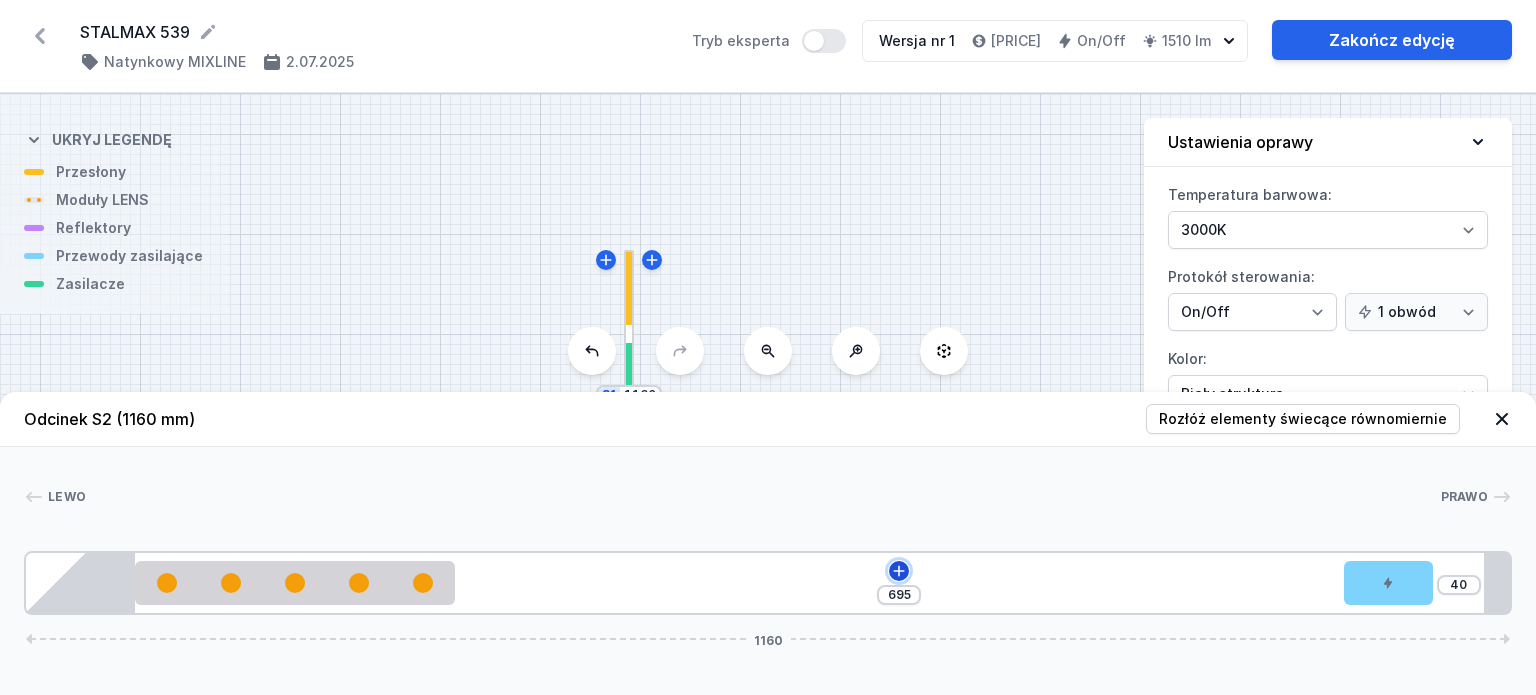 click at bounding box center (899, 571) 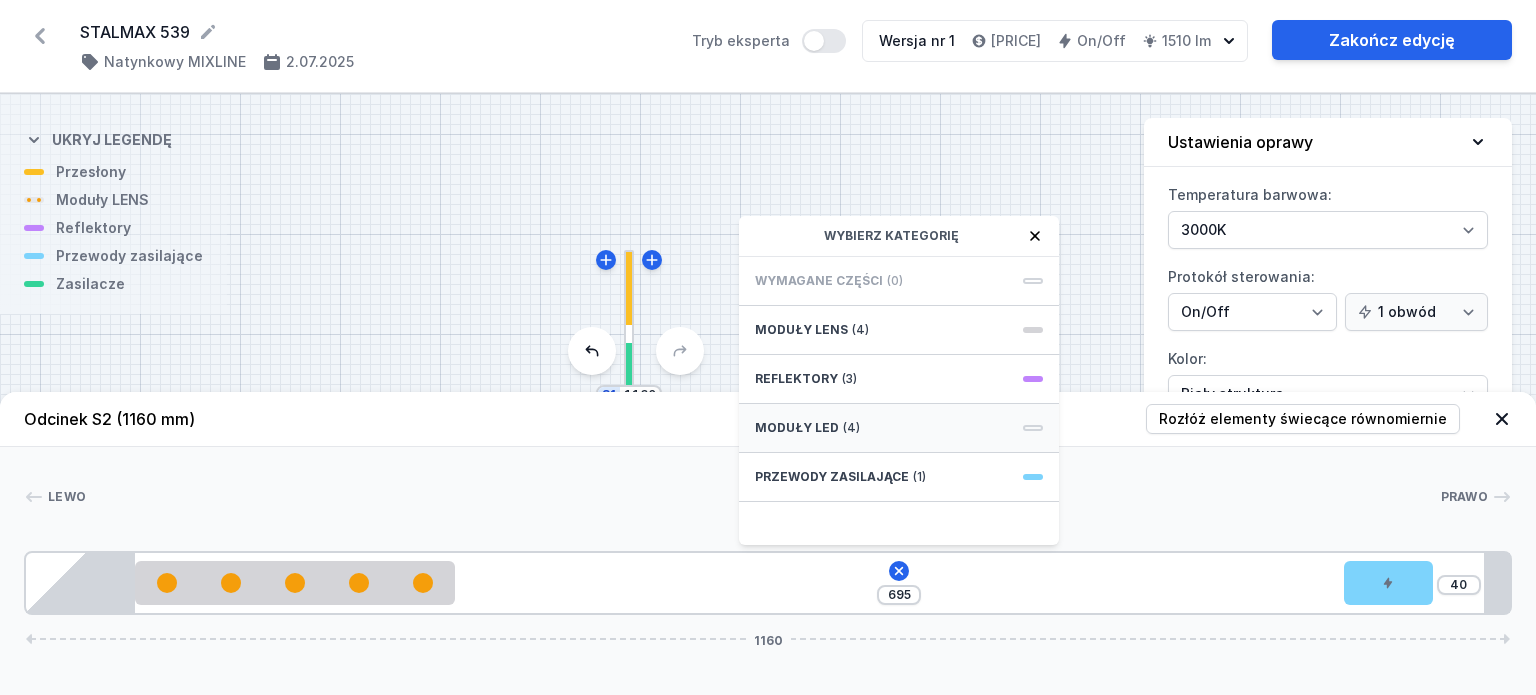 click on "Moduły LED" at bounding box center (801, 330) 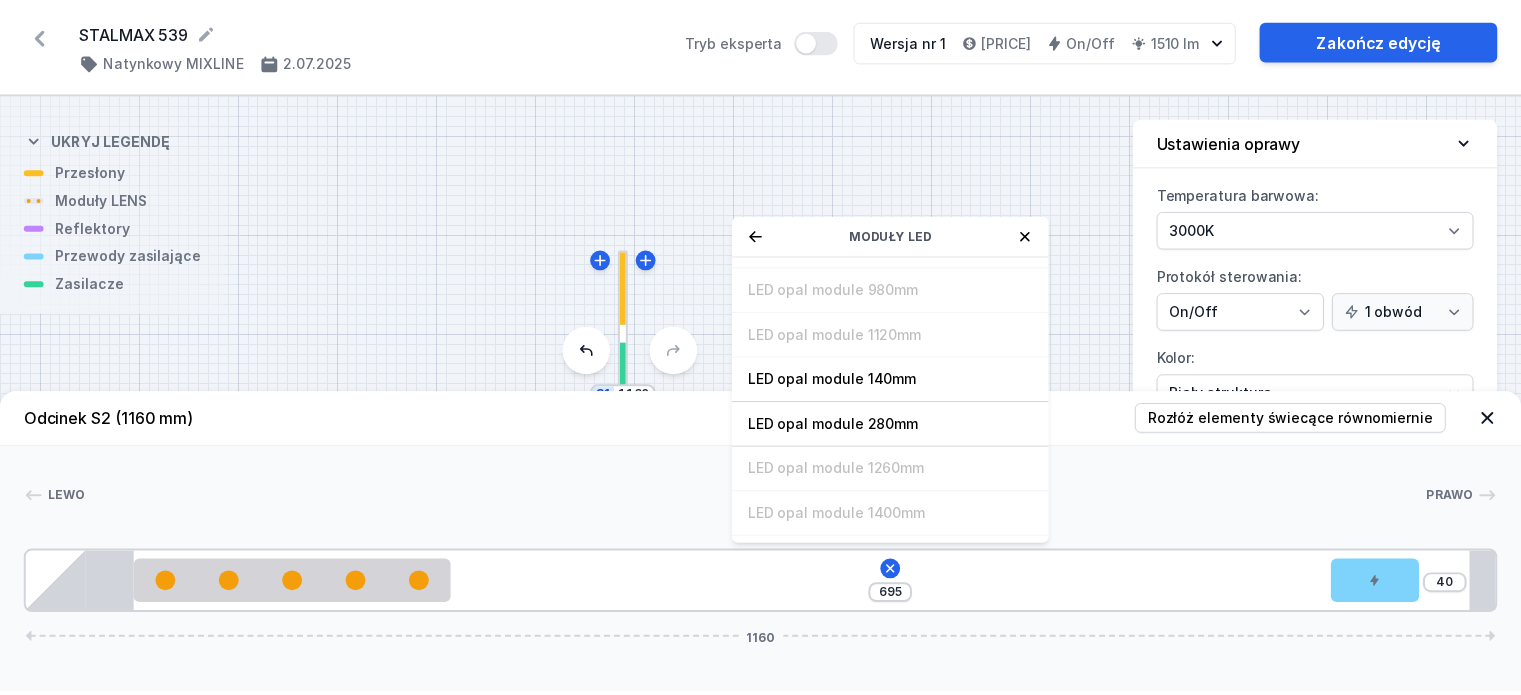 scroll, scrollTop: 188, scrollLeft: 0, axis: vertical 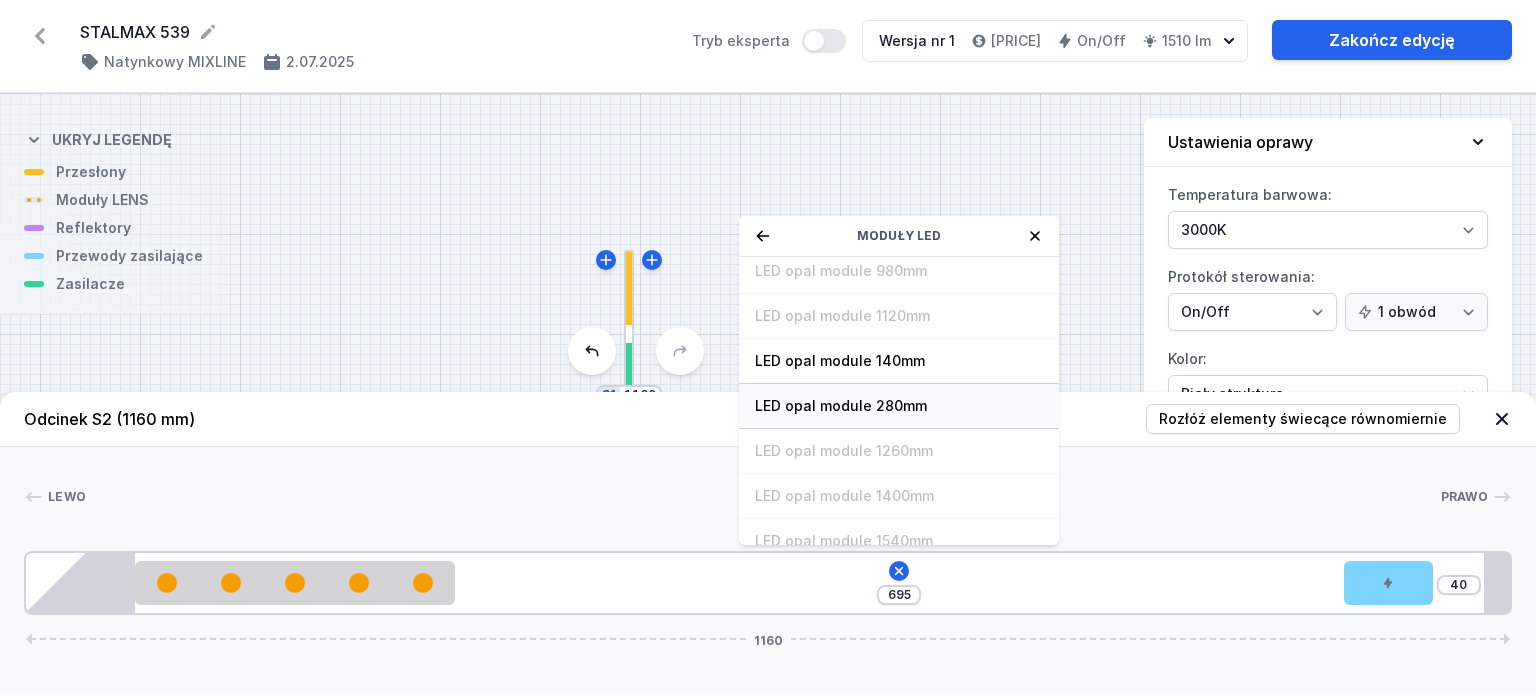 click on "LED opal module 280mm" at bounding box center [899, 91] 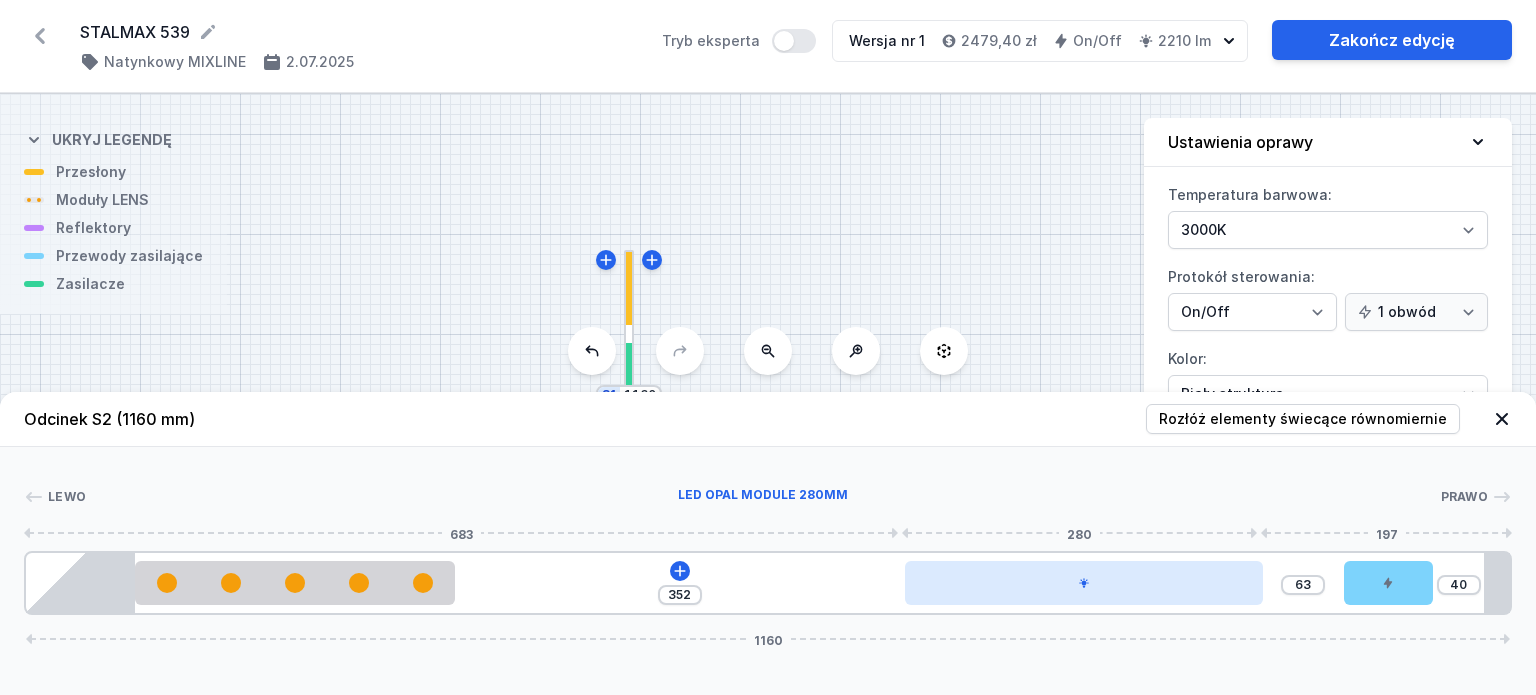 drag, startPoint x: 747, startPoint y: 595, endPoint x: 1123, endPoint y: 605, distance: 376.13297 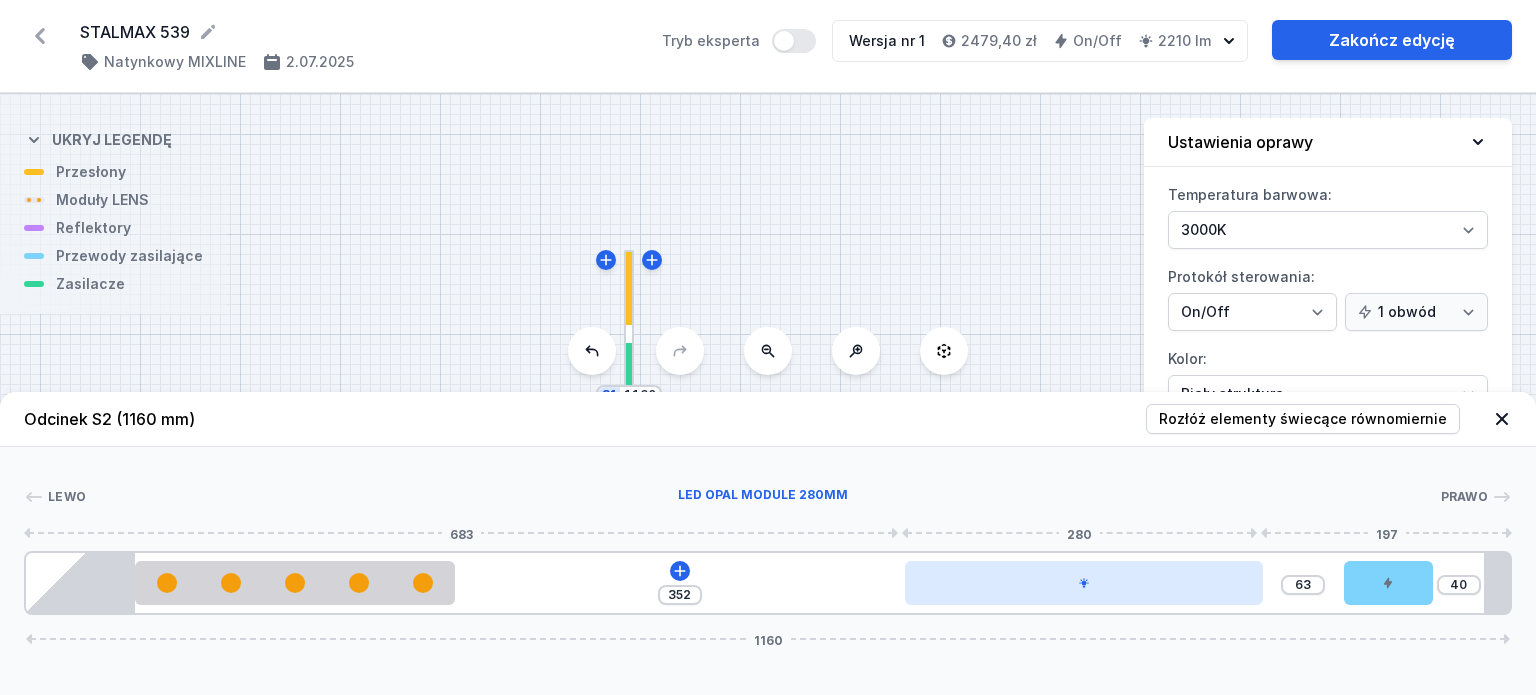 click at bounding box center [1084, 583] 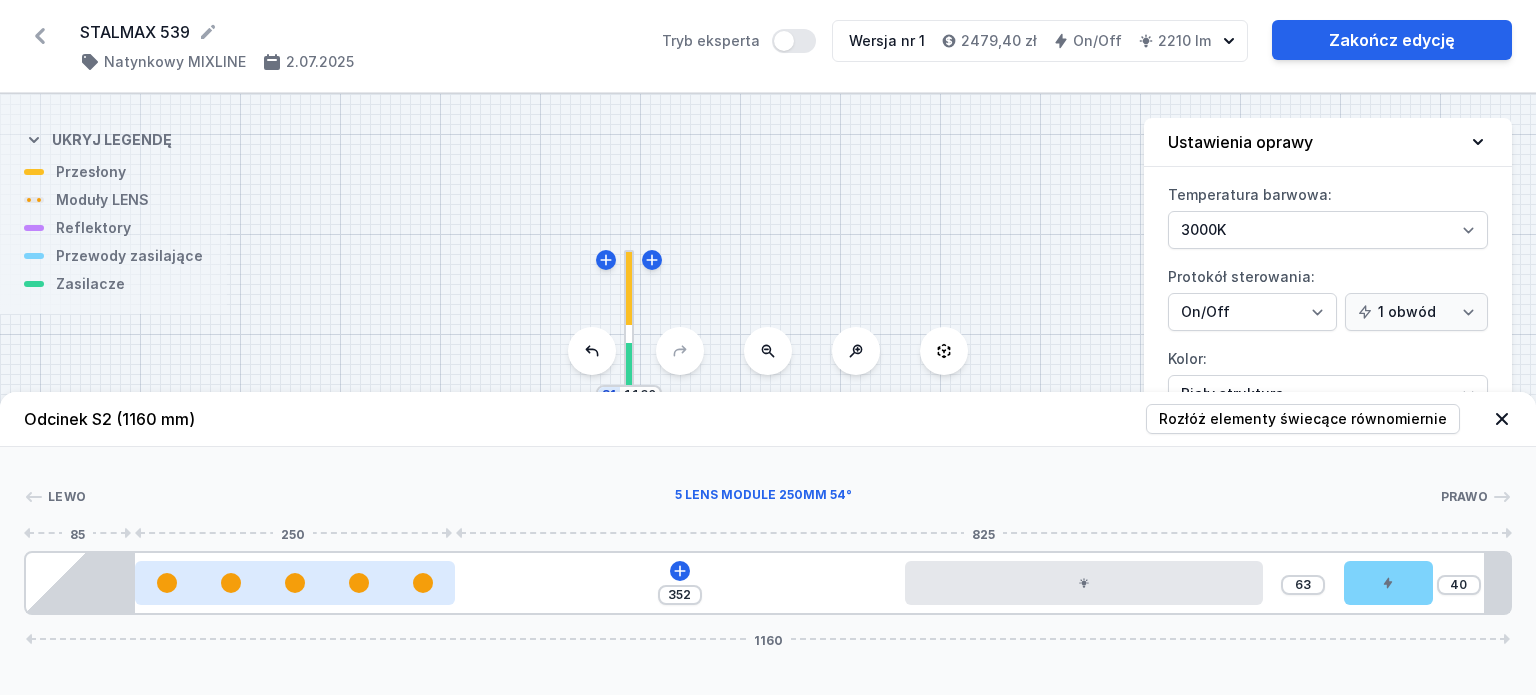 click at bounding box center (295, 583) 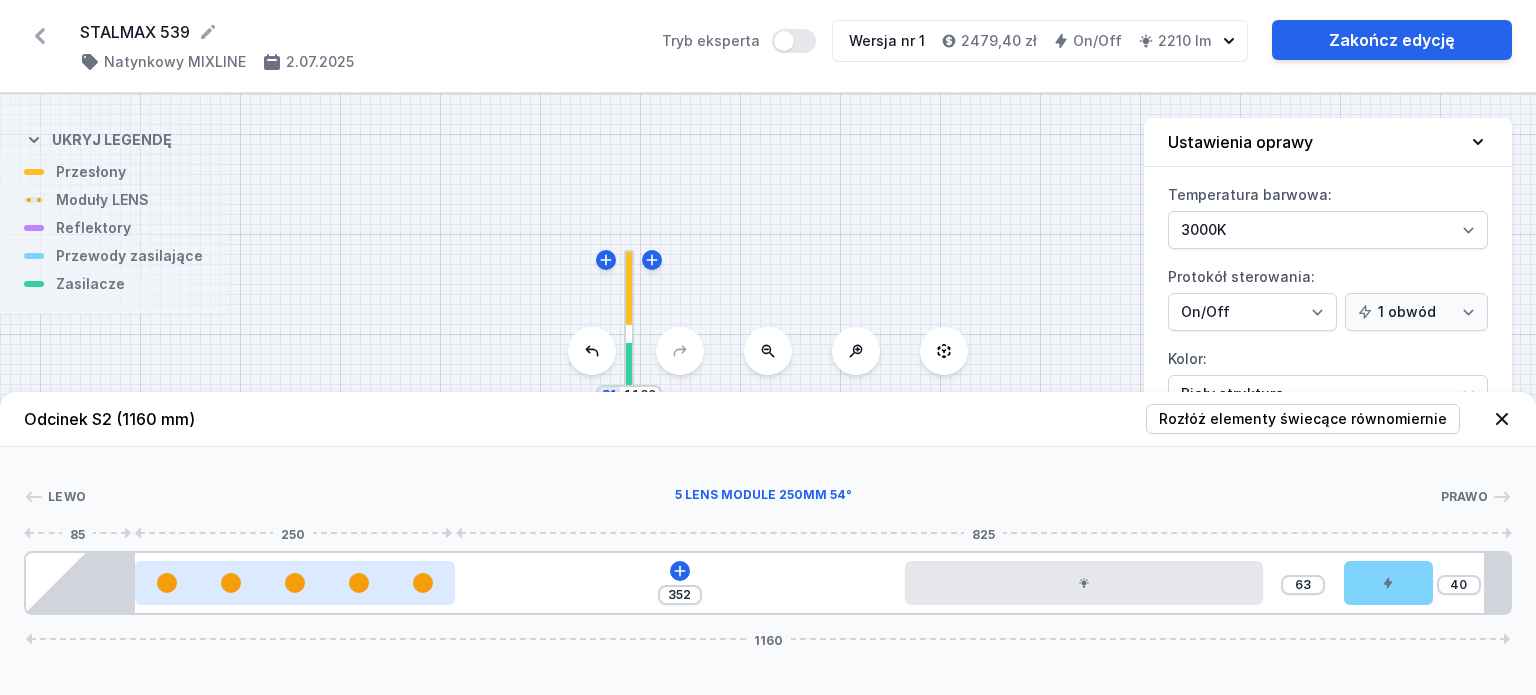 drag, startPoint x: 384, startPoint y: 586, endPoint x: 405, endPoint y: 584, distance: 21.095022 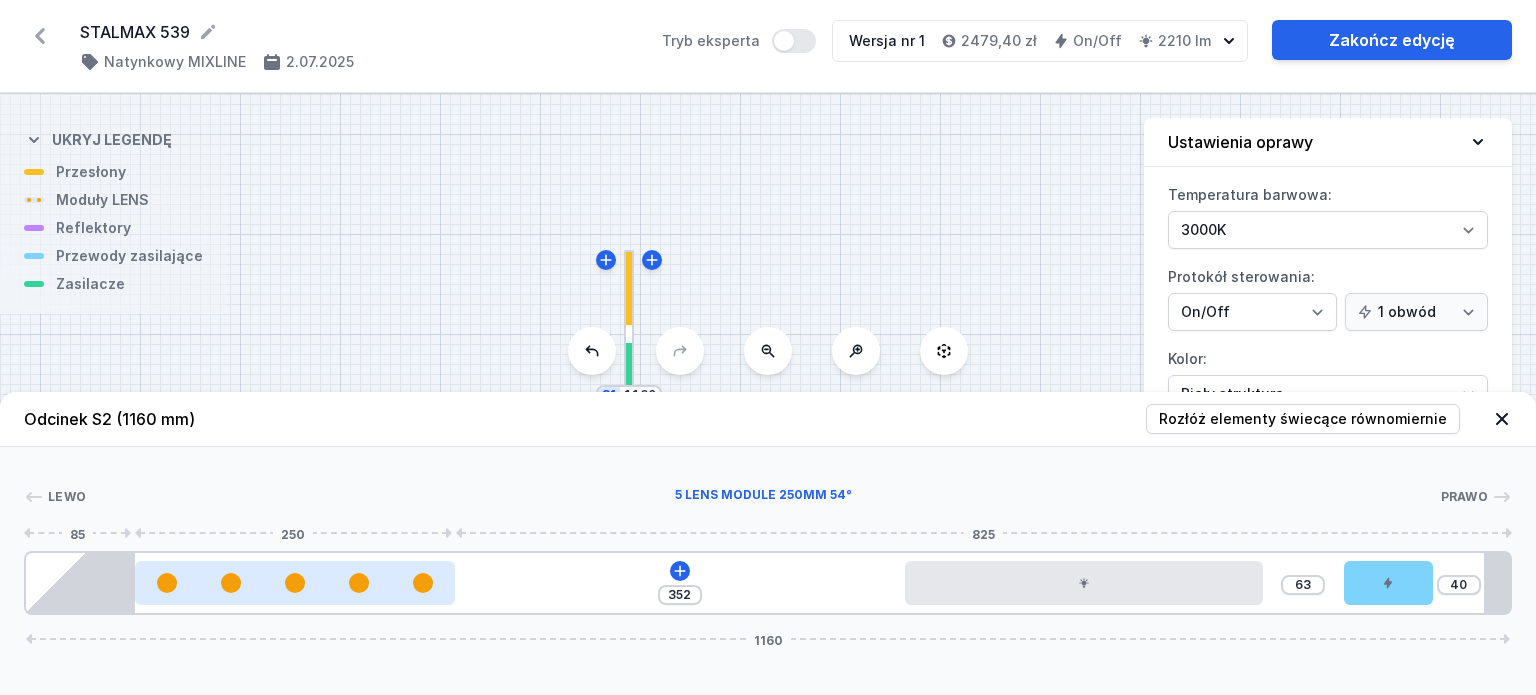 click at bounding box center (295, 583) 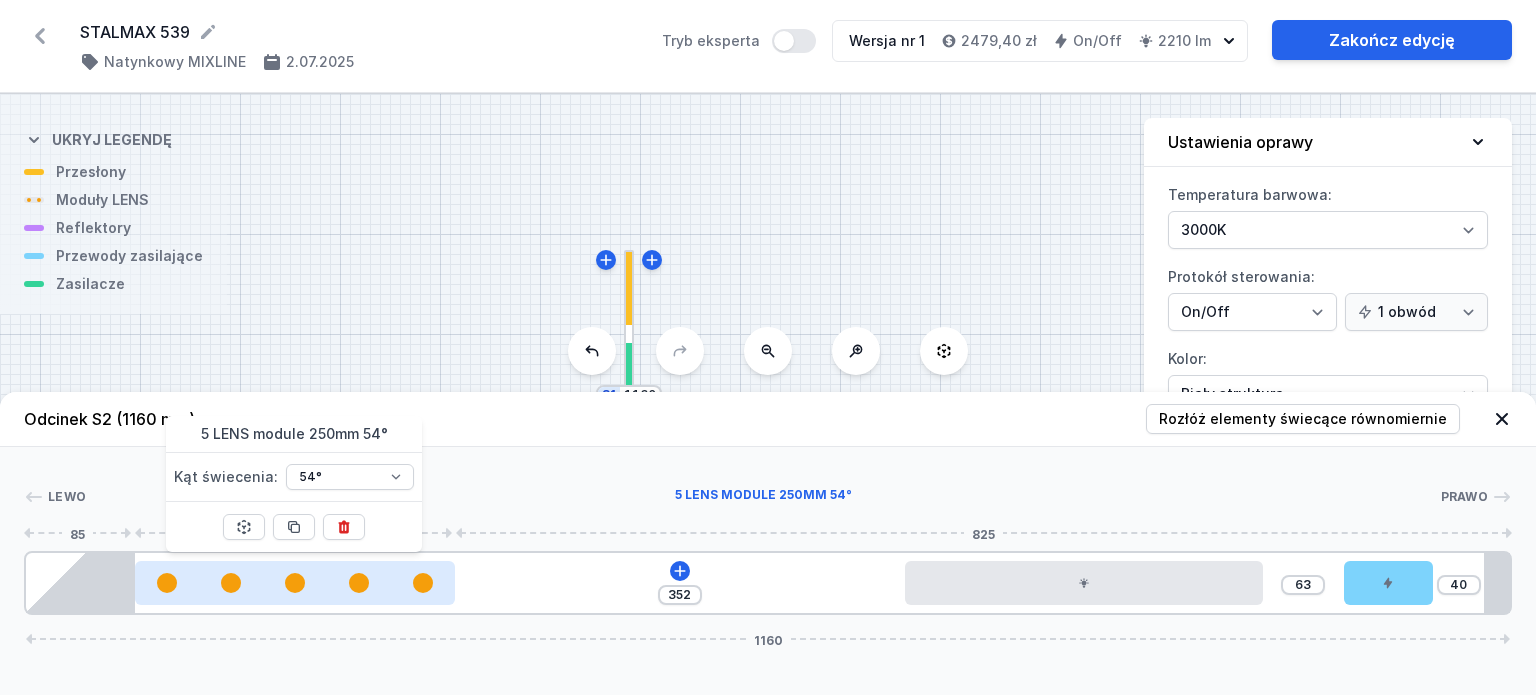 click at bounding box center (295, 583) 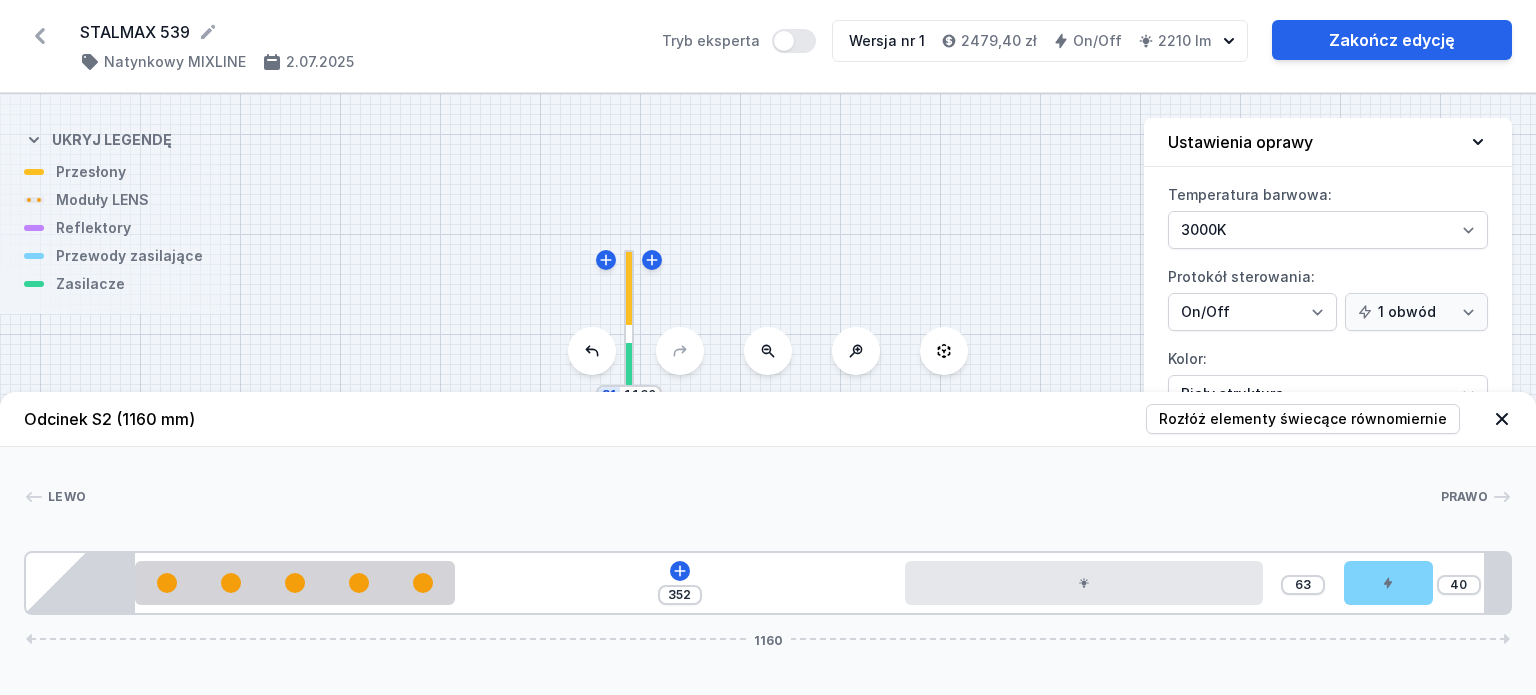 click at bounding box center (1502, 419) 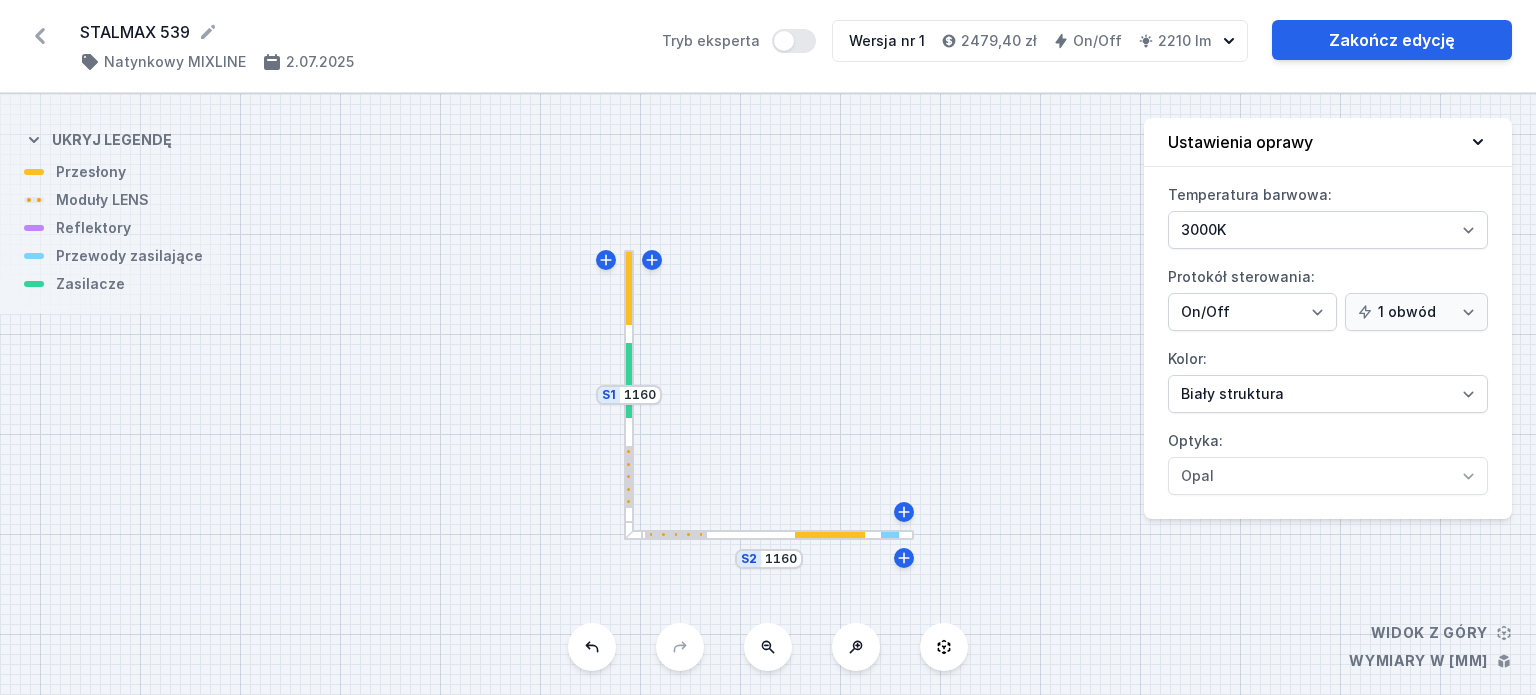click at bounding box center [769, 535] 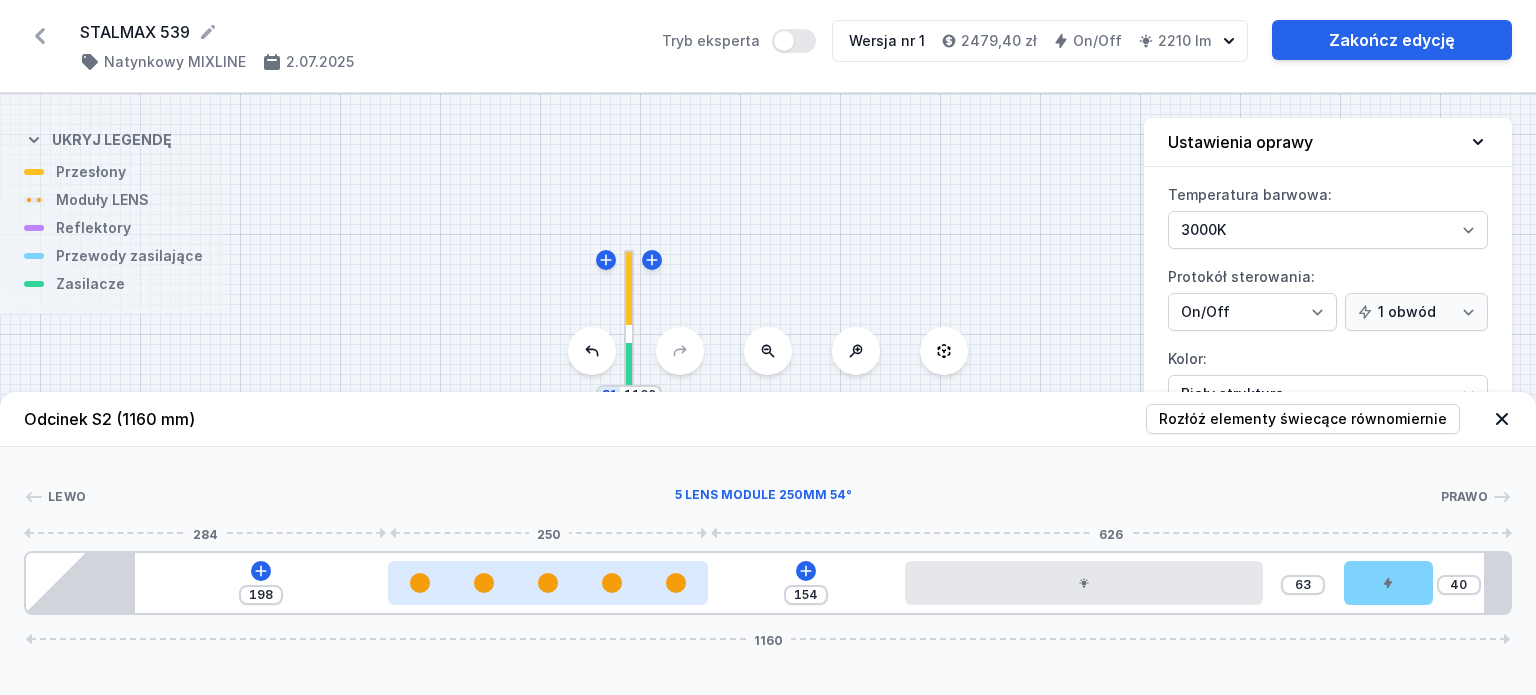drag, startPoint x: 399, startPoint y: 580, endPoint x: 627, endPoint y: 579, distance: 228.0022 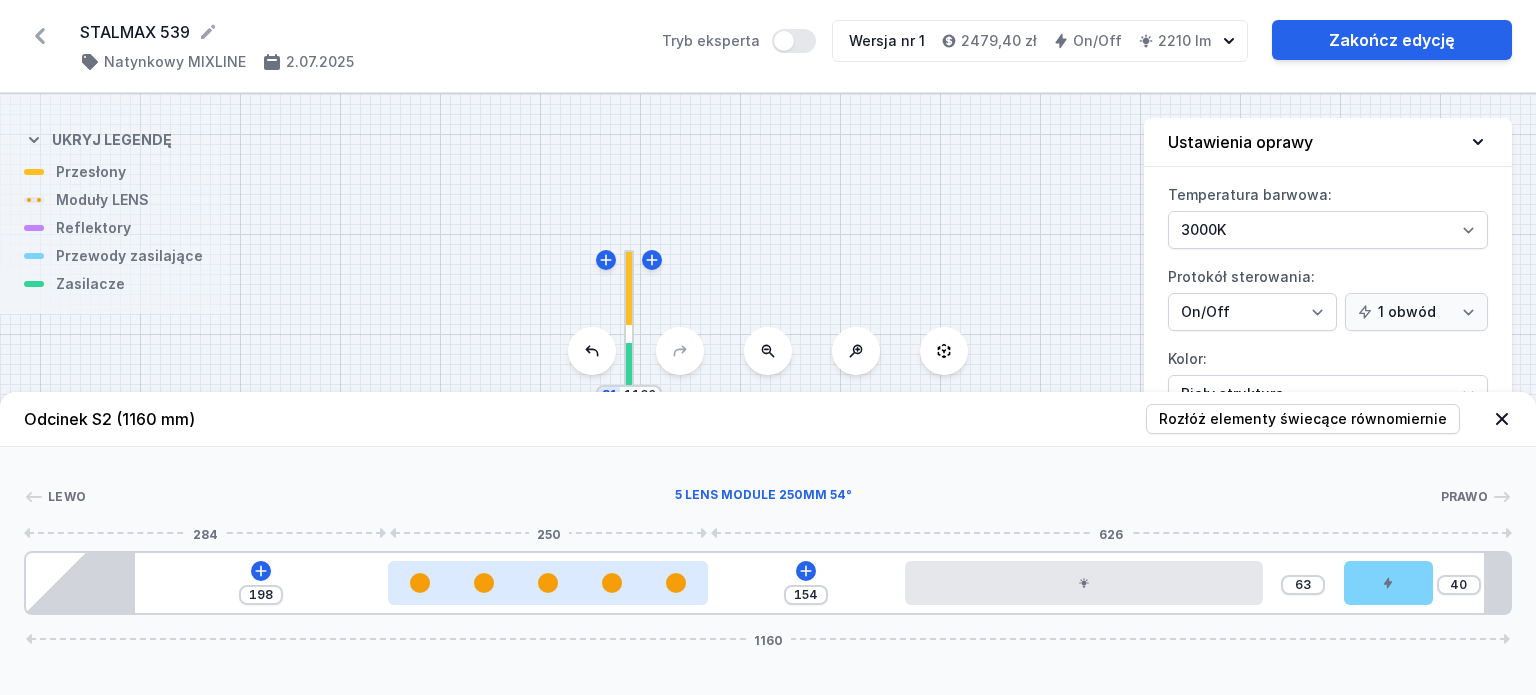 click at bounding box center (548, 583) 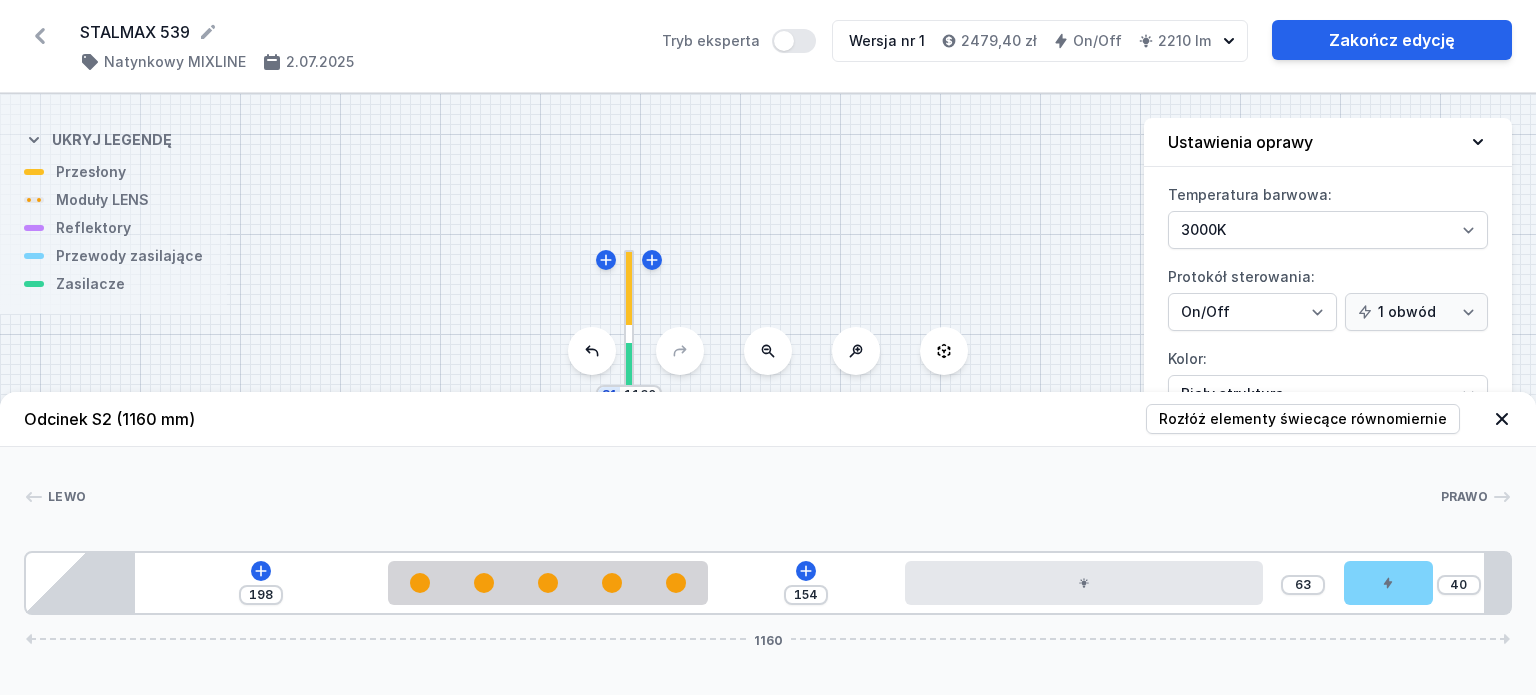 click on "Lewo Prawo 1 2 3 4 5 198 154 63 40 1160 283 250 154 280 63 70 60 85 1055 20 1160" at bounding box center (768, 531) 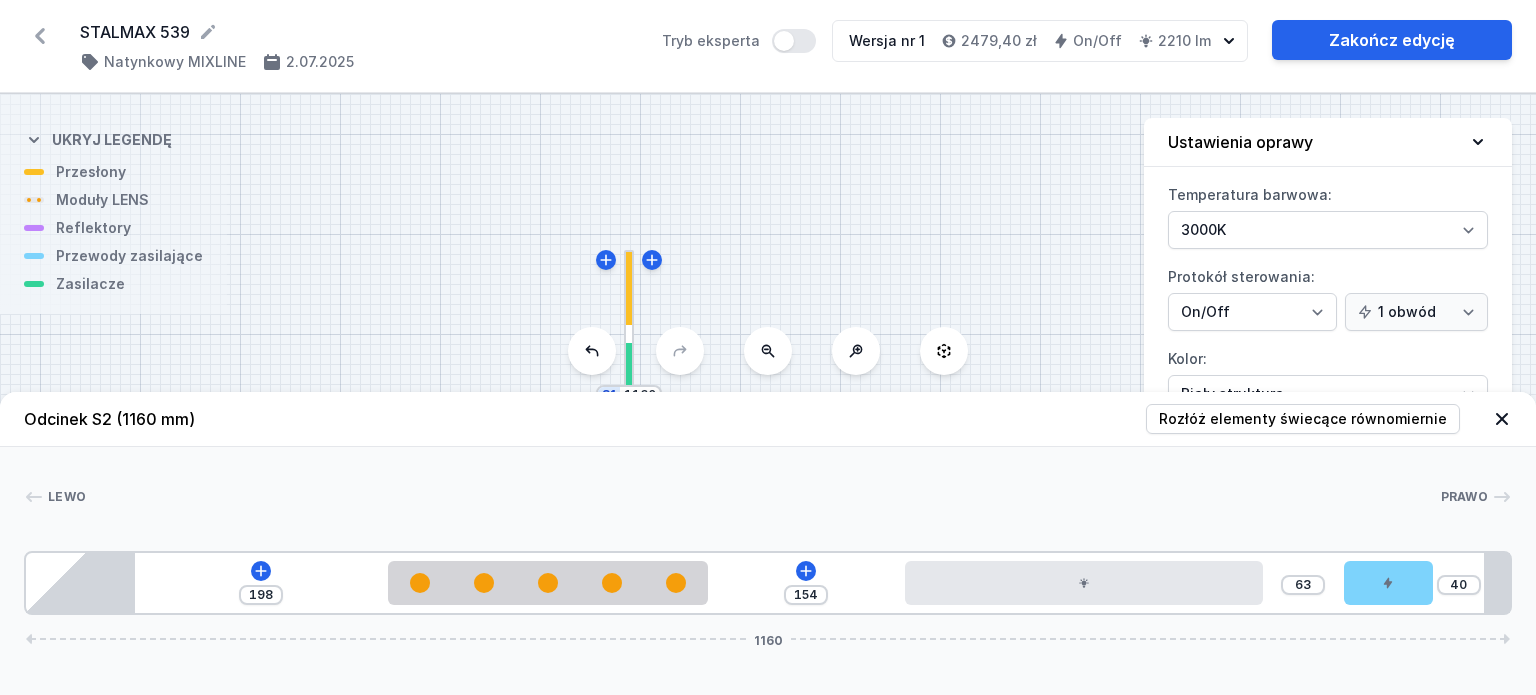 click at bounding box center (1502, 419) 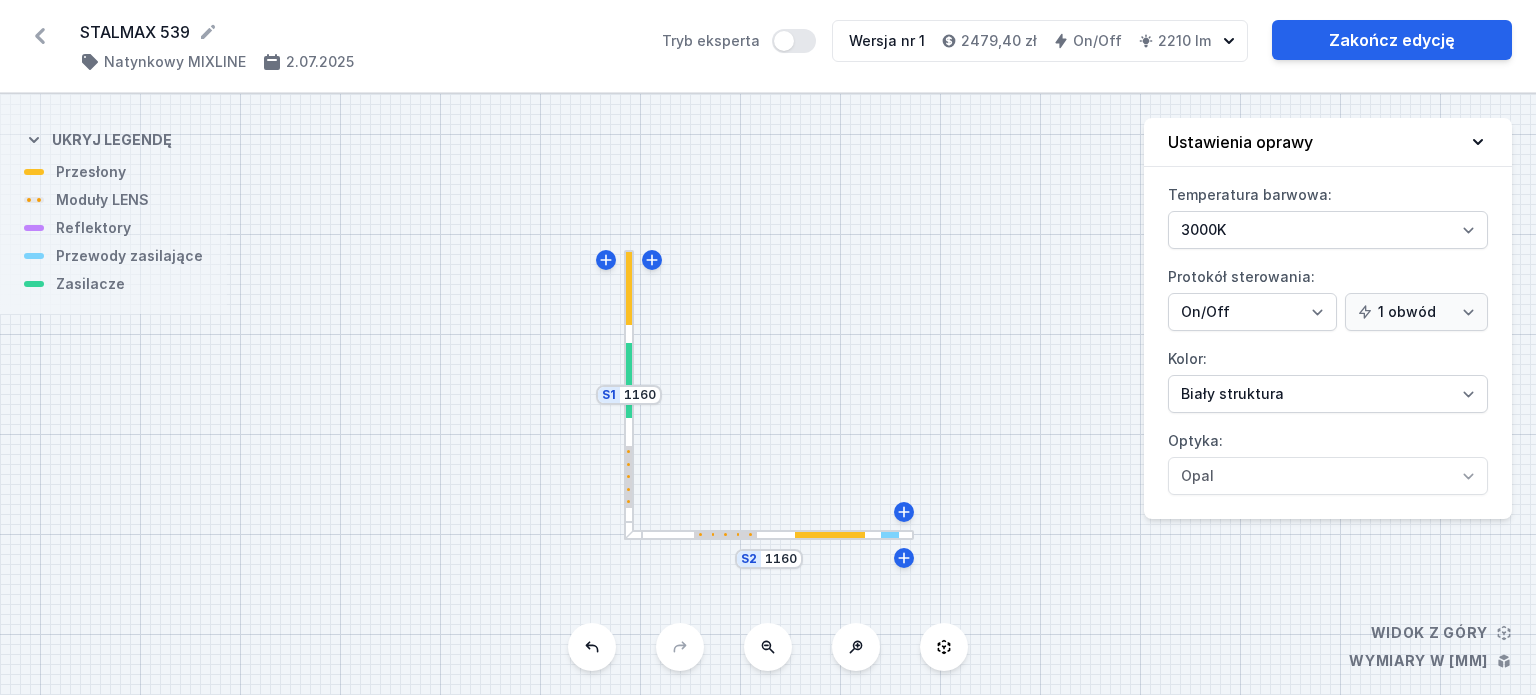 click at bounding box center (629, 380) 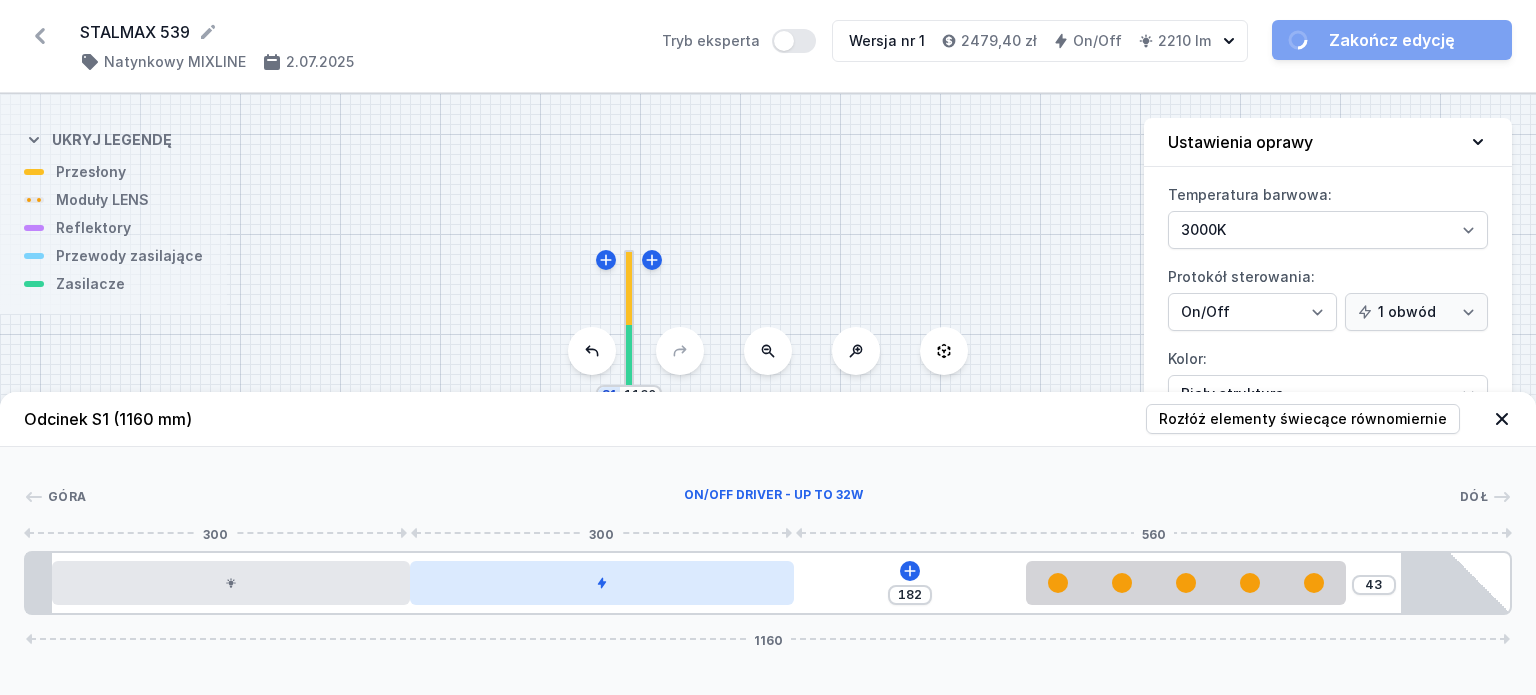 drag, startPoint x: 700, startPoint y: 580, endPoint x: 674, endPoint y: 582, distance: 26.076809 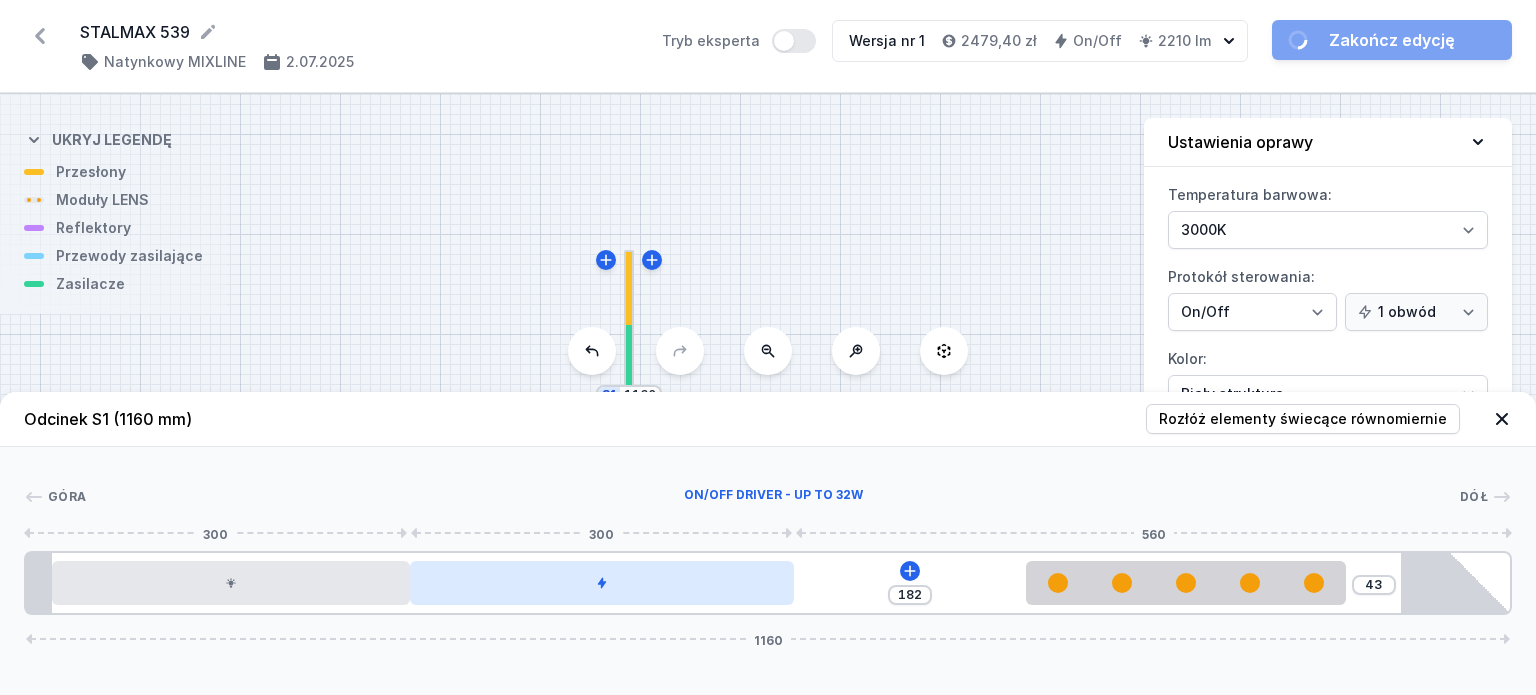 click at bounding box center (602, 583) 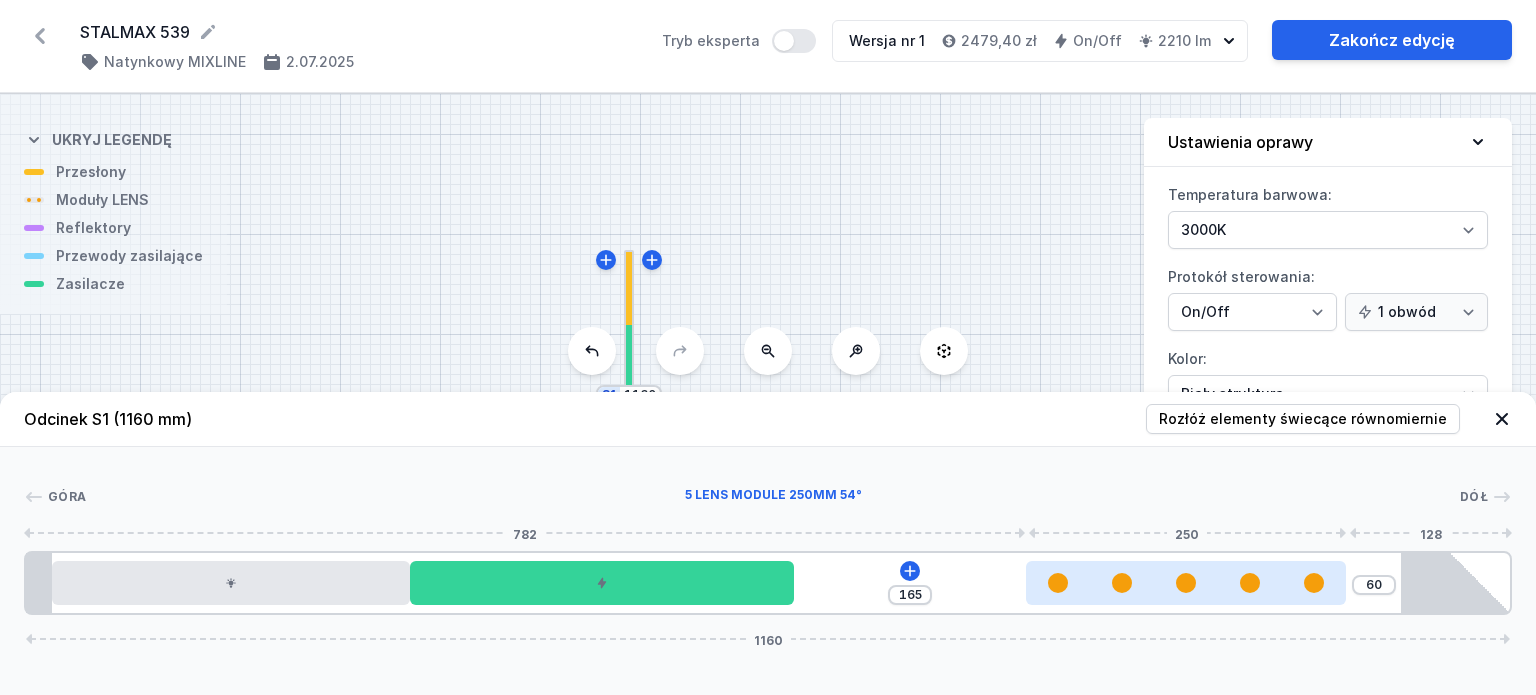 click at bounding box center [1186, 583] 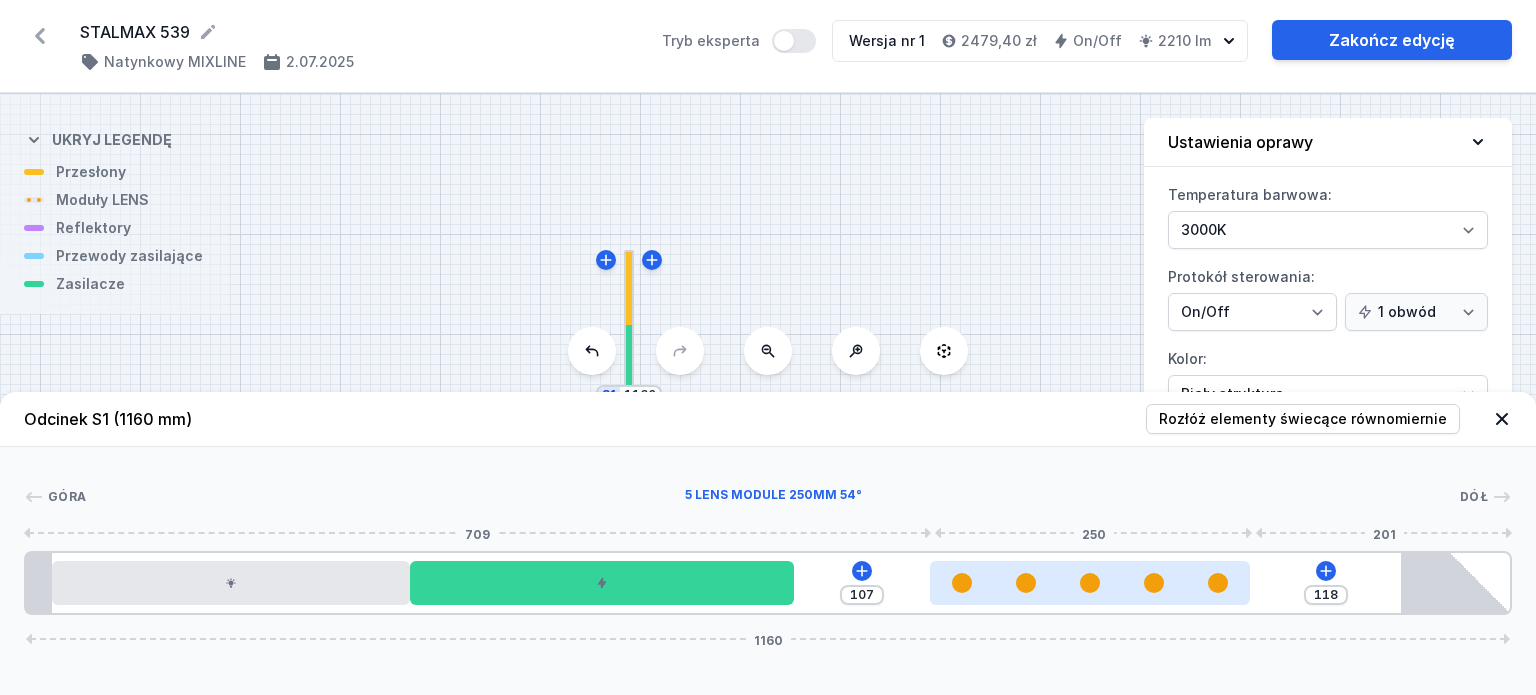 drag, startPoint x: 1212, startPoint y: 584, endPoint x: 1156, endPoint y: 592, distance: 56.568542 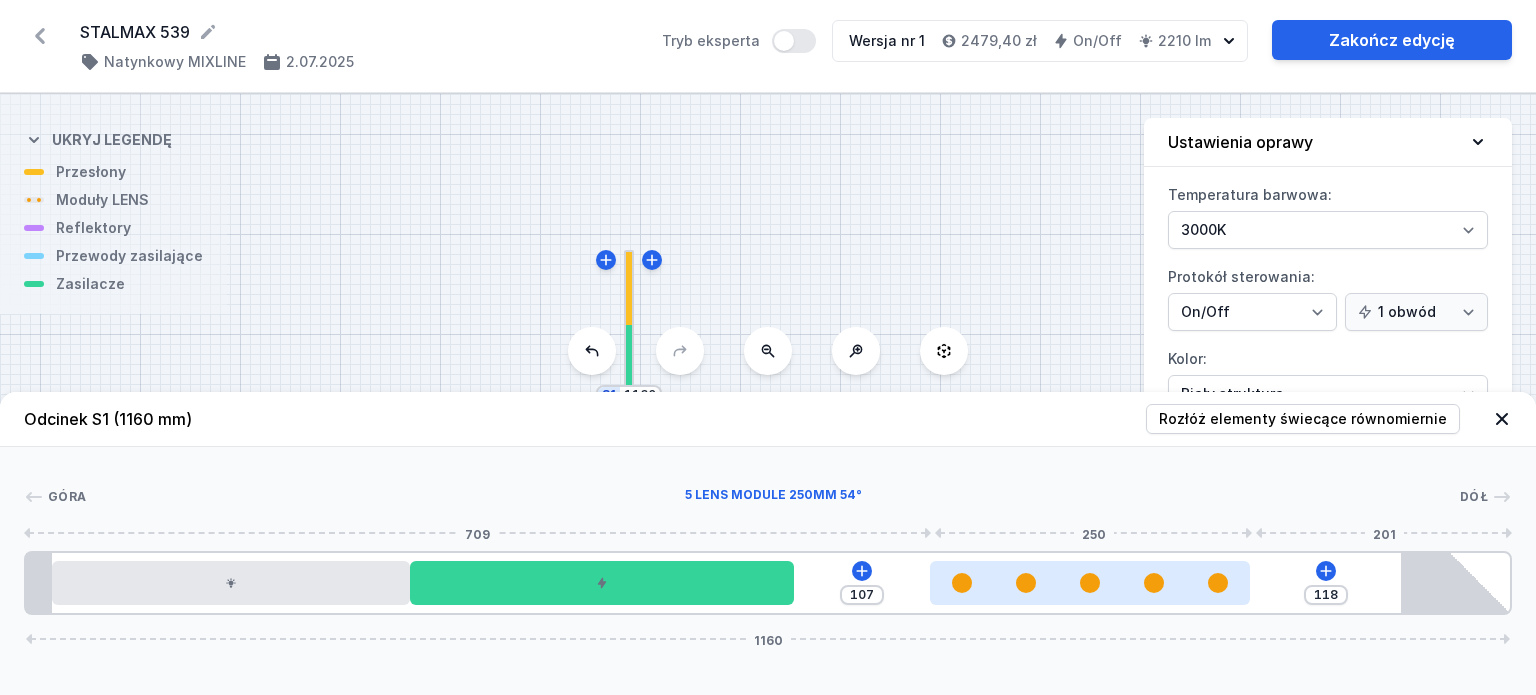 click at bounding box center (1090, 583) 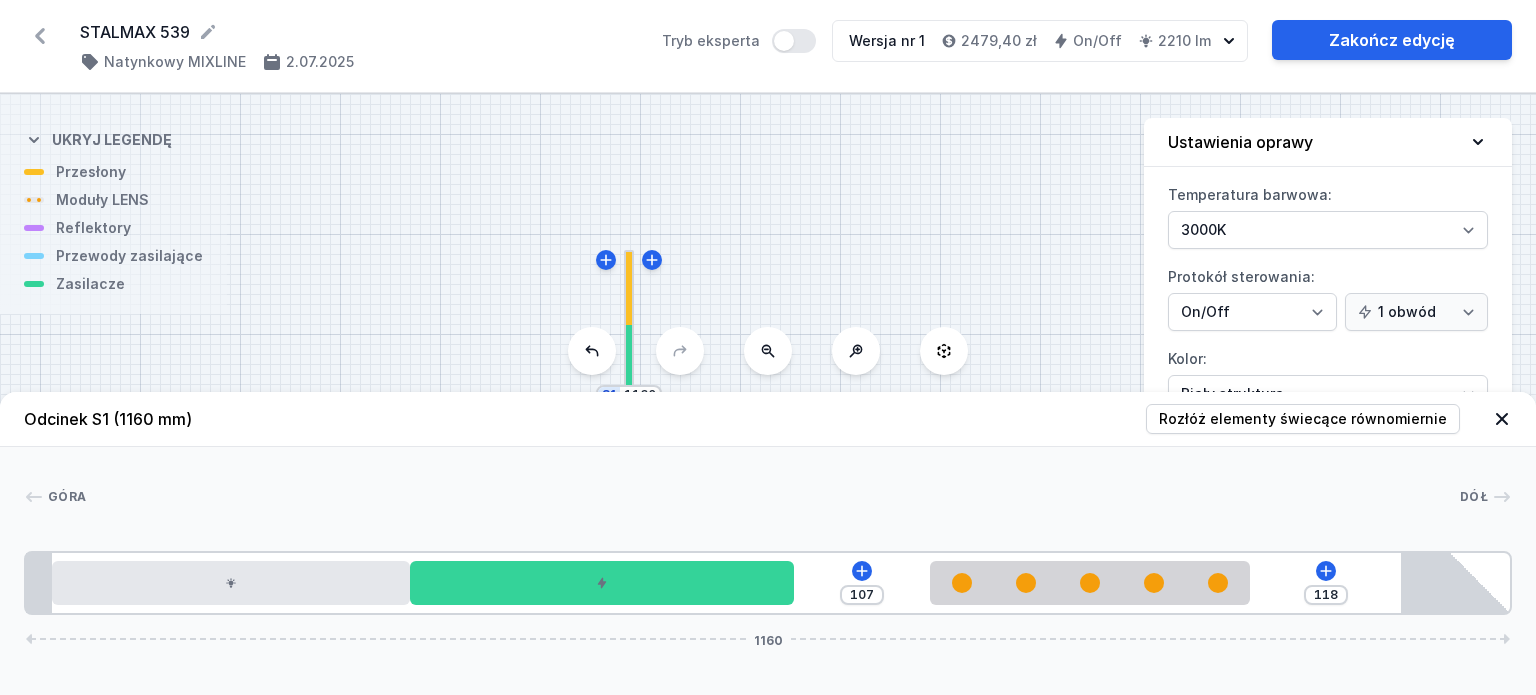 click on "S2 1160 S1 1160" at bounding box center (768, 394) 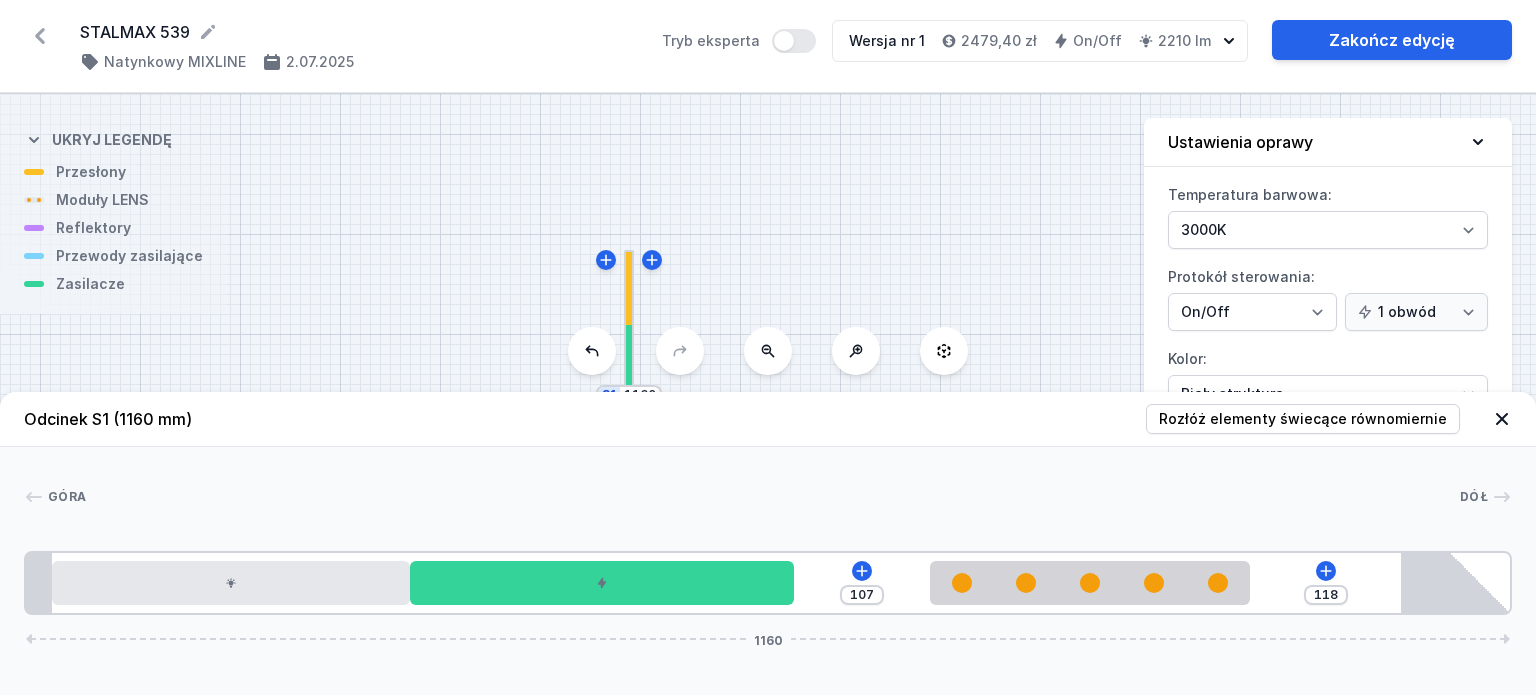 click at bounding box center (1502, 419) 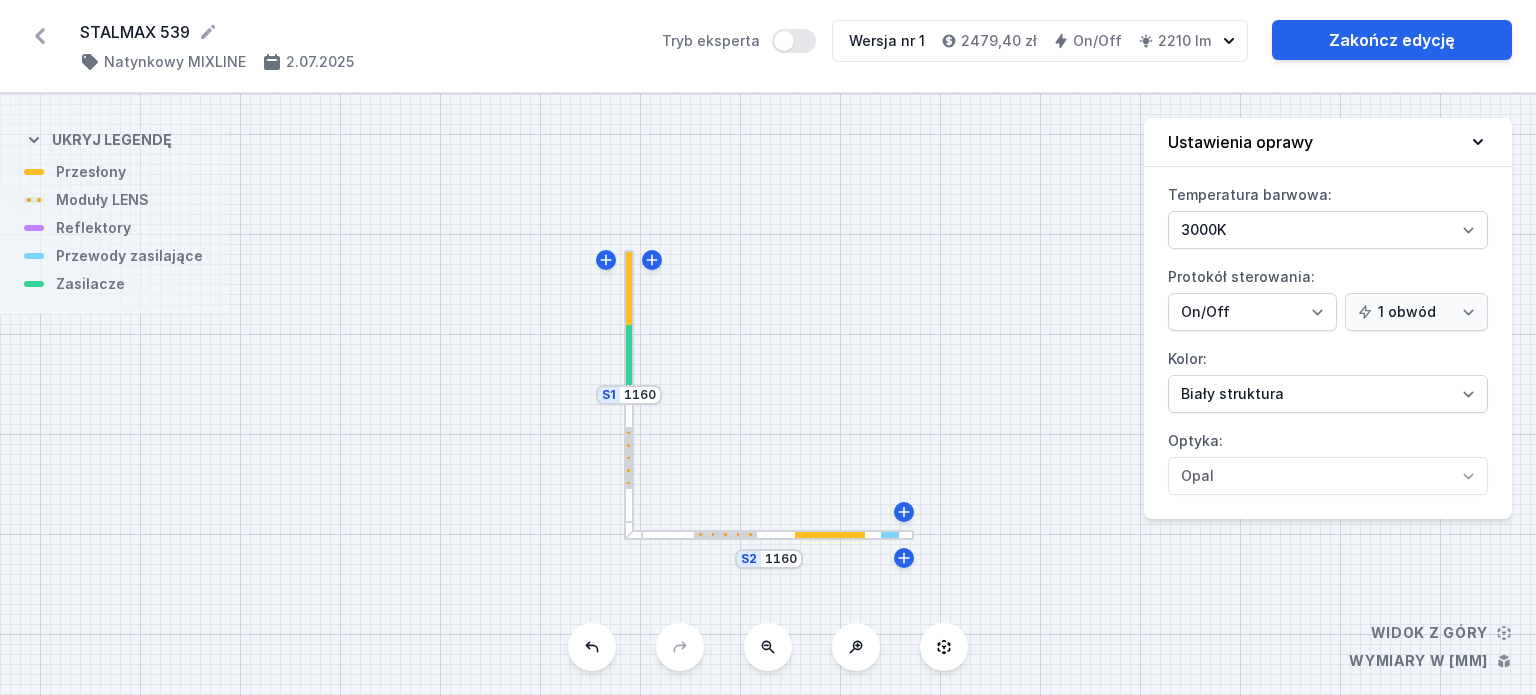 click at bounding box center (769, 535) 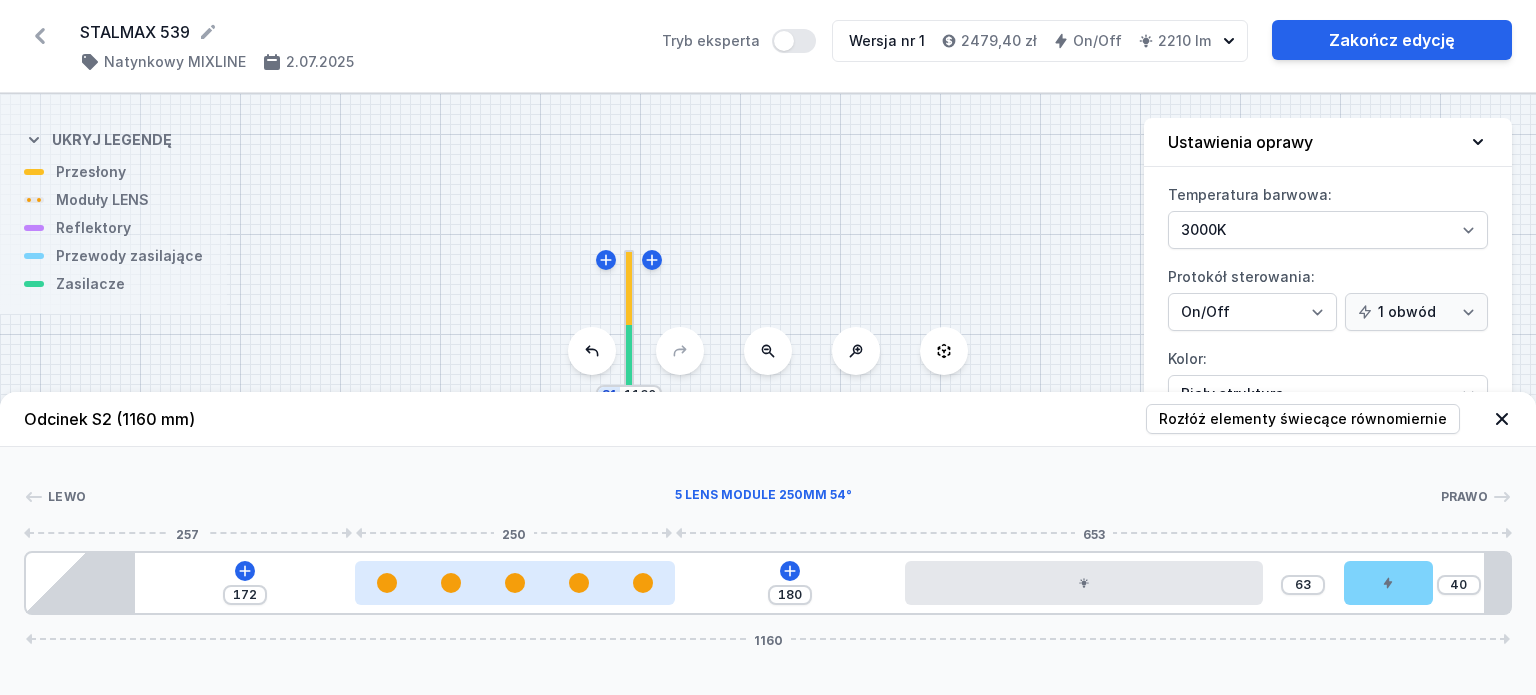 drag, startPoint x: 556, startPoint y: 598, endPoint x: 496, endPoint y: 599, distance: 60.00833 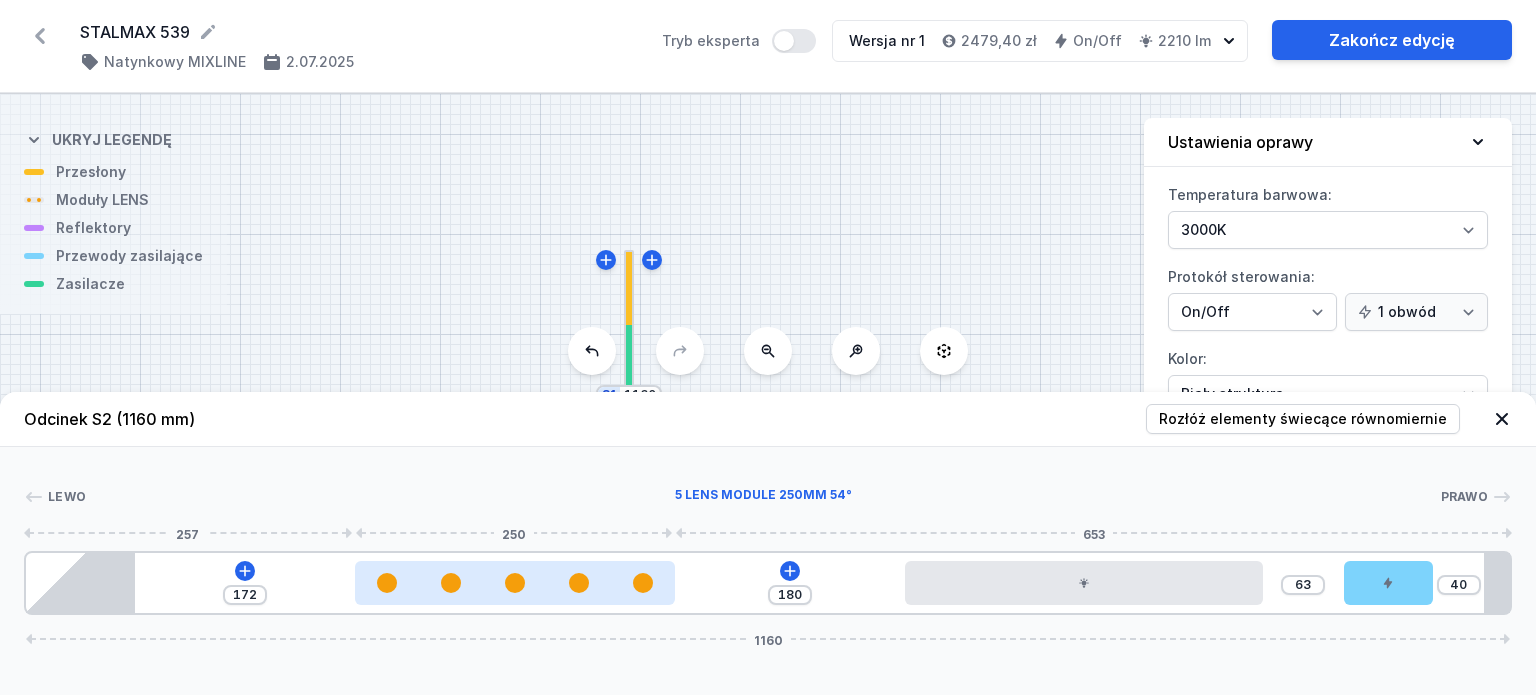 click at bounding box center [515, 583] 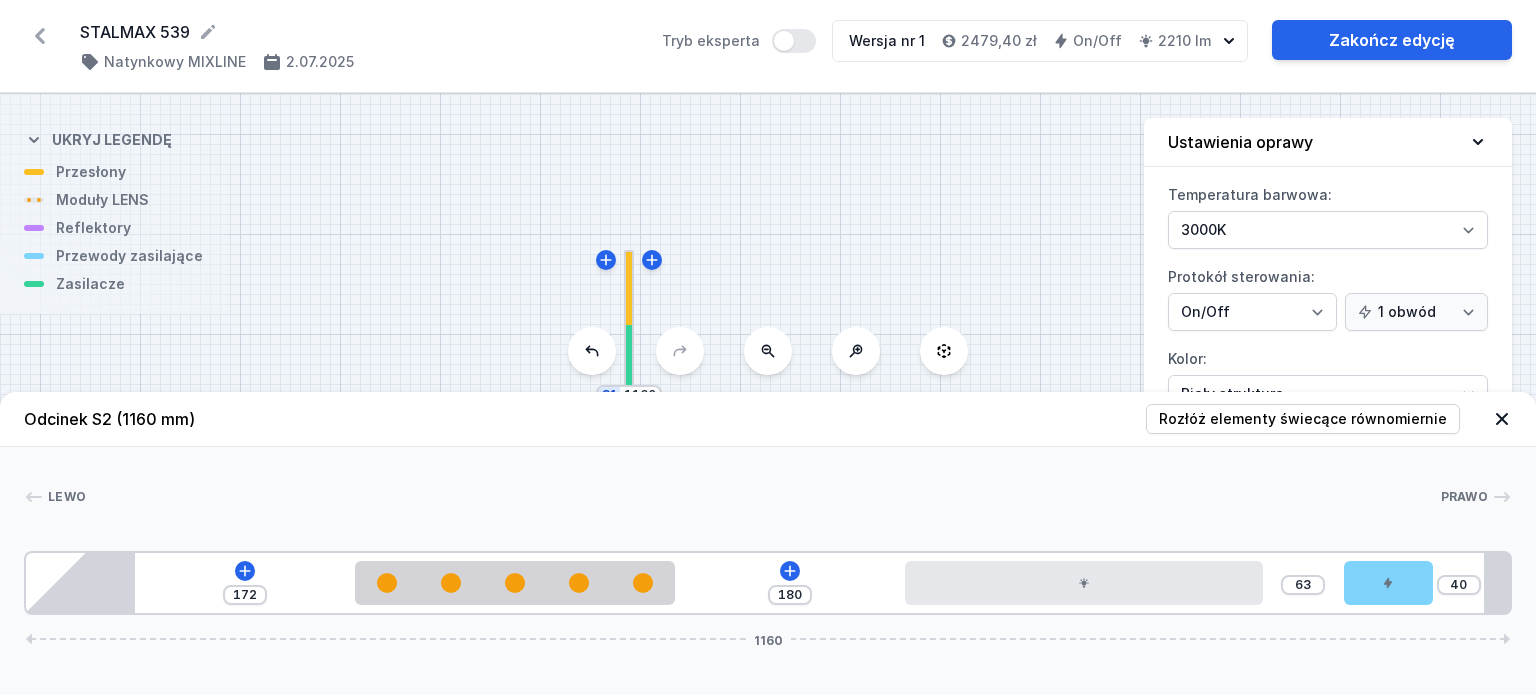 click on "S2 1160 S1 1160" at bounding box center (768, 394) 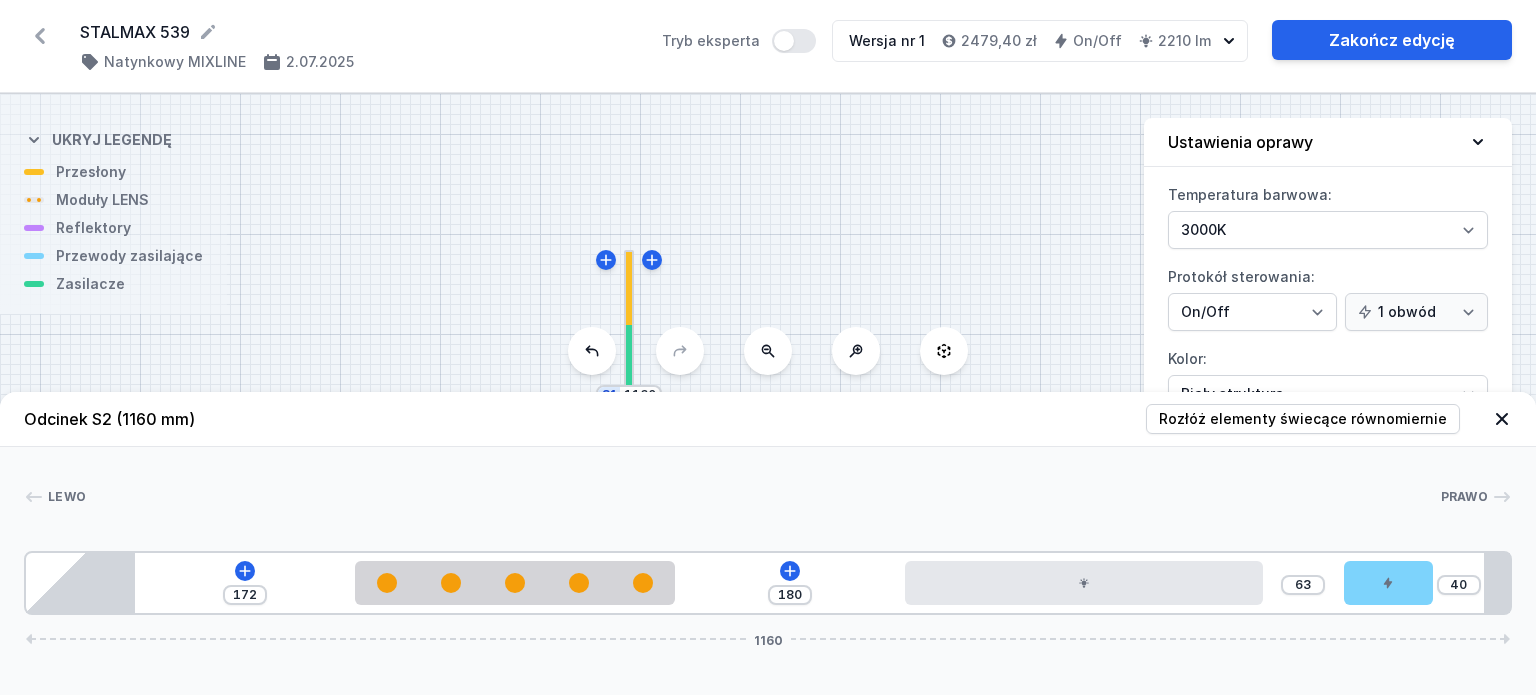click at bounding box center (1502, 419) 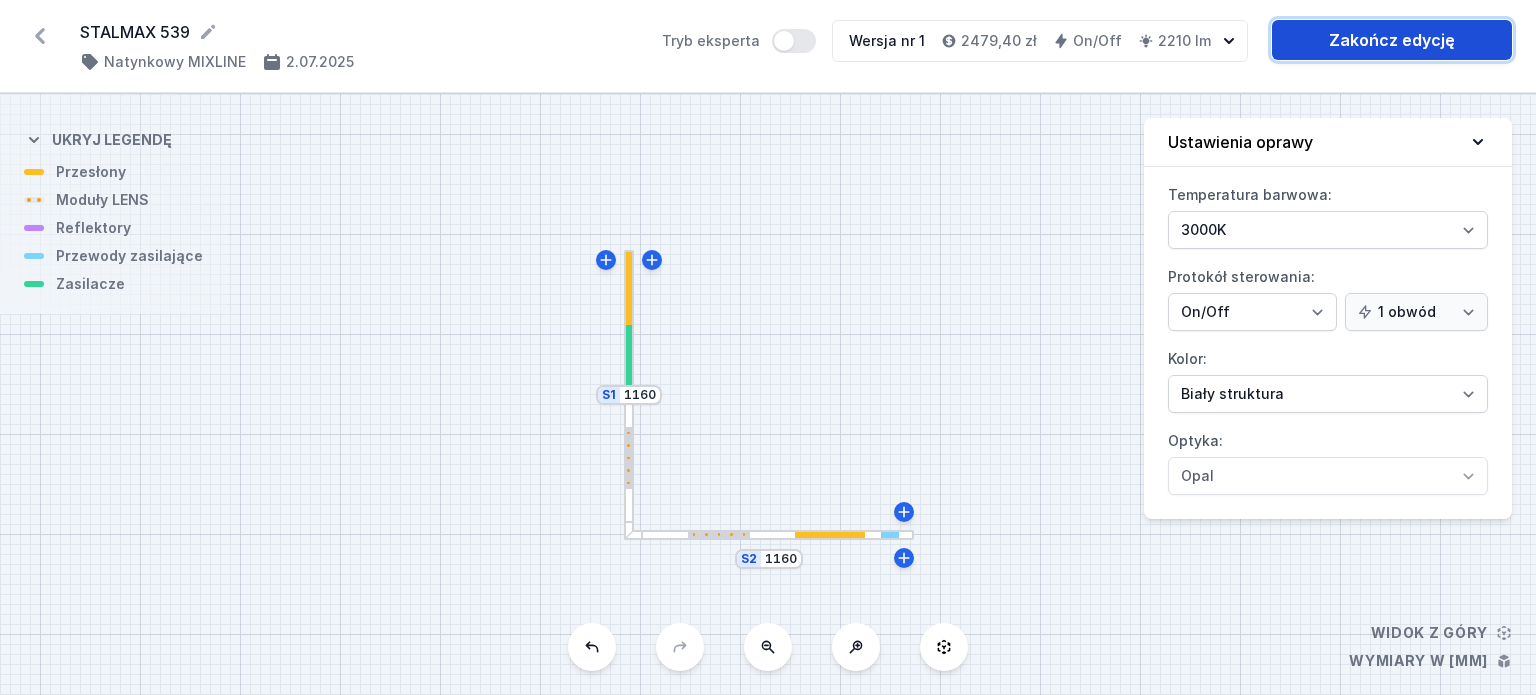 click on "Zakończ edycję" at bounding box center (1392, 40) 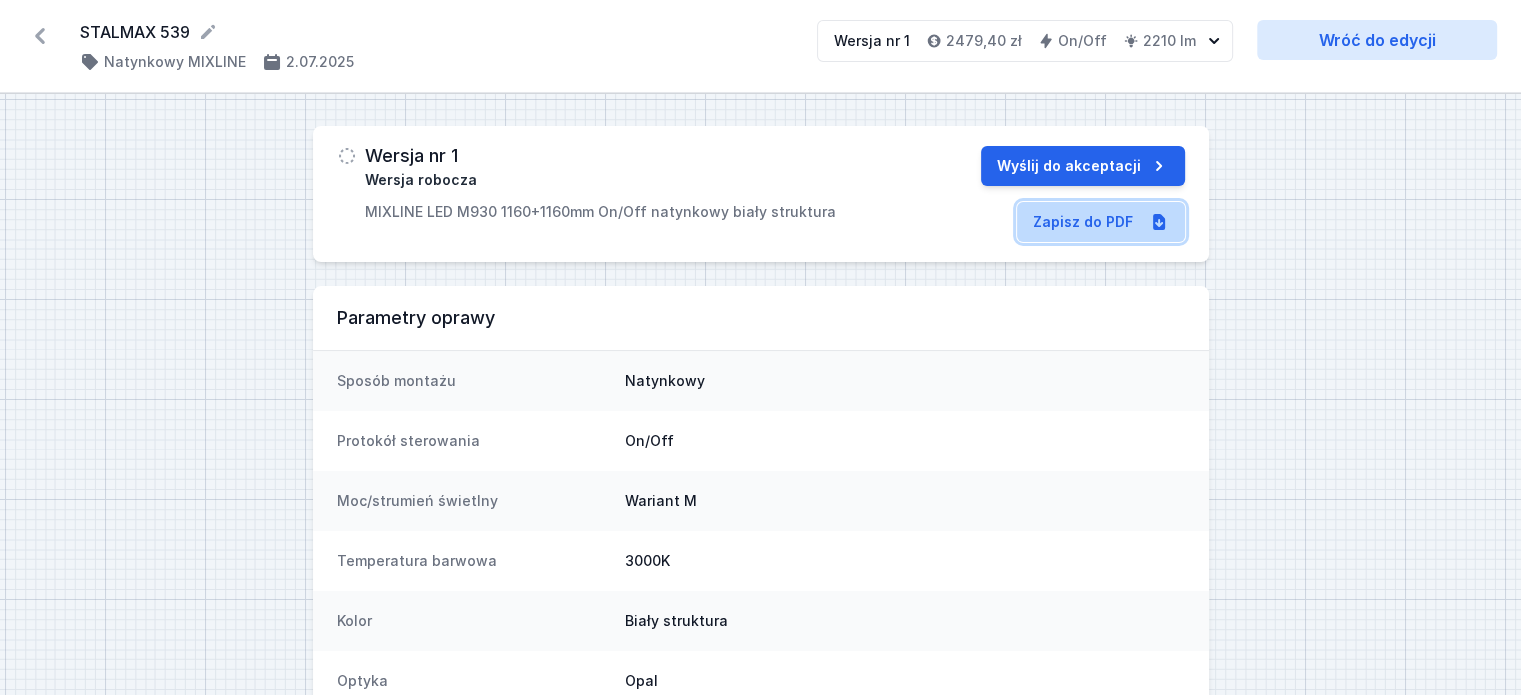 click on "Zapisz do PDF" at bounding box center [1101, 222] 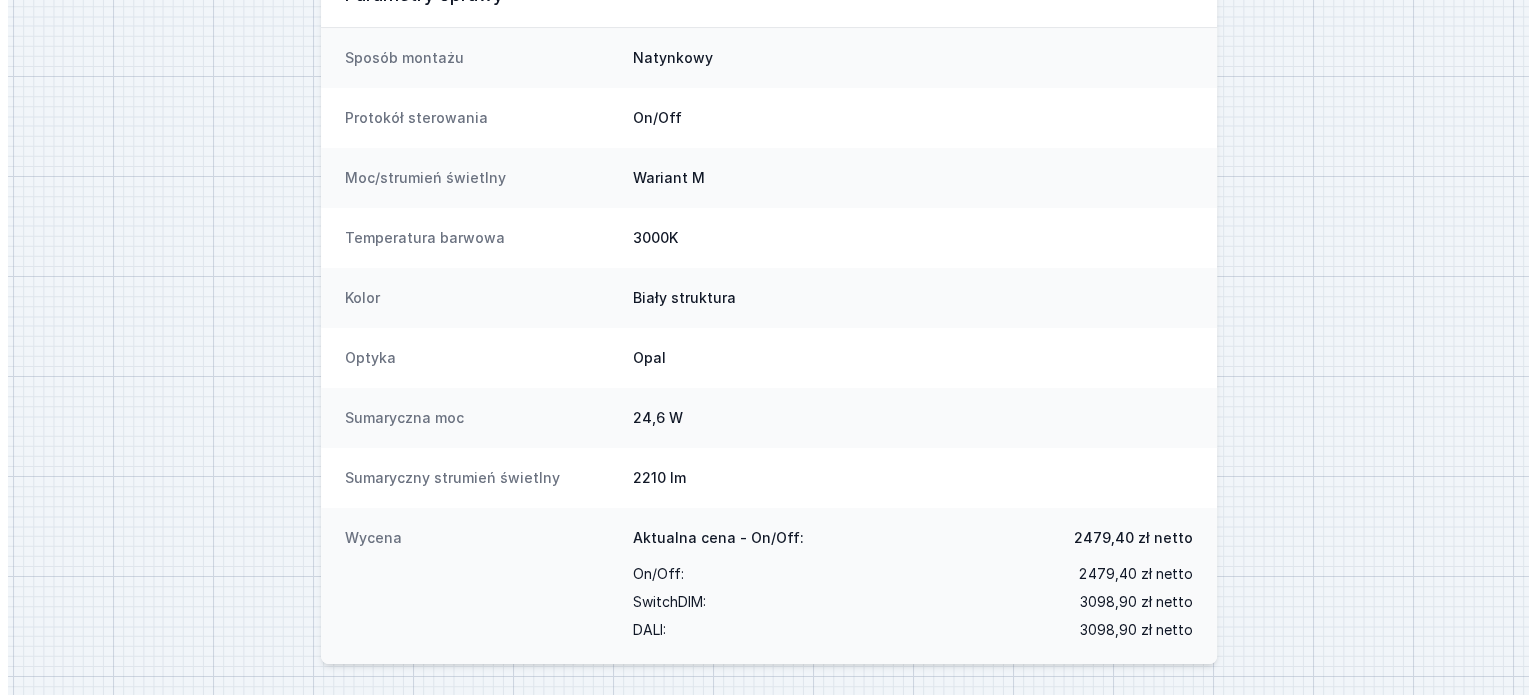 scroll, scrollTop: 0, scrollLeft: 0, axis: both 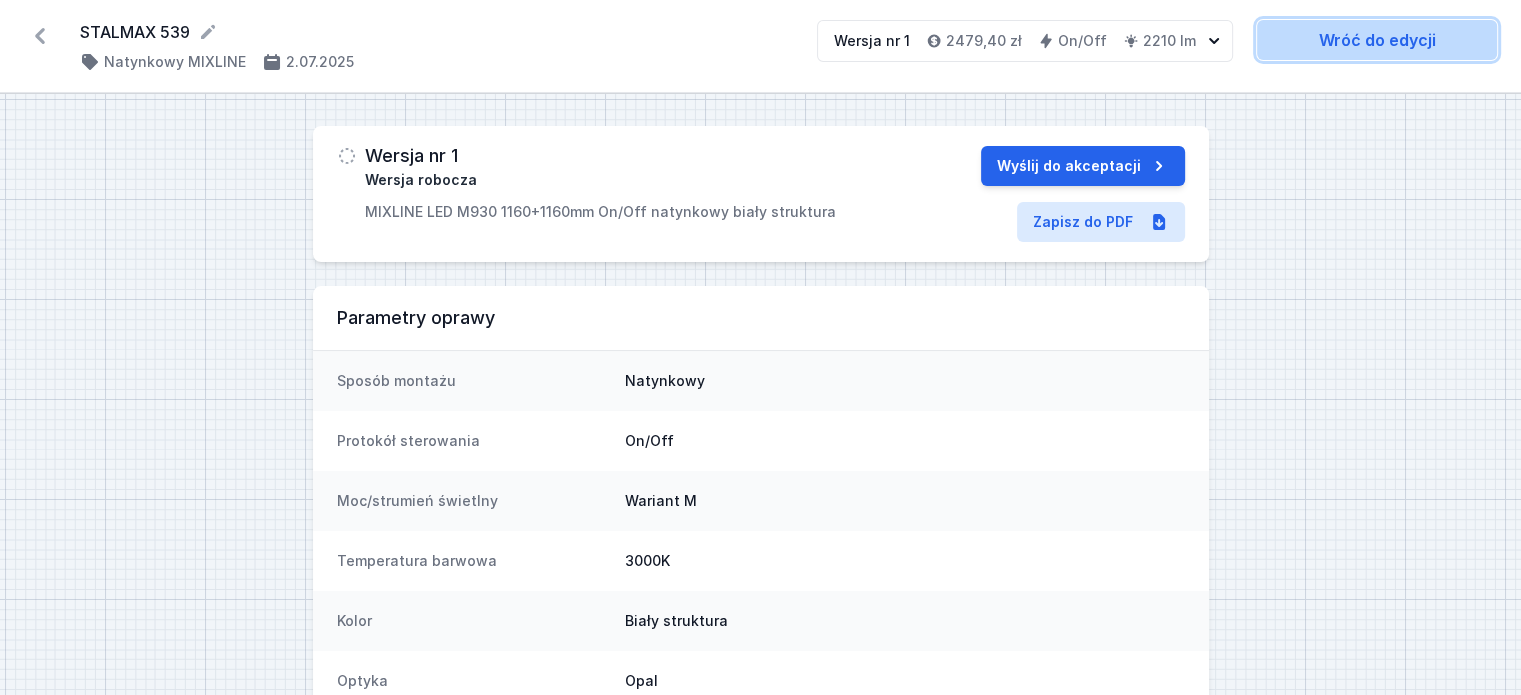 click on "Wróć do edycji" at bounding box center (1377, 40) 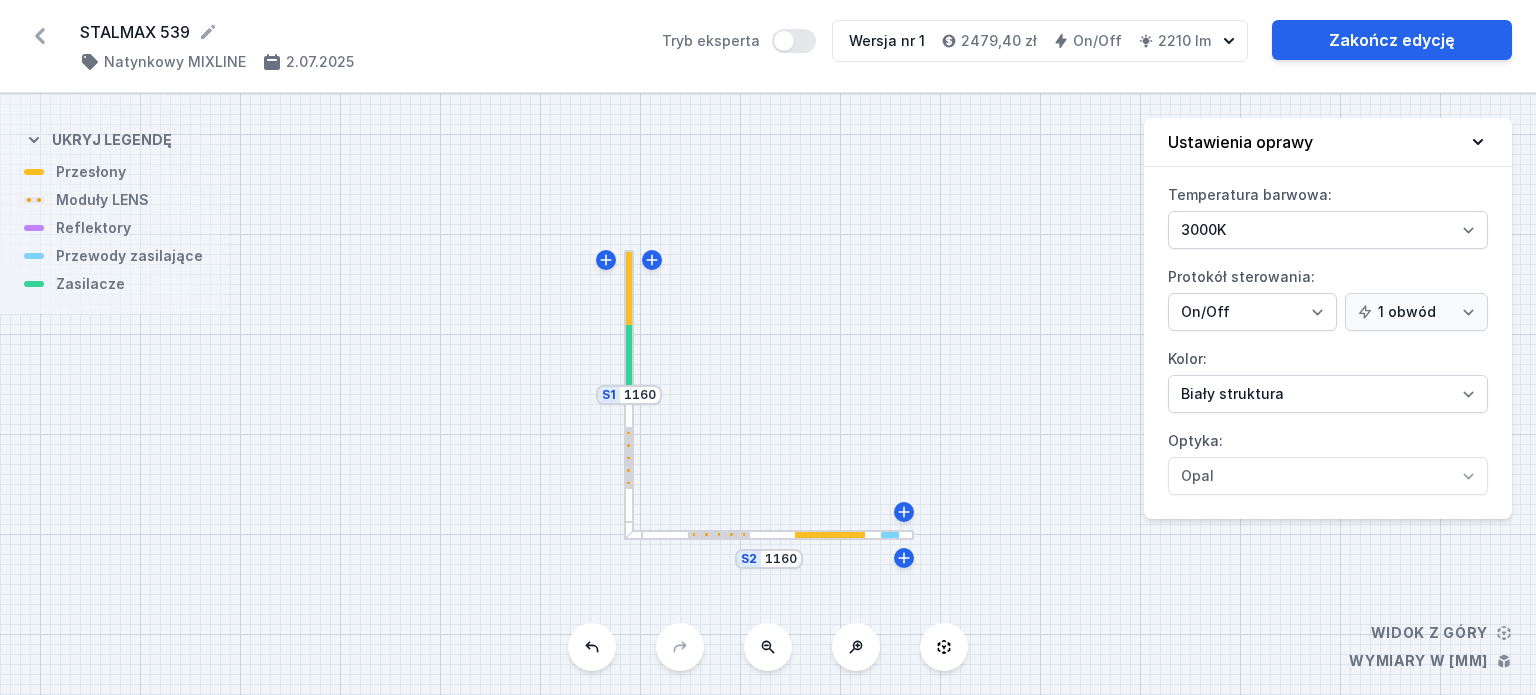 click at bounding box center [629, 395] 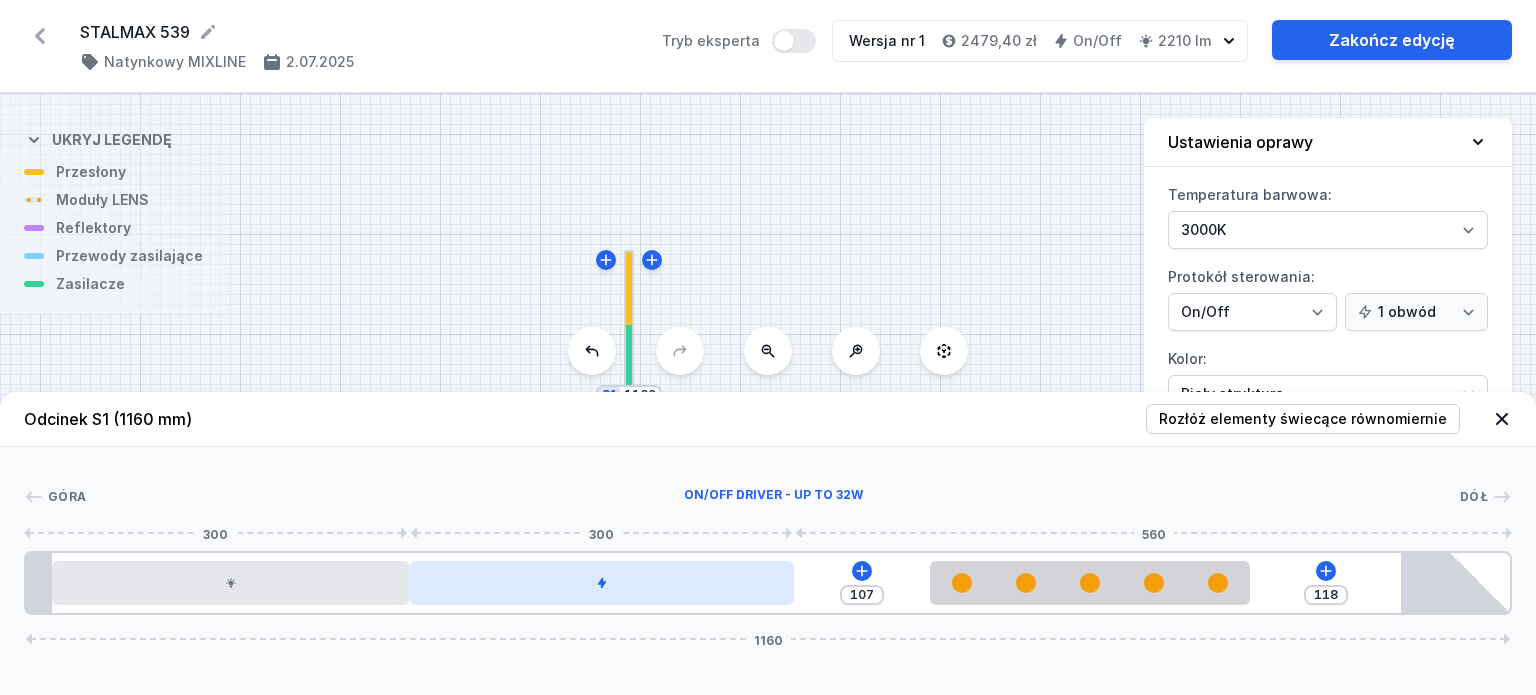 drag, startPoint x: 640, startPoint y: 581, endPoint x: 700, endPoint y: 587, distance: 60.299255 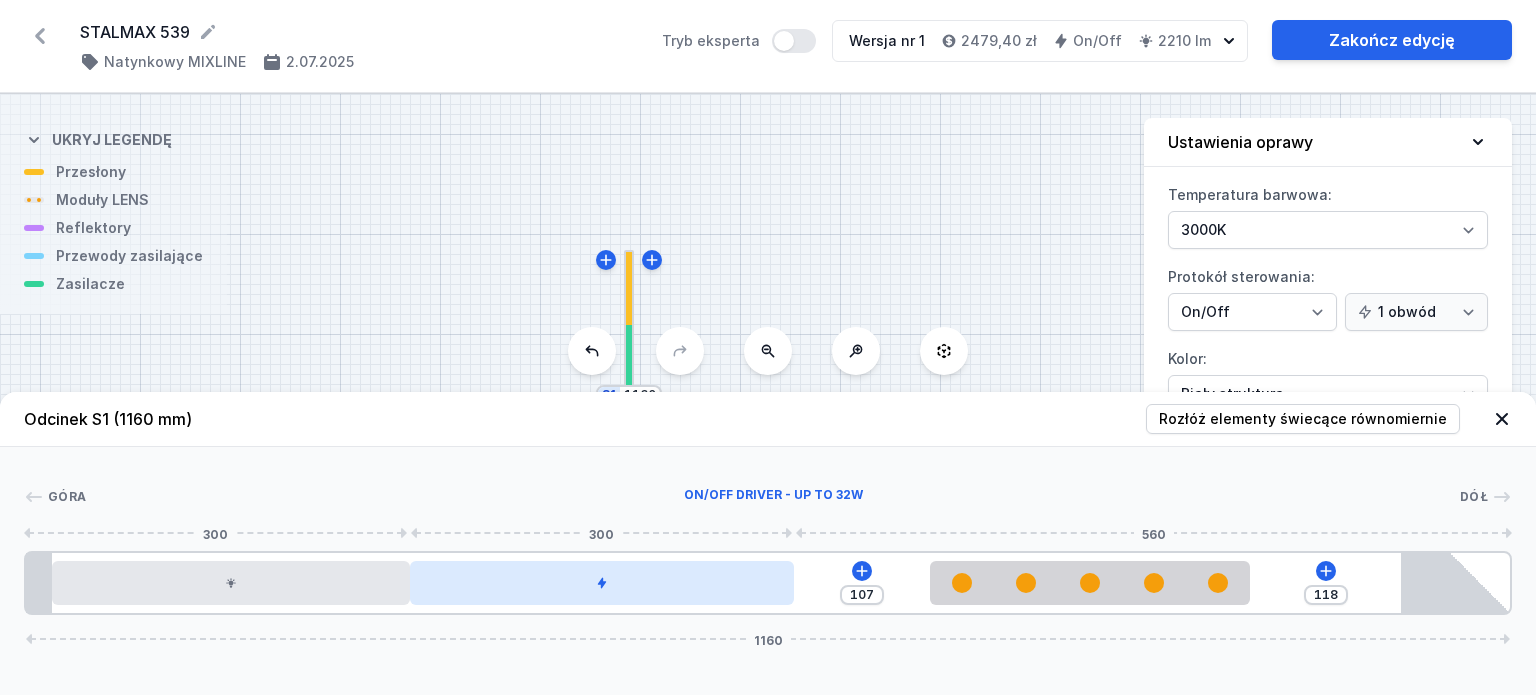 click at bounding box center [602, 583] 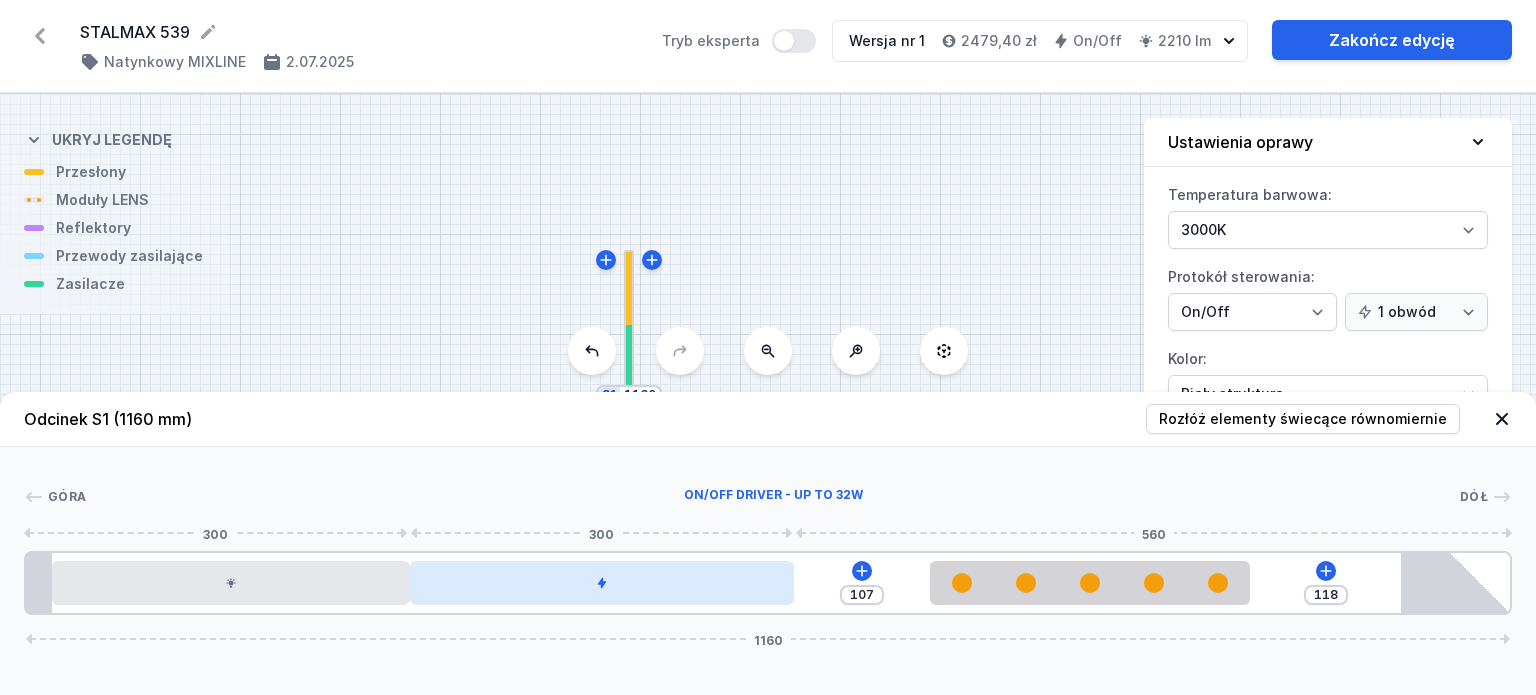 drag, startPoint x: 667, startPoint y: 595, endPoint x: 737, endPoint y: 595, distance: 70 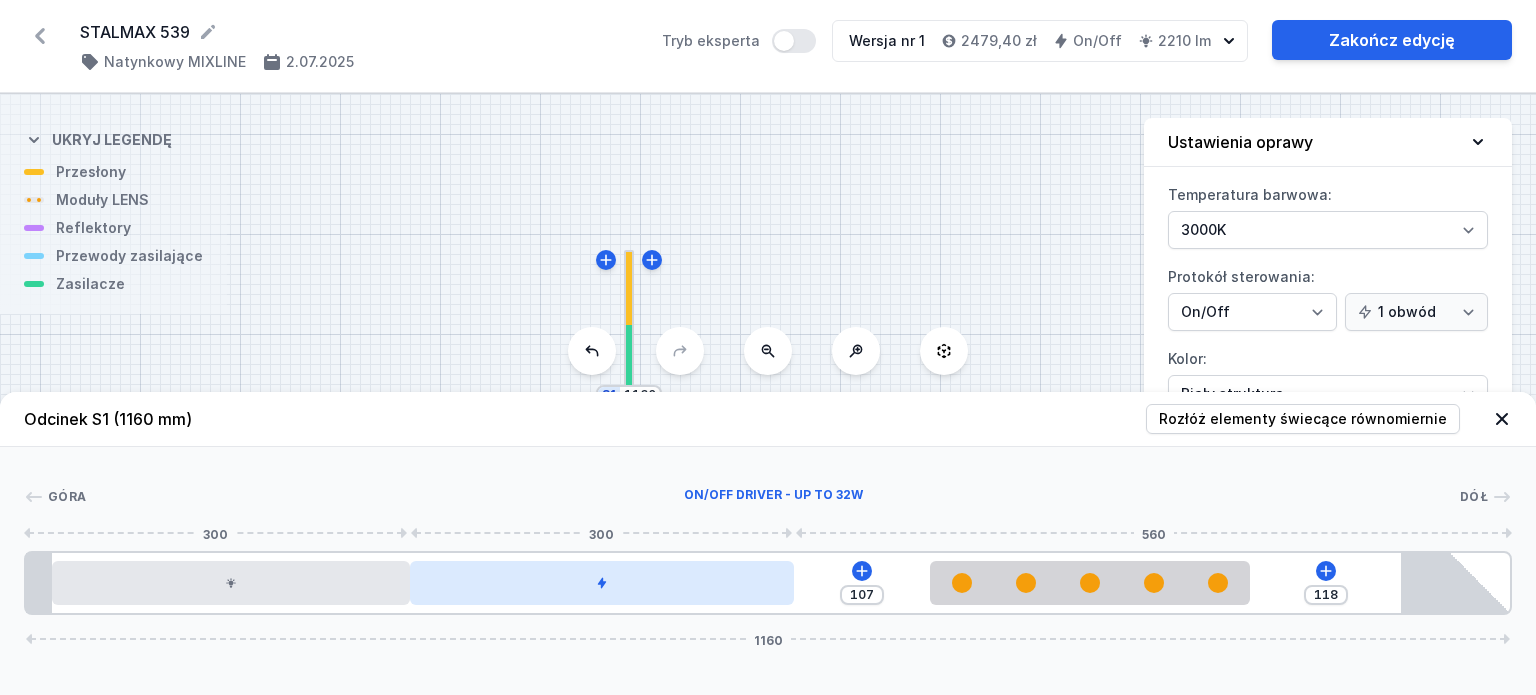 click at bounding box center (602, 583) 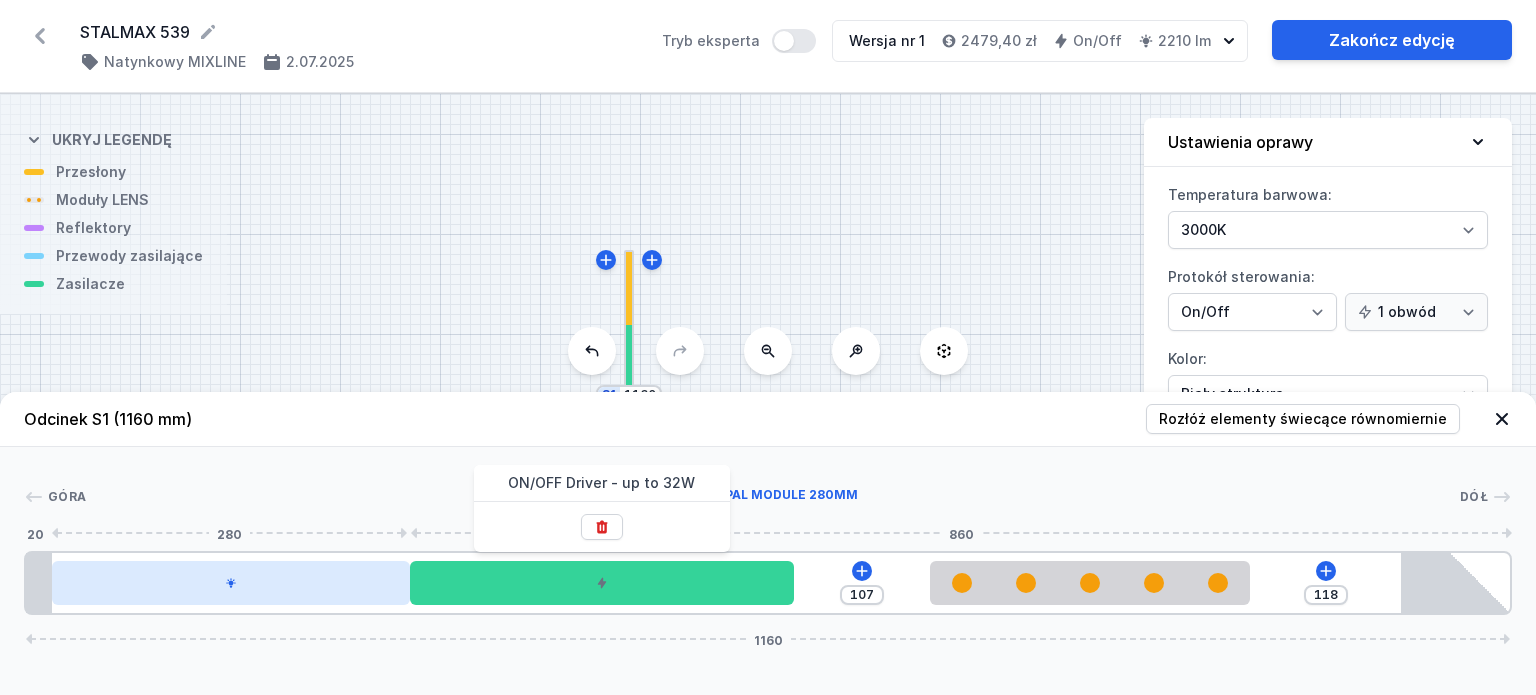 click at bounding box center [231, 583] 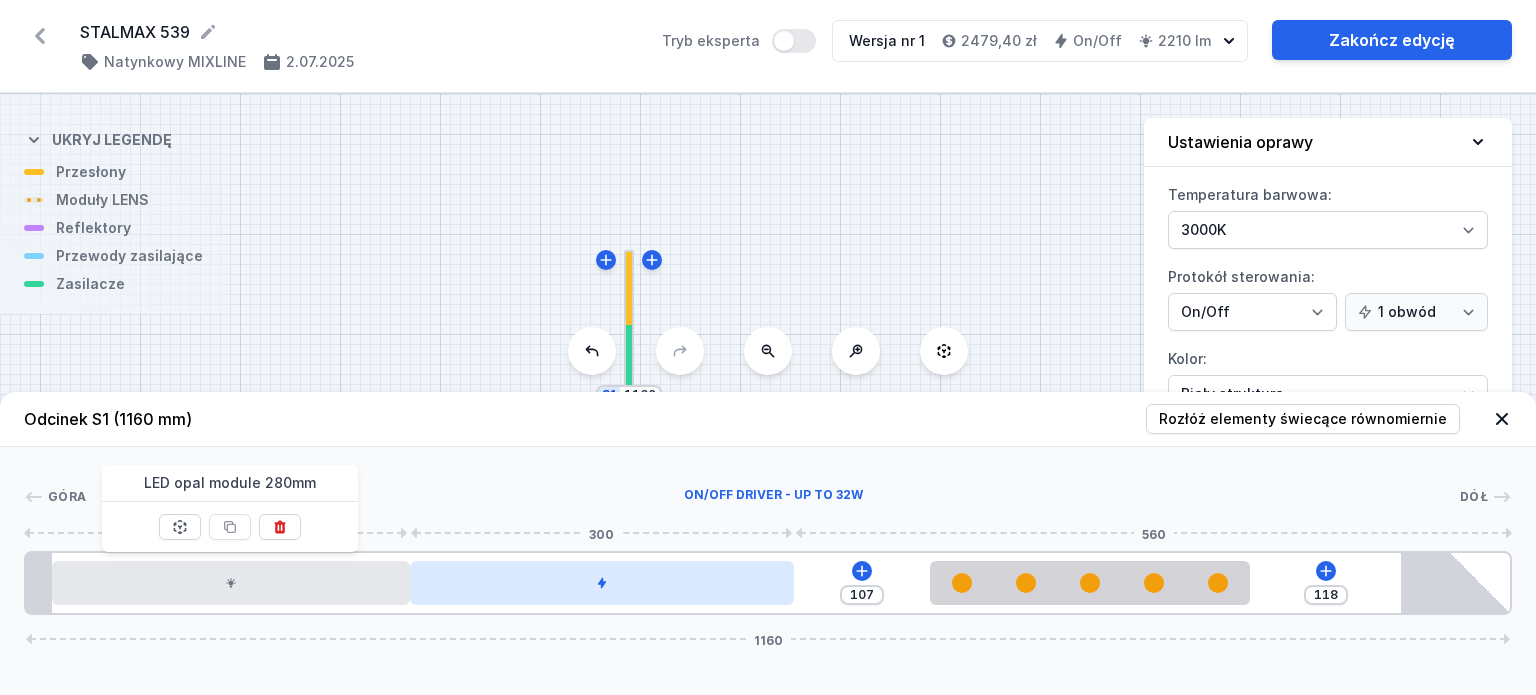 click at bounding box center (602, 583) 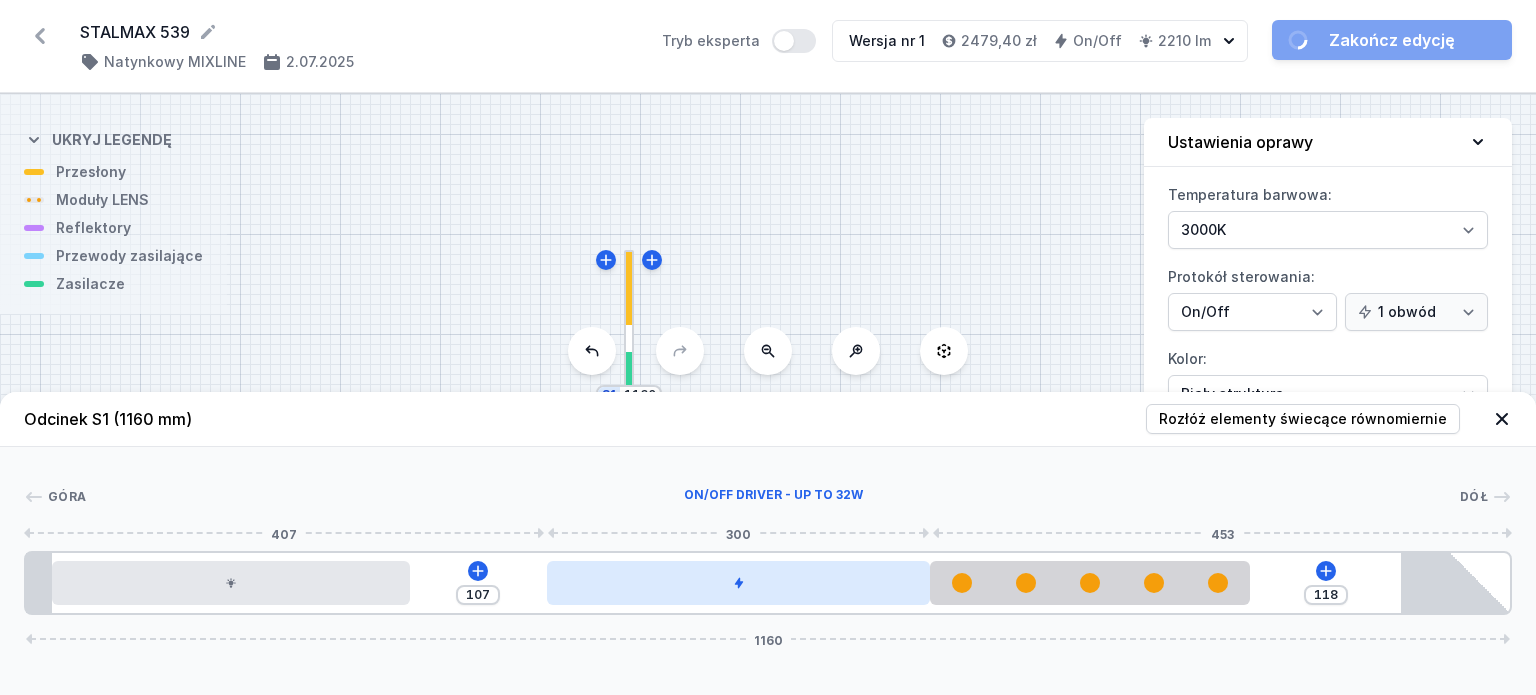 drag, startPoint x: 647, startPoint y: 580, endPoint x: 773, endPoint y: 587, distance: 126.1943 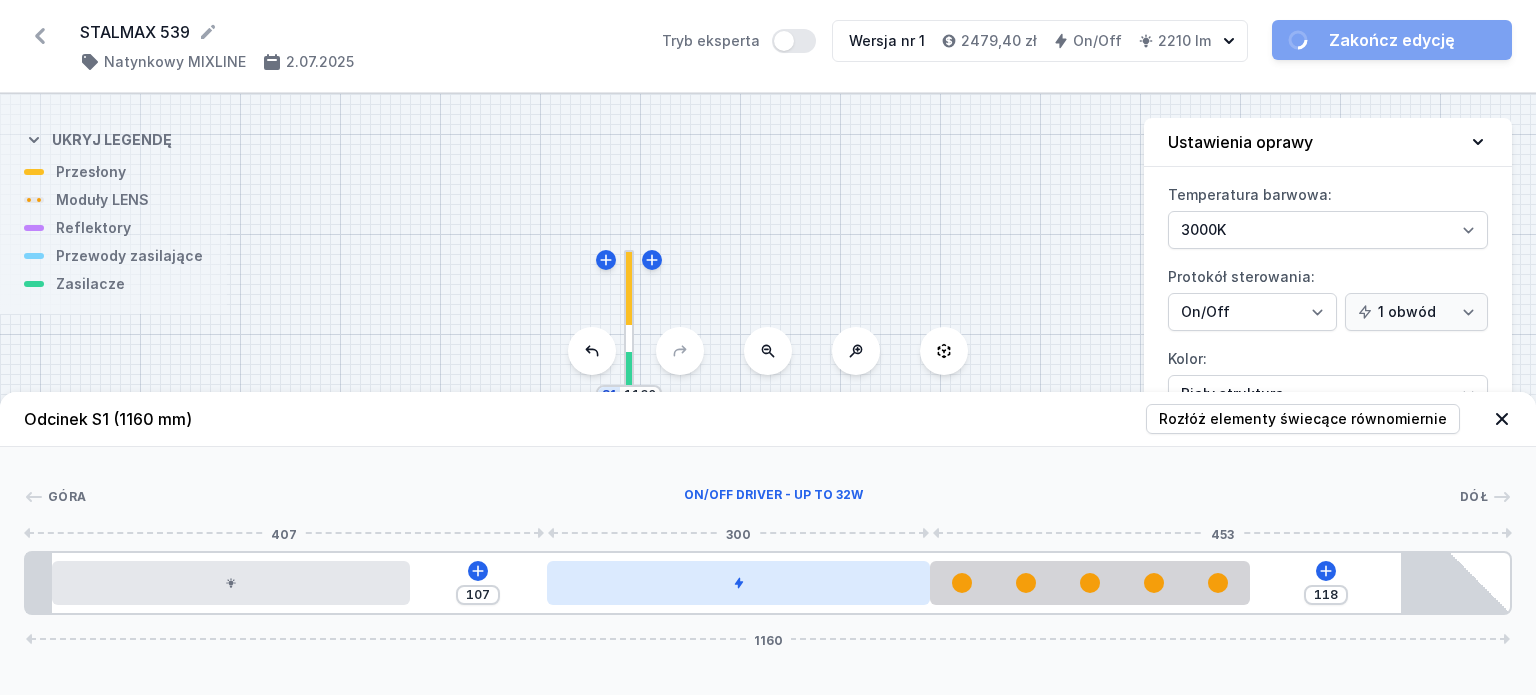 click at bounding box center [739, 583] 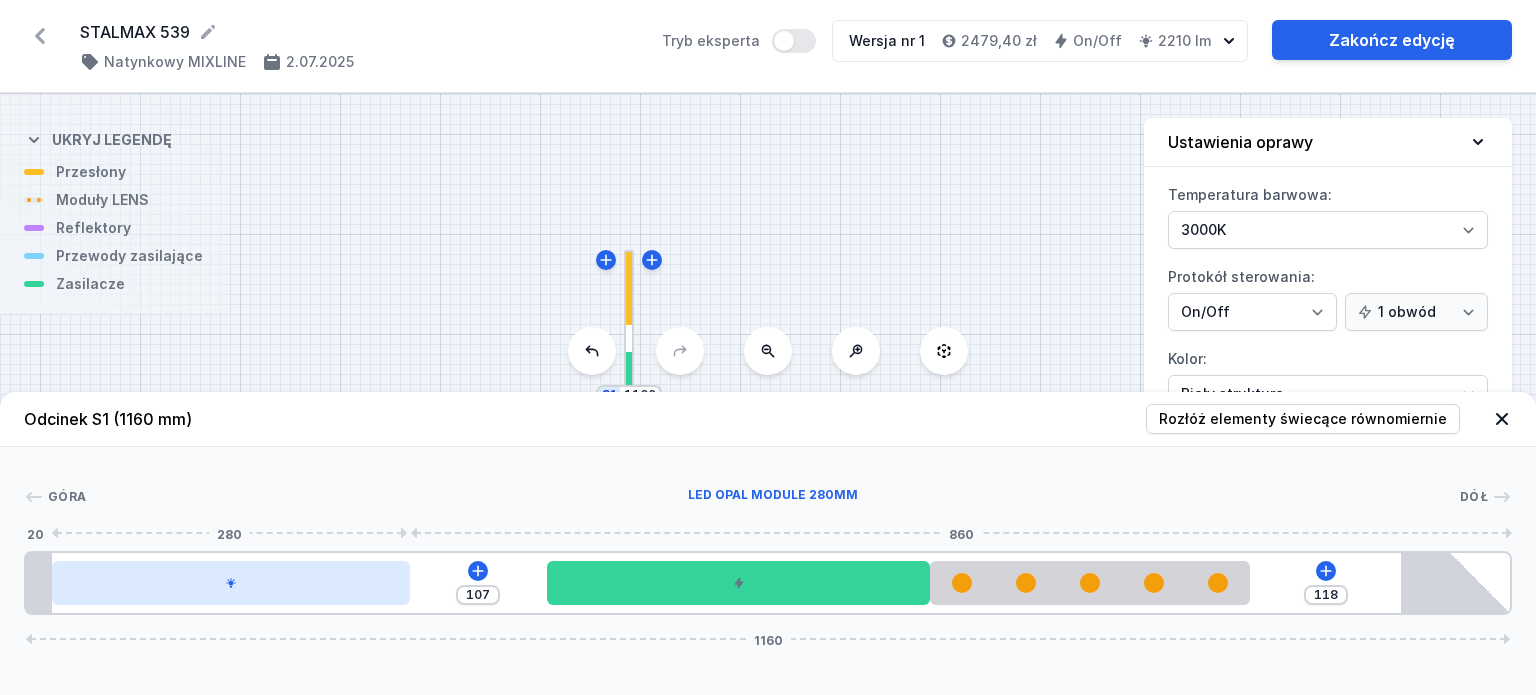 click at bounding box center [231, 583] 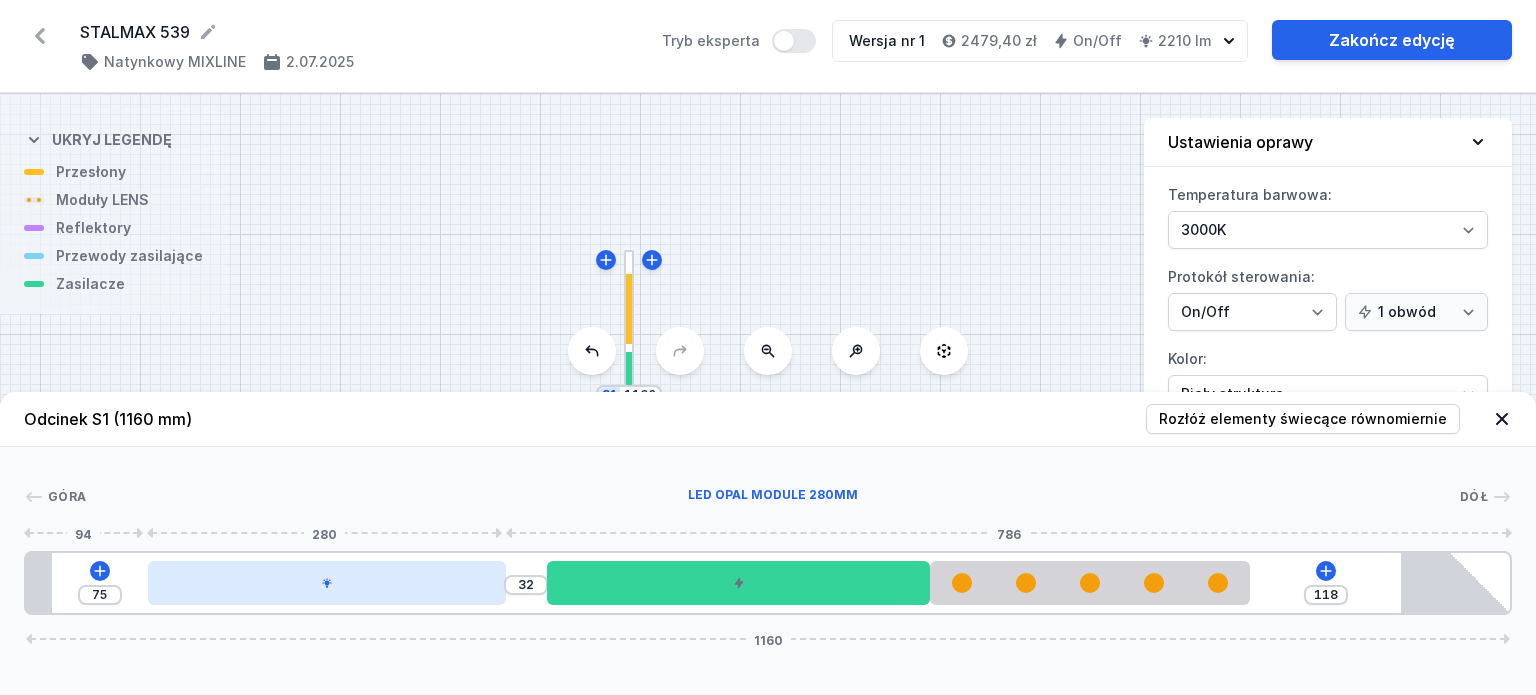 drag, startPoint x: 289, startPoint y: 585, endPoint x: 364, endPoint y: 585, distance: 75 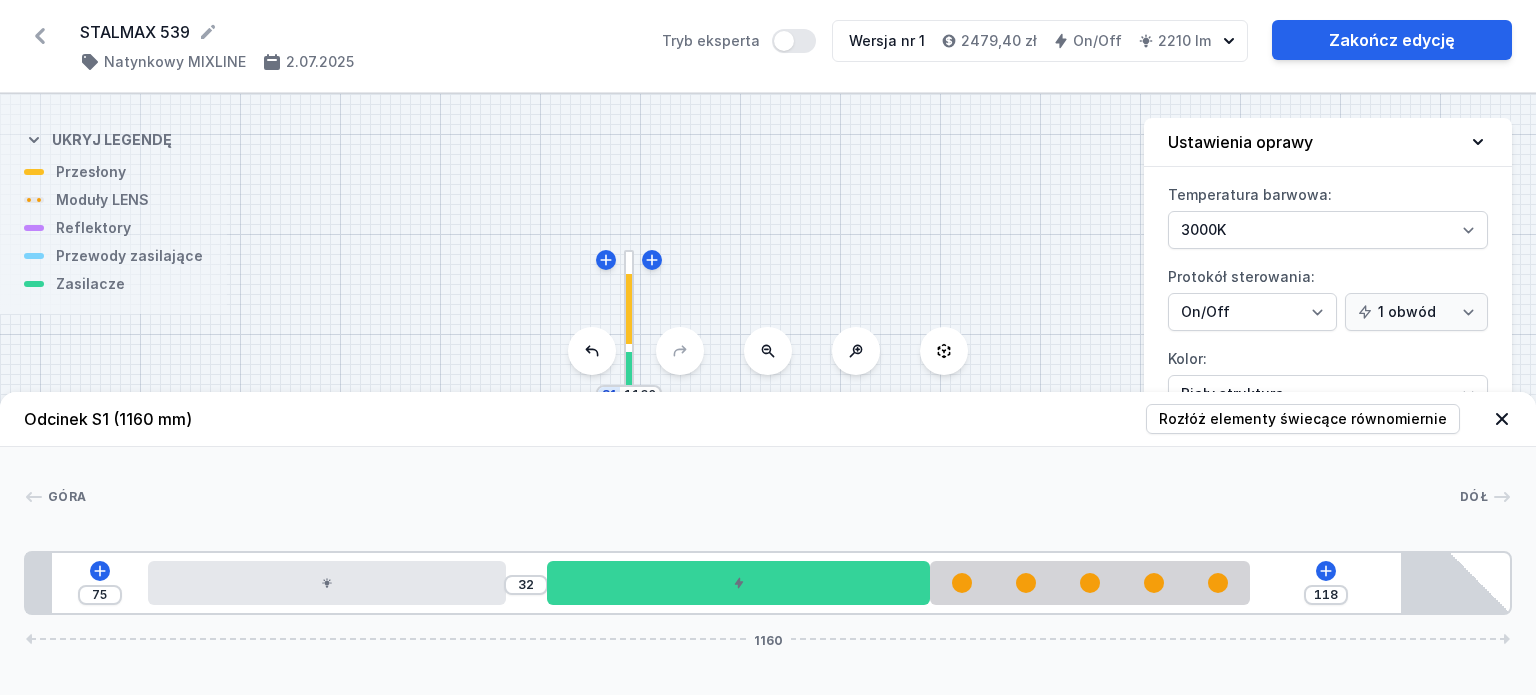 click at bounding box center [1502, 419] 